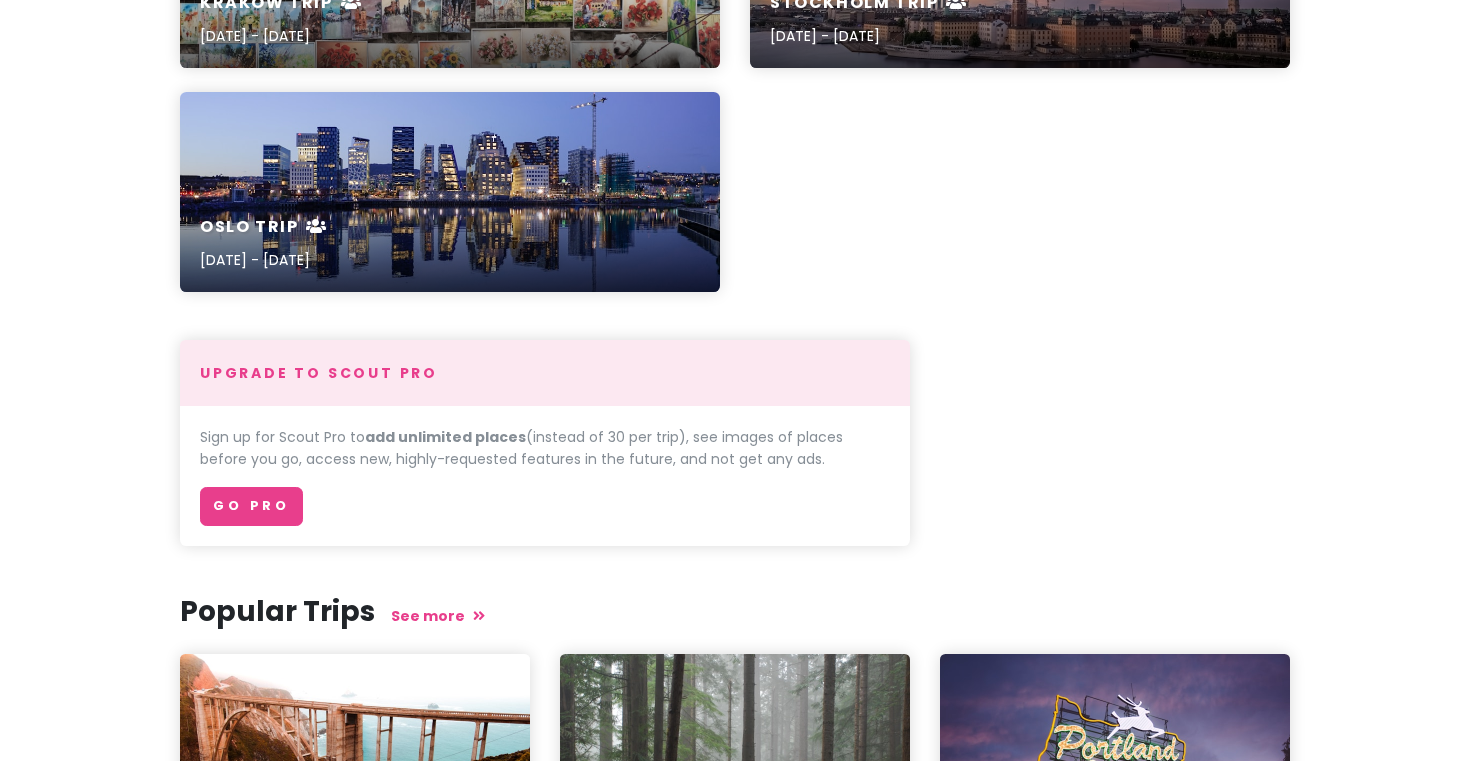 scroll, scrollTop: 0, scrollLeft: 0, axis: both 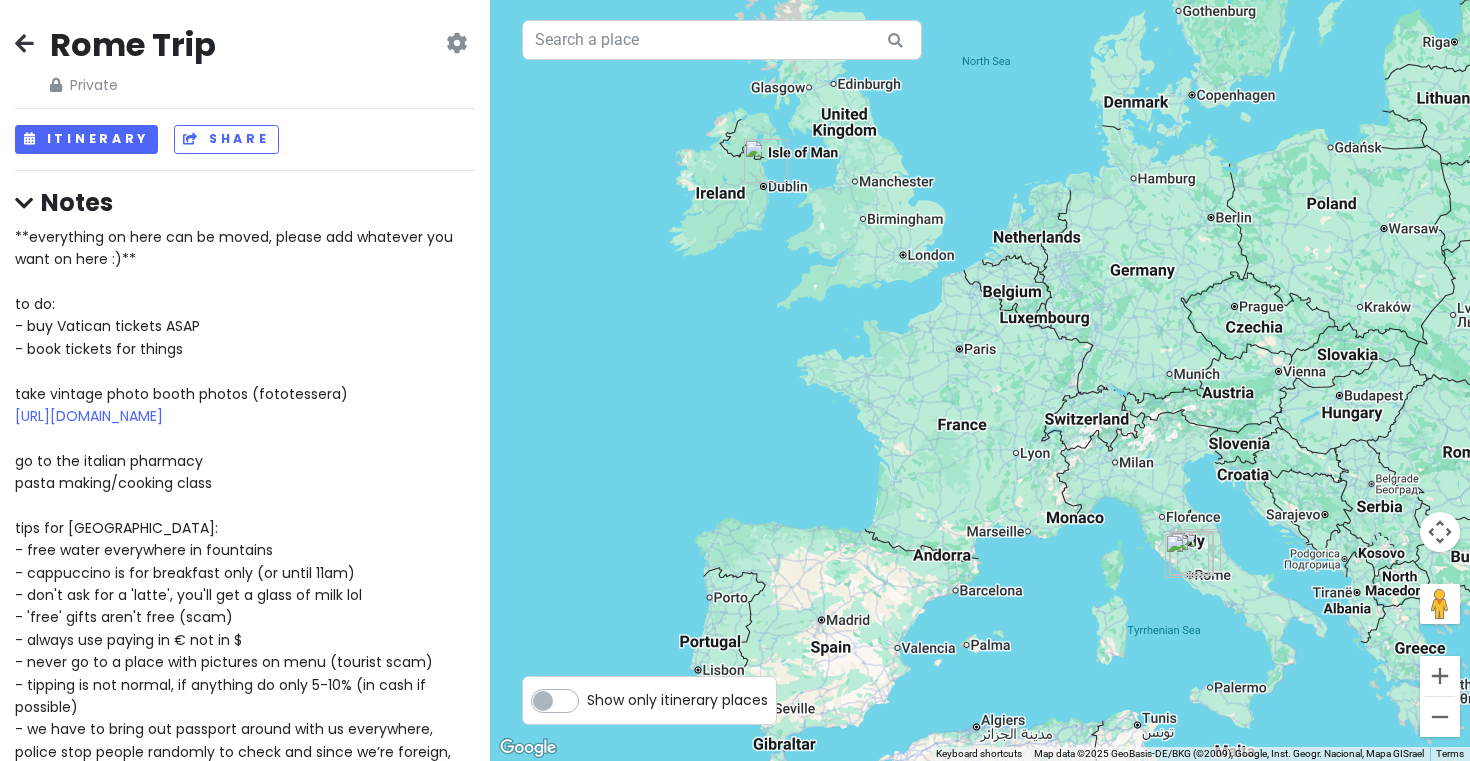 click on "Rome Trip Private Change Dates Make a Copy Delete Trip Go Pro ⚡️ Give Feedback 💡 Support Scout ☕️ Itinerary Share Notes **everything on here can be moved, please add whatever you want on here :)**
to do:
- buy Vatican tickets ASAP
- book tickets for things
take vintage photo booth photos (fototessera)
[URL][DOMAIN_NAME]
go to the italian pharmacy
pasta making/cooking class
tips for [GEOGRAPHIC_DATA]:
- free water everywhere in fountains
- cappuccino is for breakfast only (or until 11am)
- don't ask for a 'latte', you'll get a glass of milk lol
- 'free' gifts aren't free (scam)
- always use paying in € not in $
- never go to a place with pictures on menu (tourist scam)
- tipping is not normal, if anything do only 5-10% (in cash if possible)
- we have to bring out passport around with us everywhere, police stop people randomly to check and since we’re foreign, they only accept passport as valid ID Attractions   Edit" at bounding box center [245, 380] 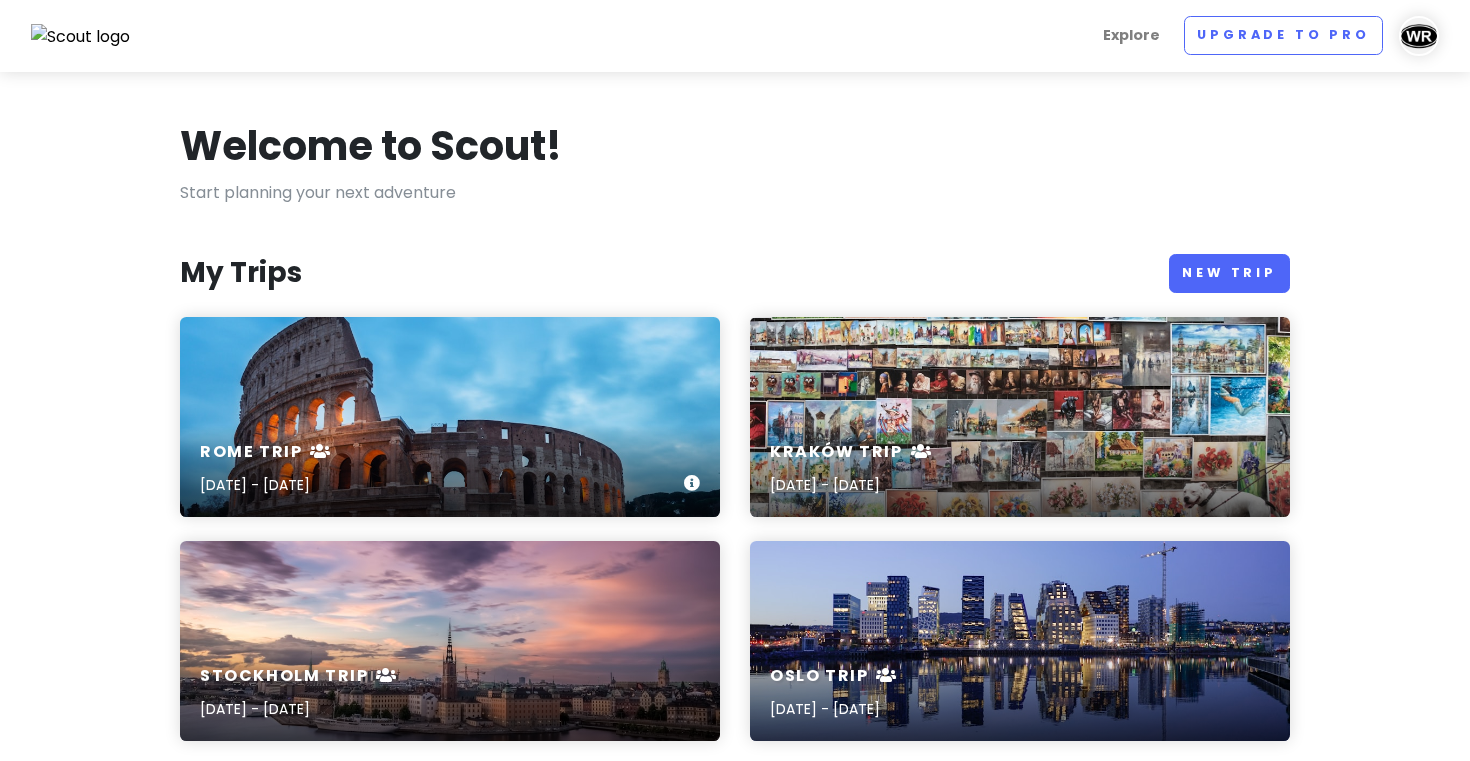 scroll, scrollTop: 95, scrollLeft: 0, axis: vertical 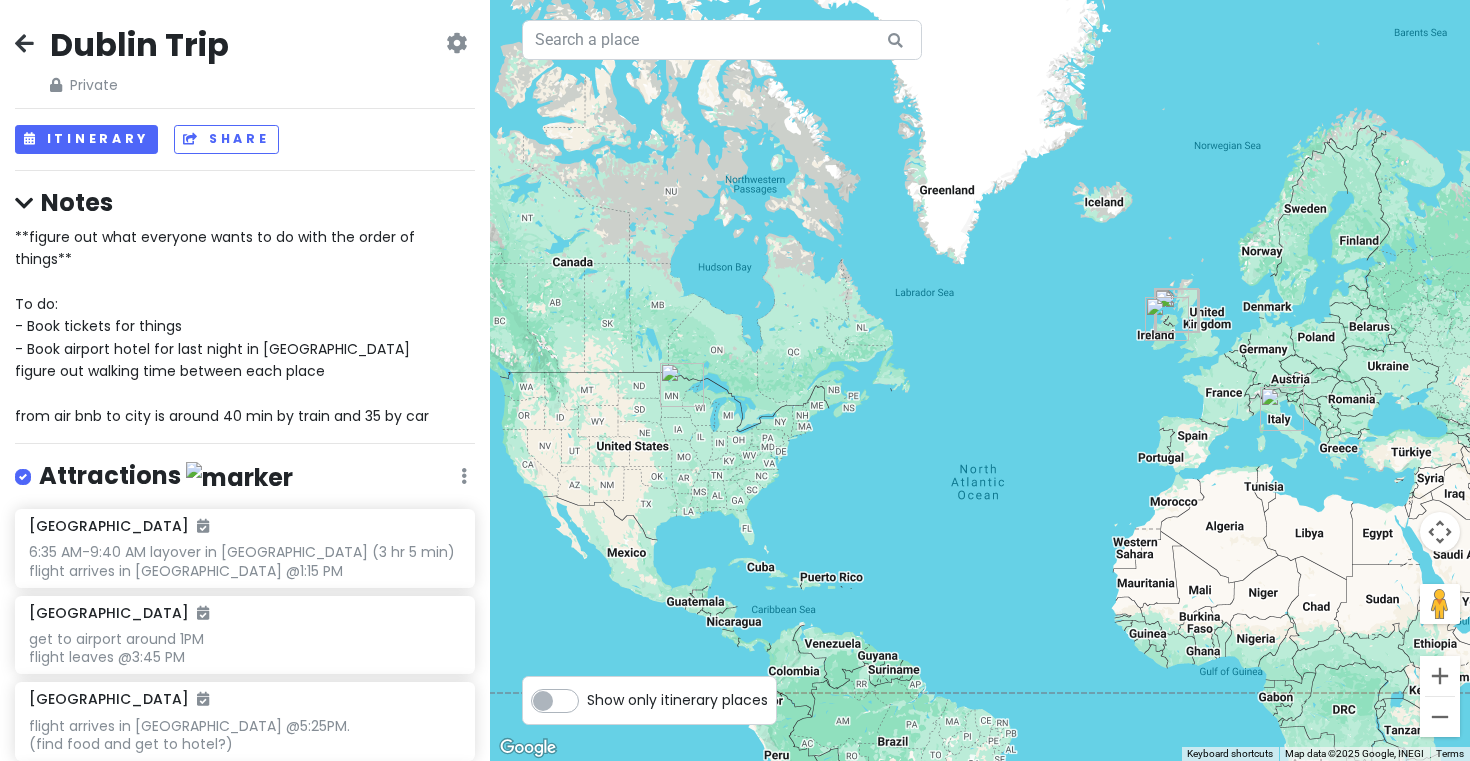 click at bounding box center (24, 43) 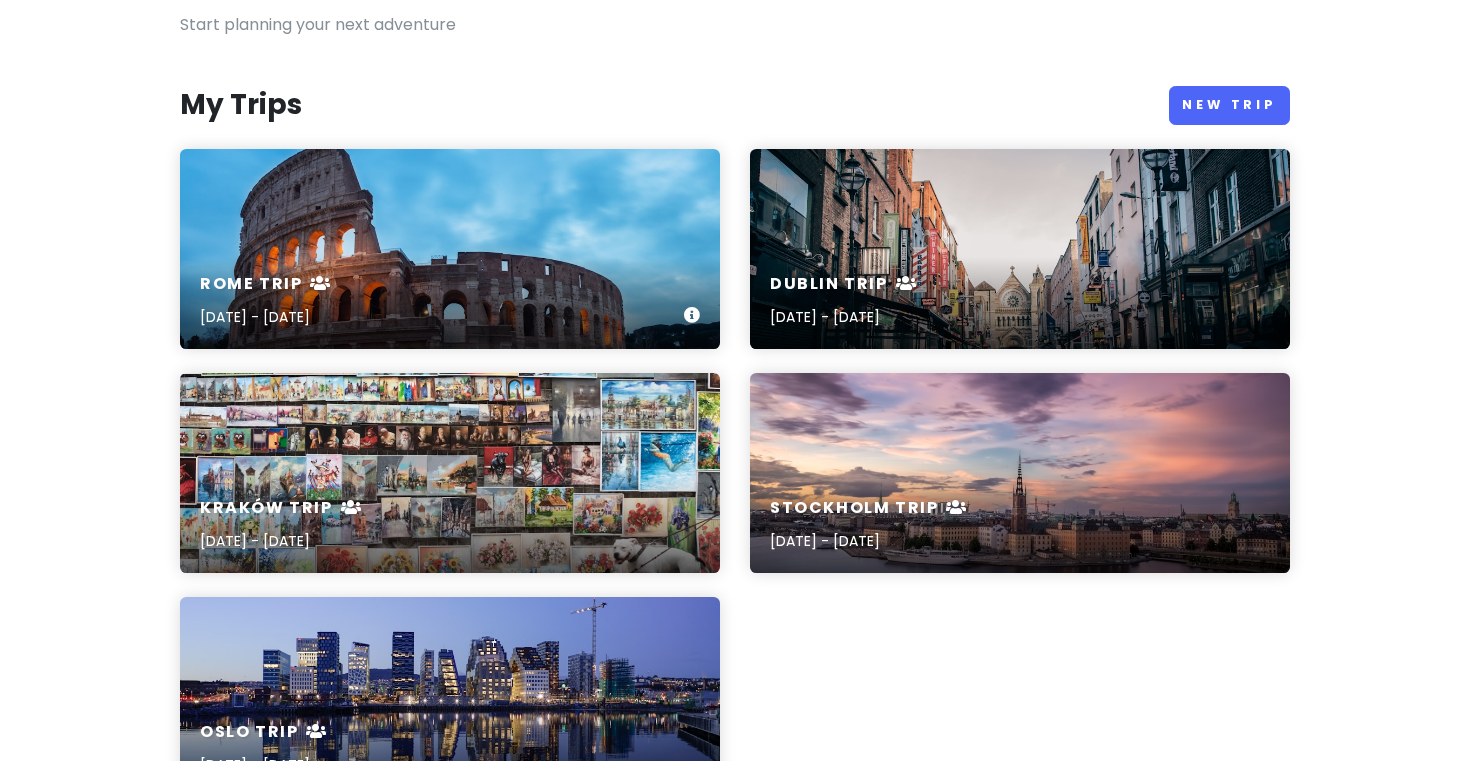 scroll, scrollTop: 179, scrollLeft: 0, axis: vertical 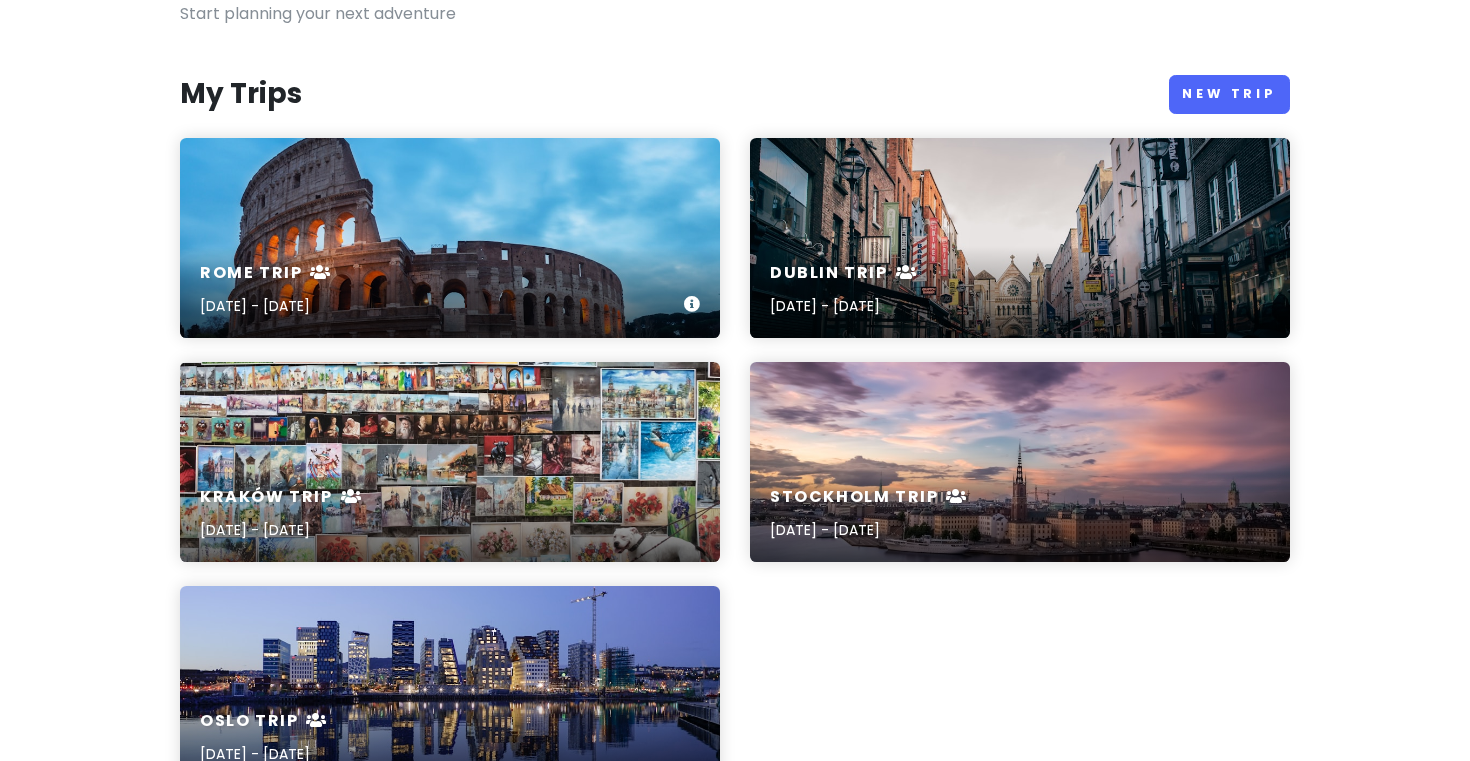 click on "Rome Trip Sep 29, 2025 - Oct 3, 2025" at bounding box center (450, 238) 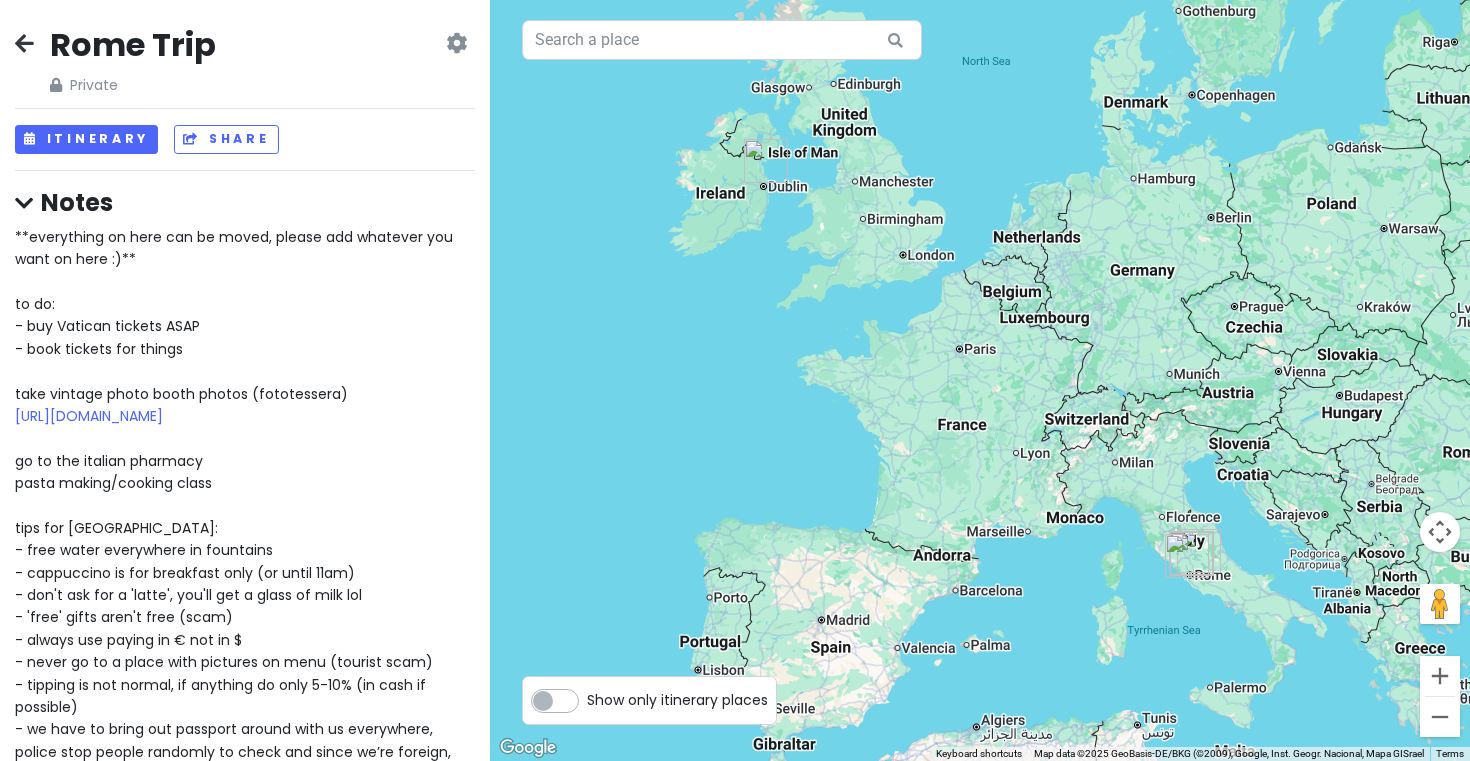 click on "**everything on here can be moved, please add whatever you want on here :)**
to do:
- buy Vatican tickets ASAP
- book tickets for things
take vintage photo booth photos (fototessera)
https://www.rerumromanarum.com/2020/02/cabine-per-fototessere-roma.html
go to the italian pharmacy
pasta making/cooking class
tips for italy:
- free water everywhere in fountains
- cappuccino is for breakfast only (or until 11am)
- don't ask for a 'latte', you'll get a glass of milk lol
- 'free' gifts aren't free (scam)
- always use paying in € not in $
- never go to a place with pictures on menu (tourist scam)
- tipping is not normal, if anything do only 5-10% (in cash if possible)
- we have to bring out passport around with us everywhere, police stop people randomly to check and since we’re foreign, they only accept passport as valid ID" at bounding box center [236, 505] 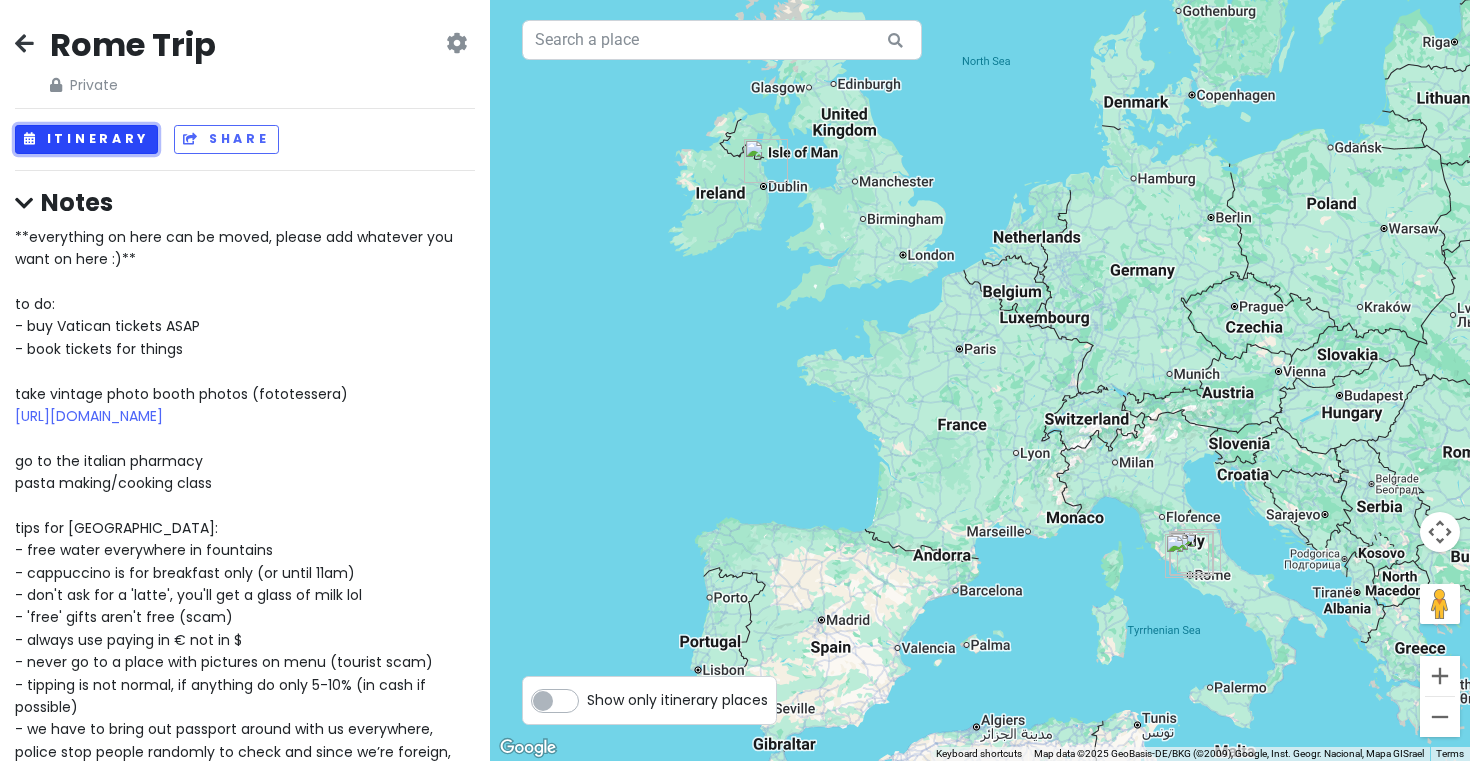 click on "Itinerary" at bounding box center [86, 139] 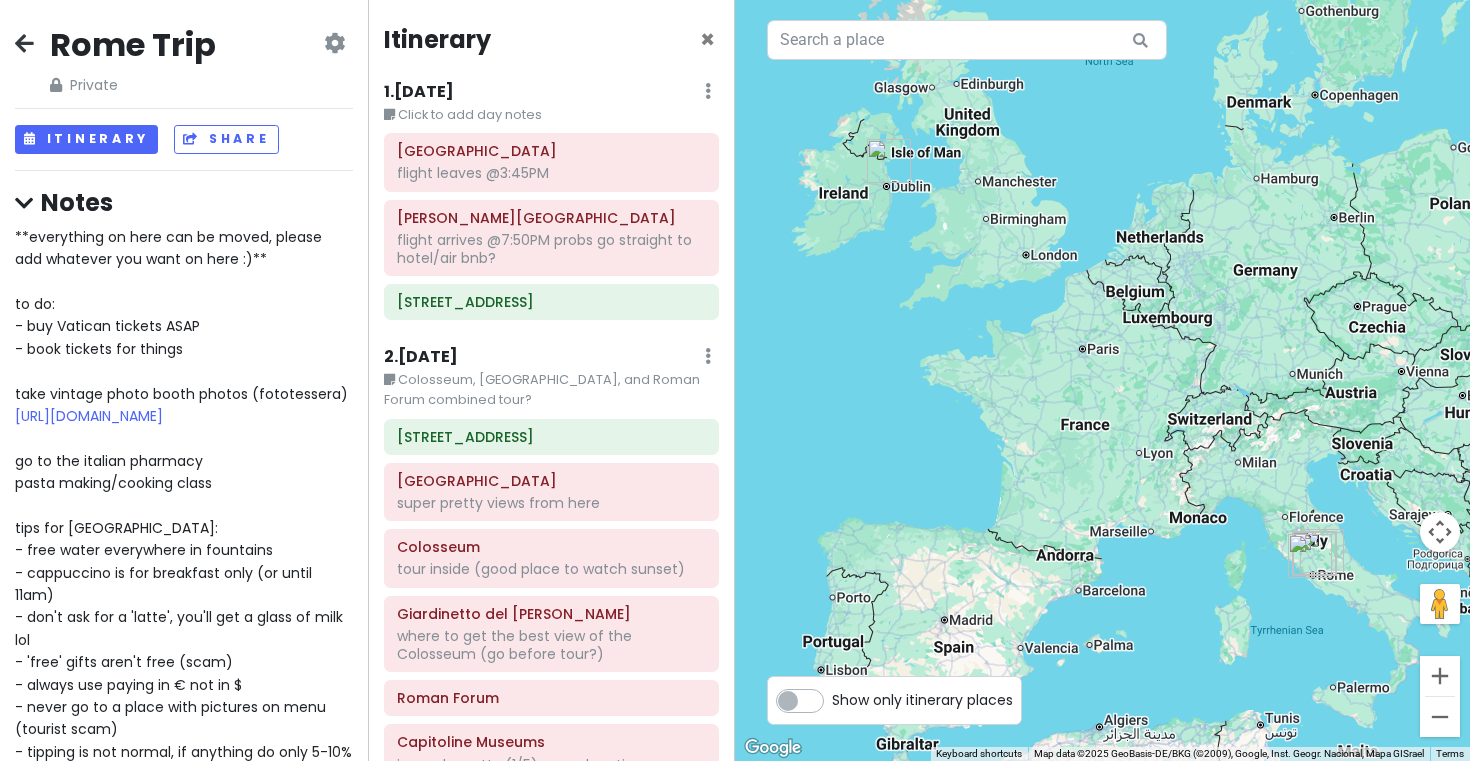 click at bounding box center (708, 91) 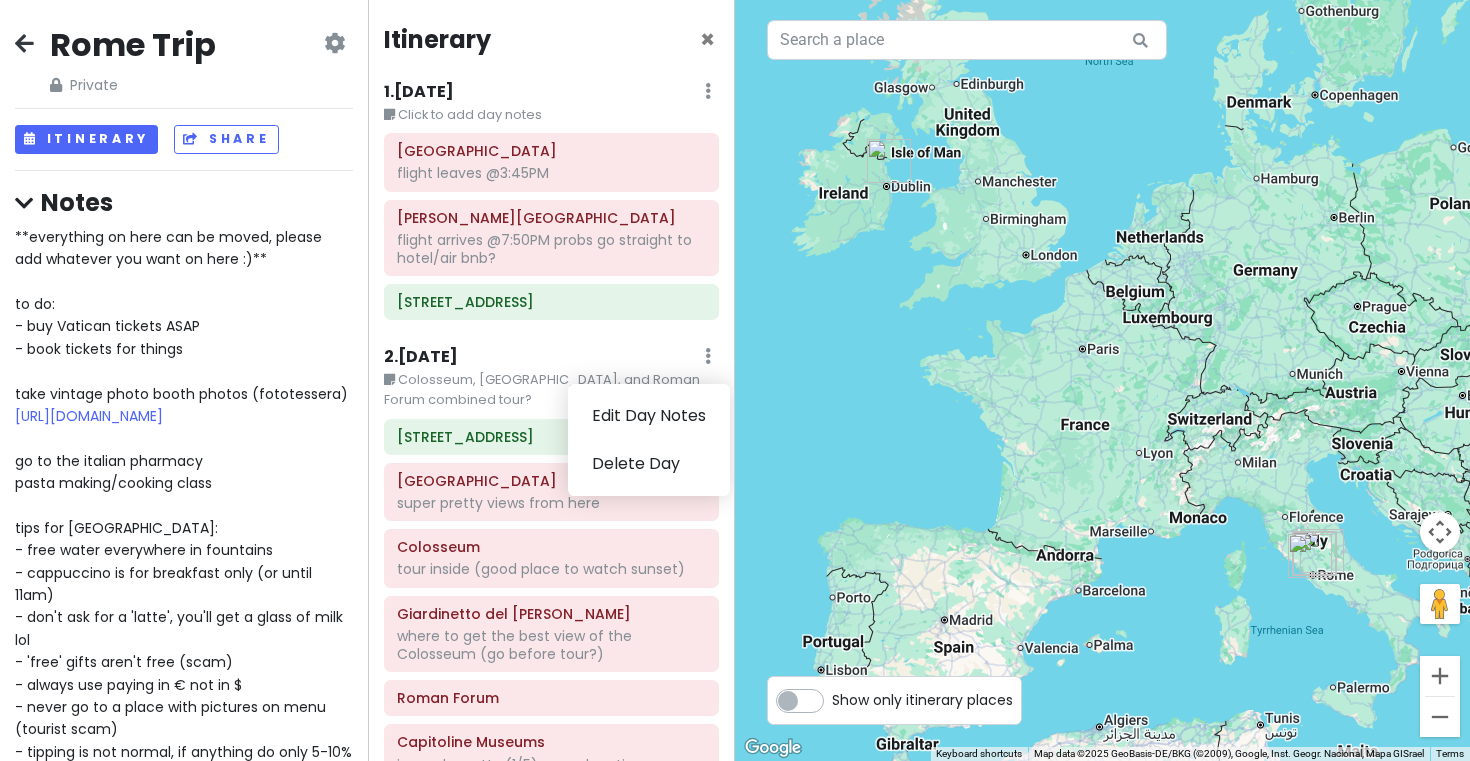 click on "2 .  Tue 9/30 Edit Day Notes Delete Day" at bounding box center (552, 361) 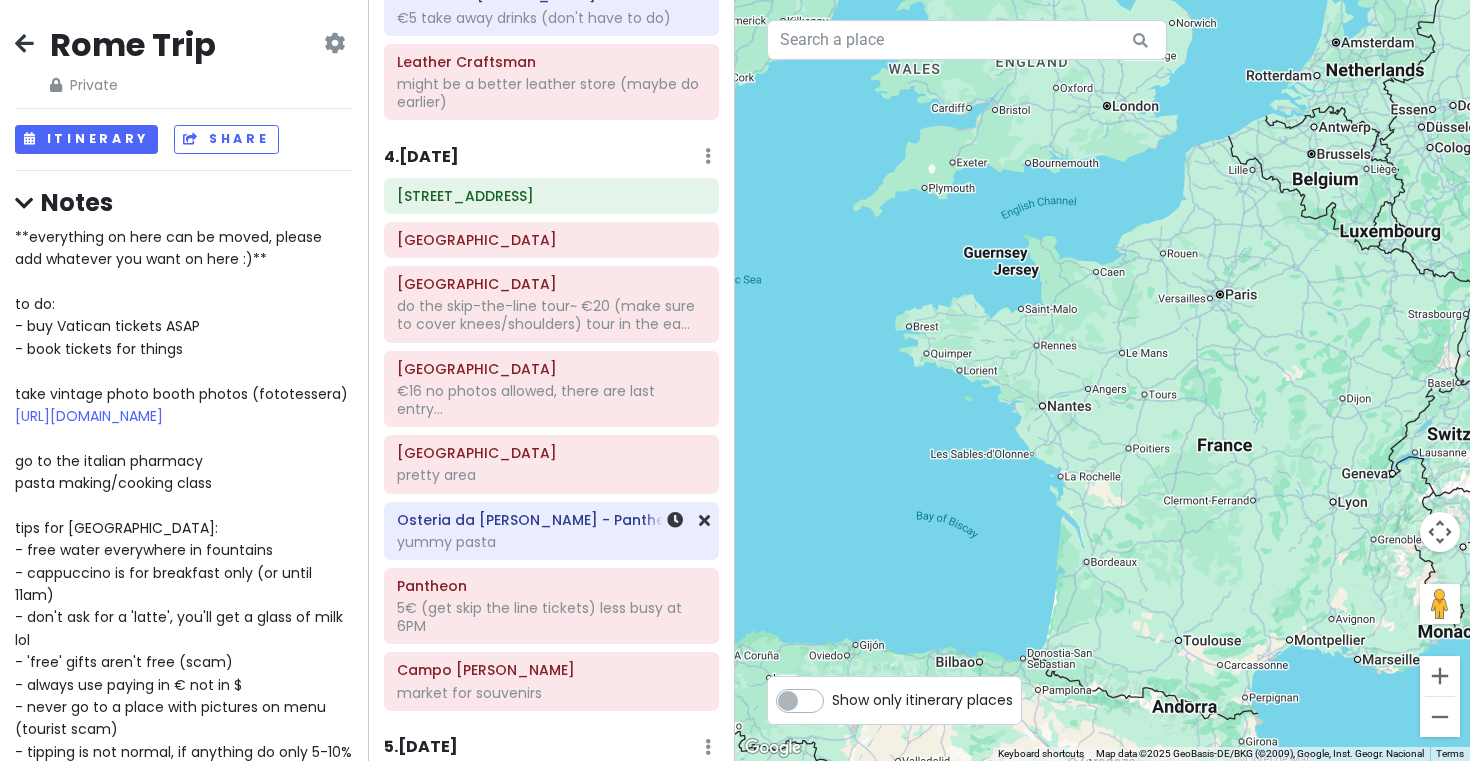 scroll, scrollTop: 1976, scrollLeft: 0, axis: vertical 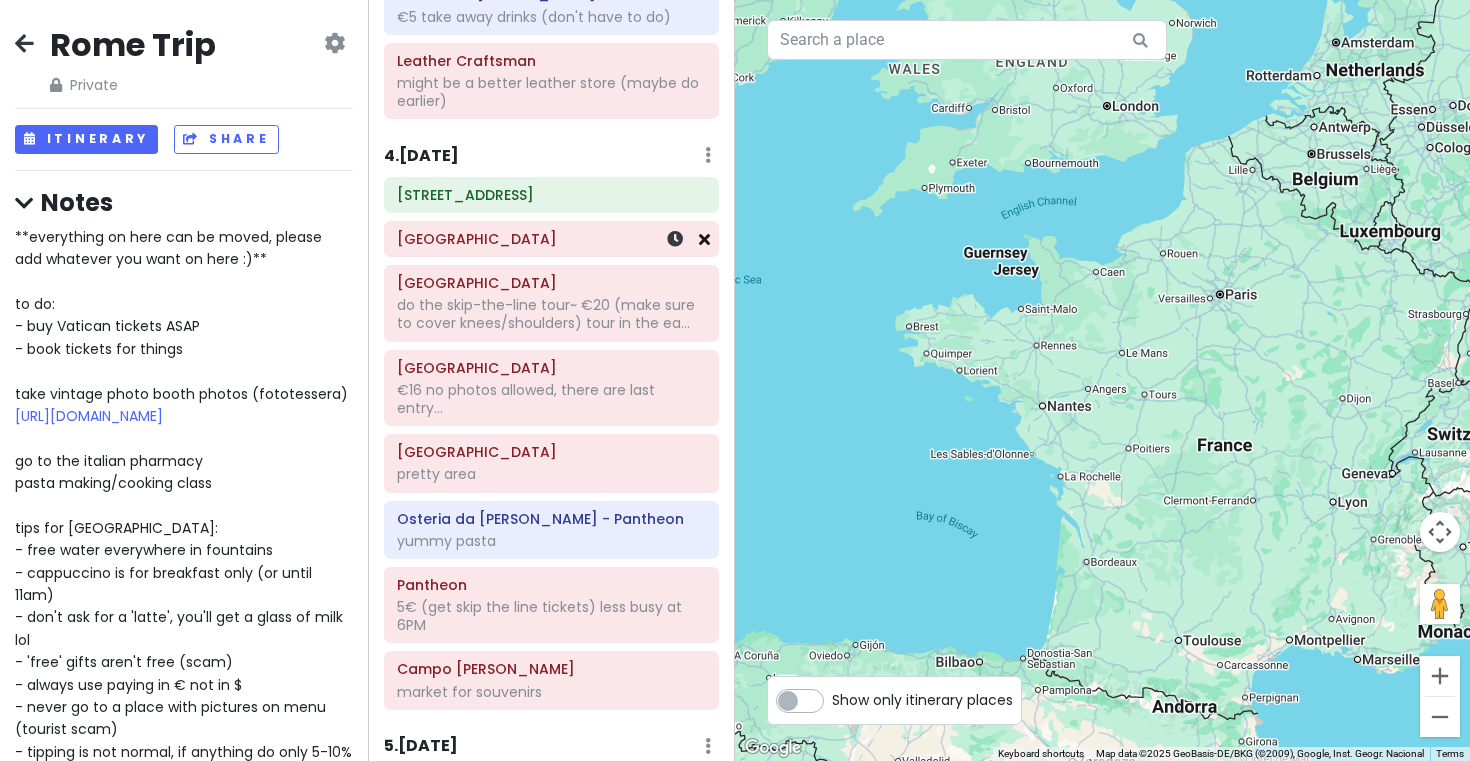click at bounding box center (704, 239) 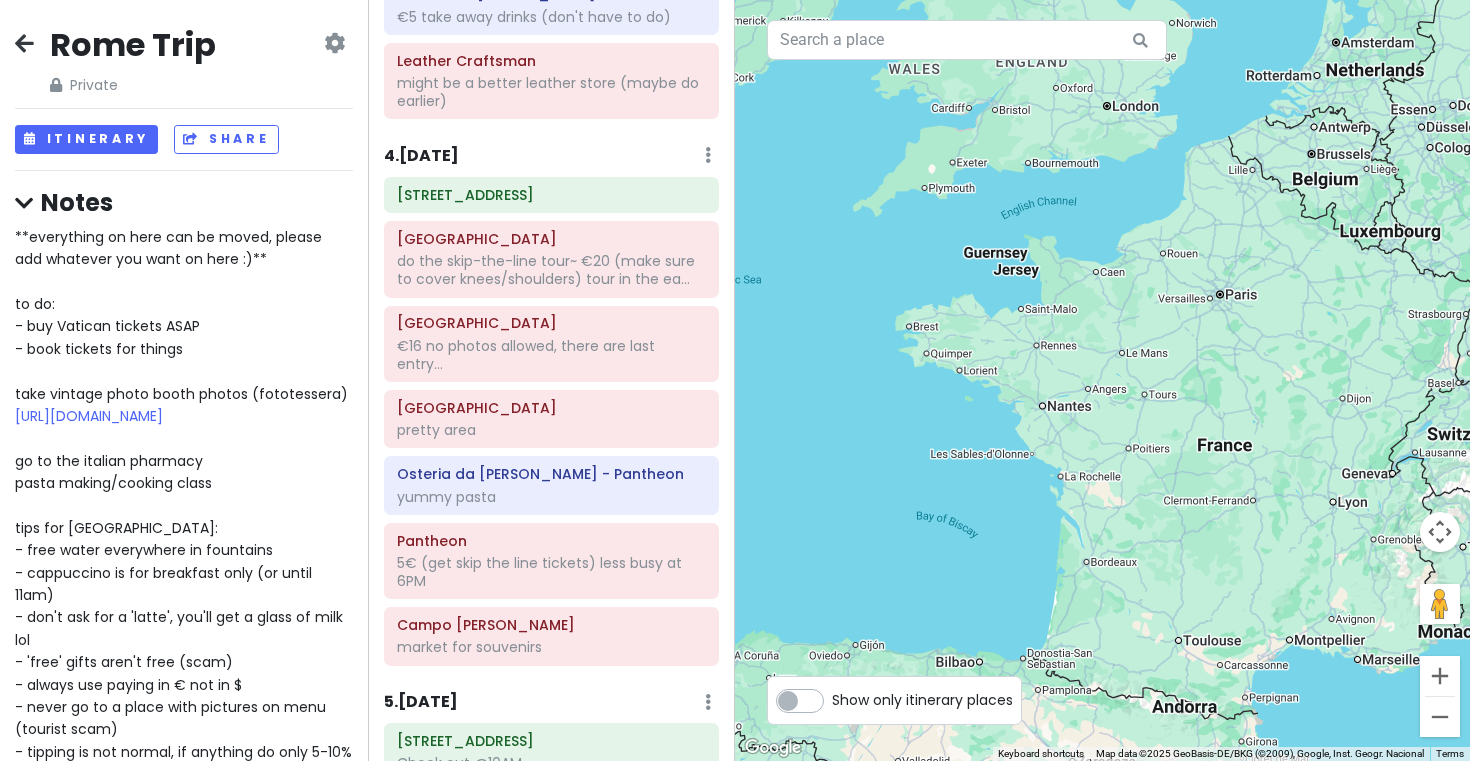 click on "Vatican City do the skip-the-line tour~ €20 (make sure to cover knees/shoulders) tour in the ea..." at bounding box center [551, 259] 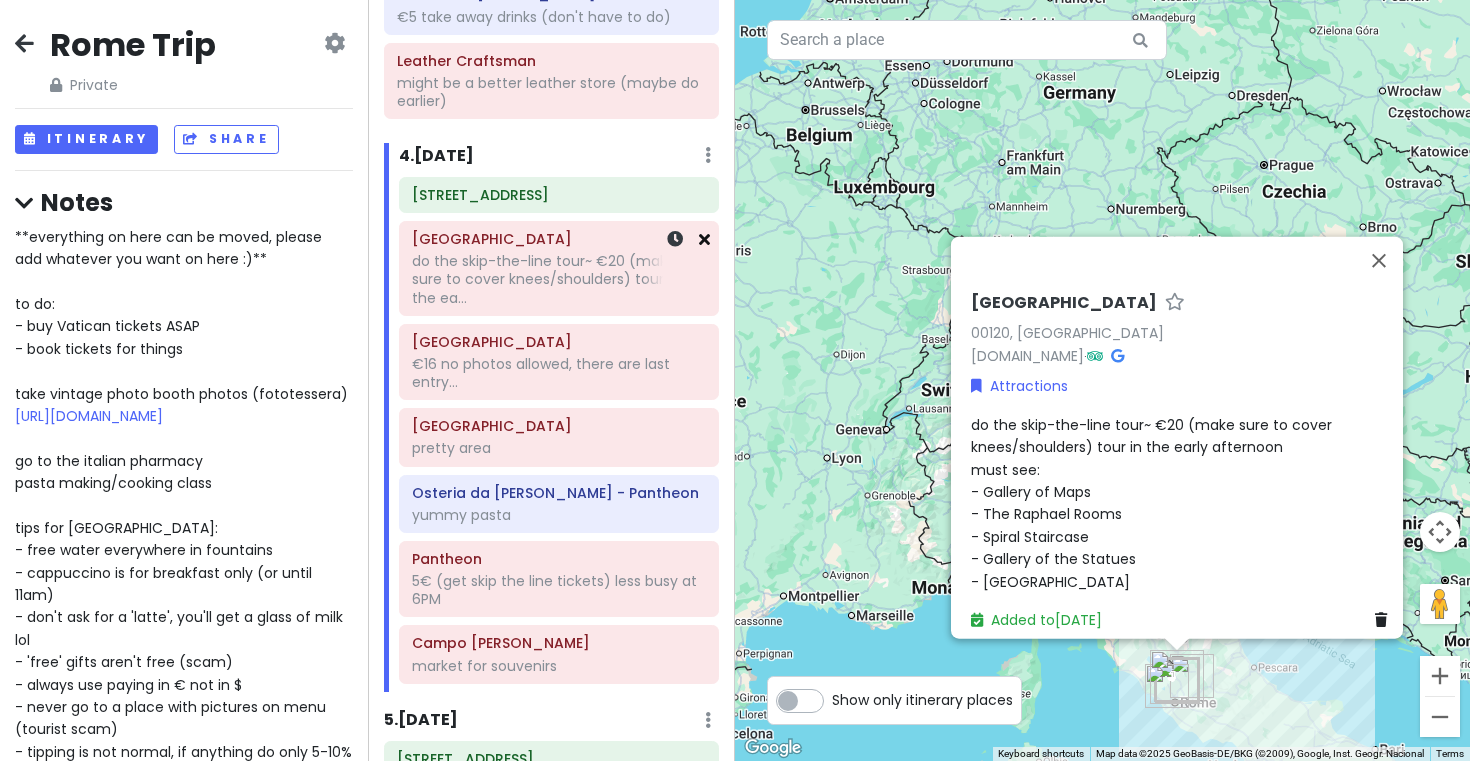 click at bounding box center (704, 239) 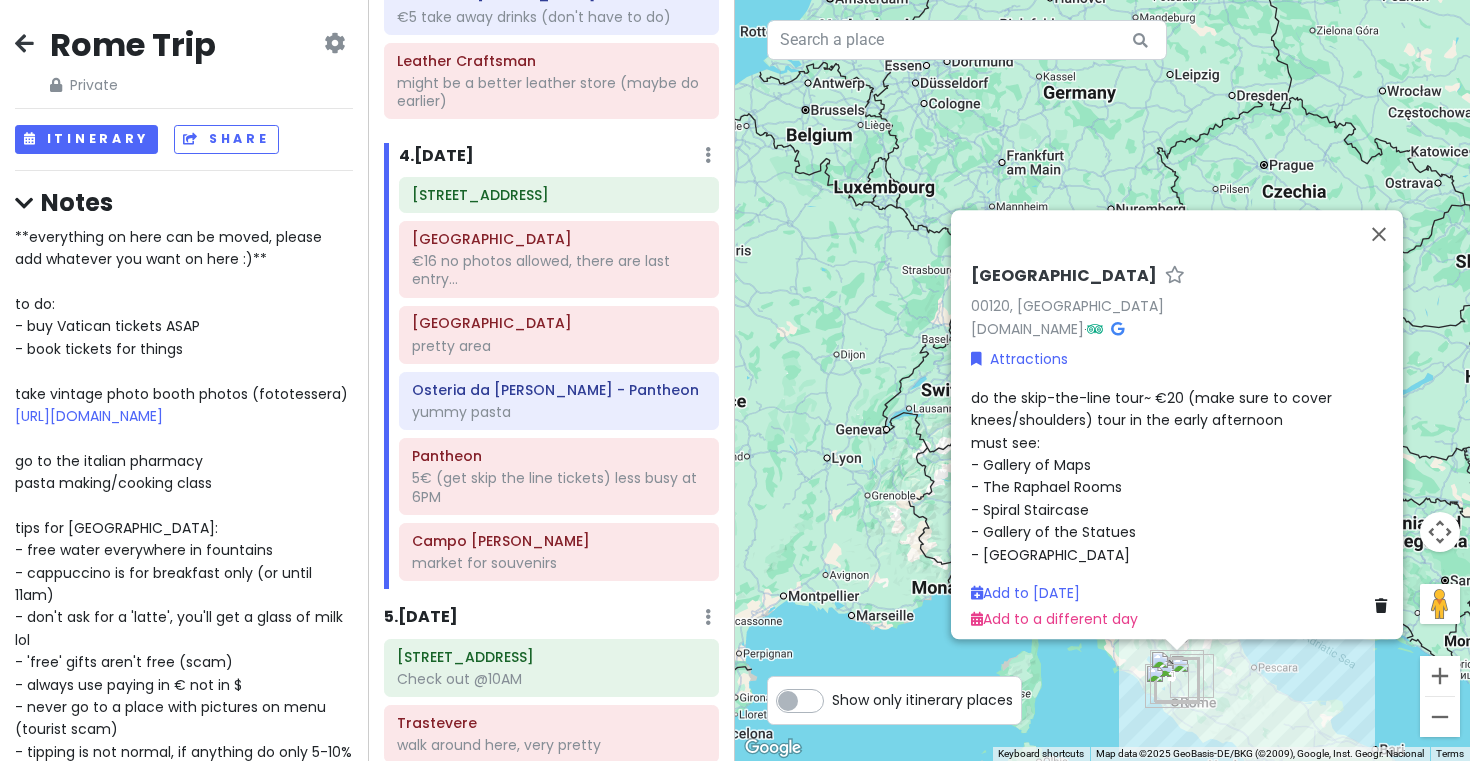 click on "€16
no photos allowed, there are last entry..." at bounding box center [551, -1803] 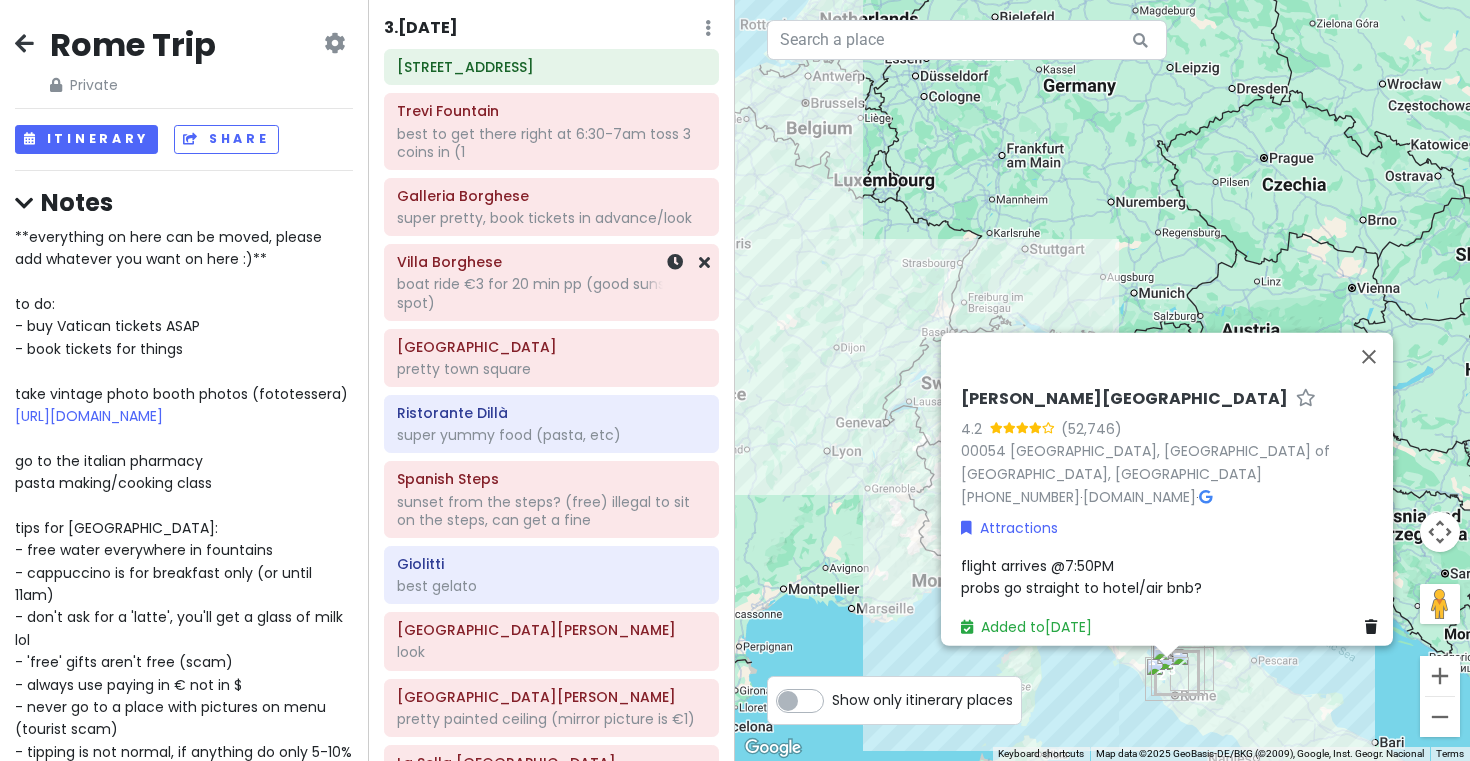 scroll, scrollTop: 1149, scrollLeft: 0, axis: vertical 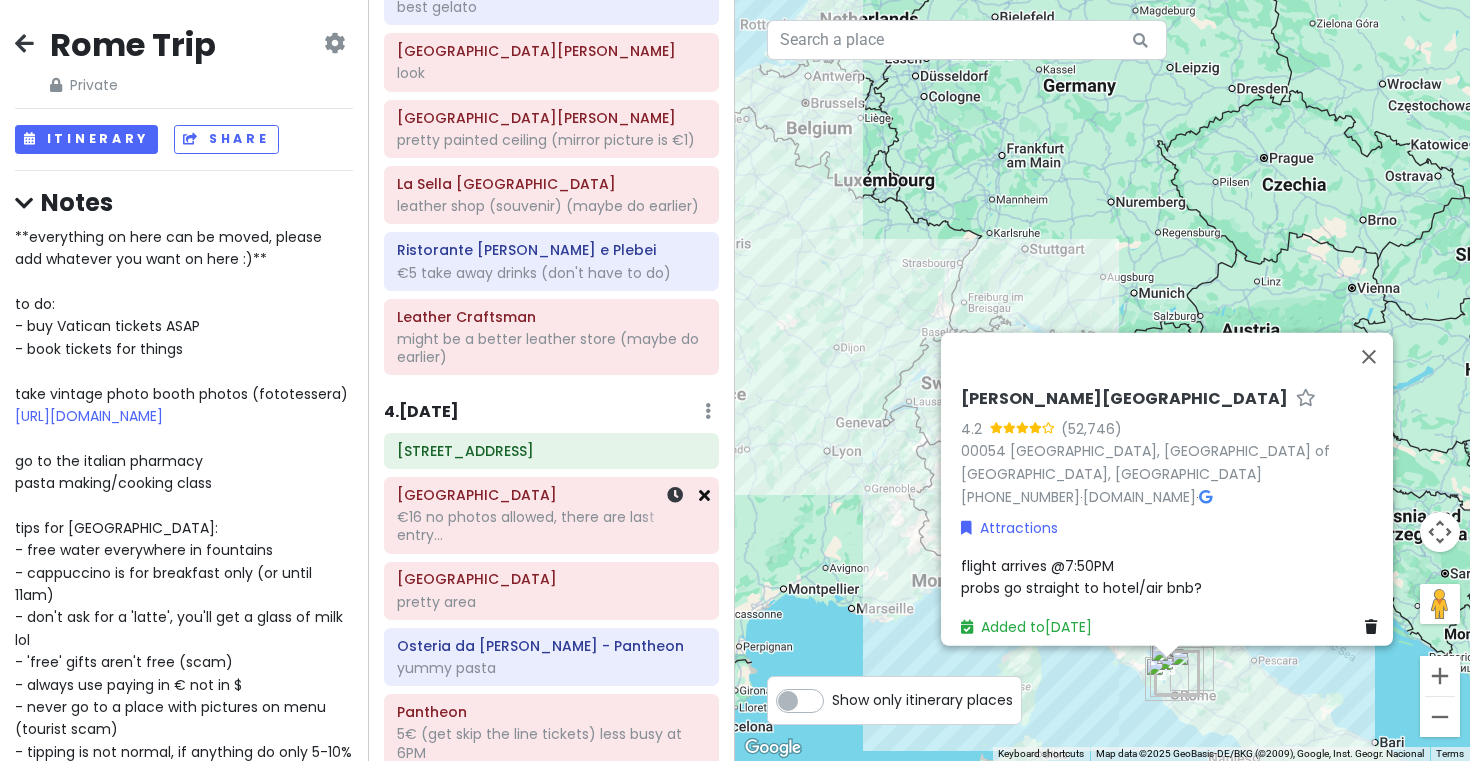 click at bounding box center [704, 495] 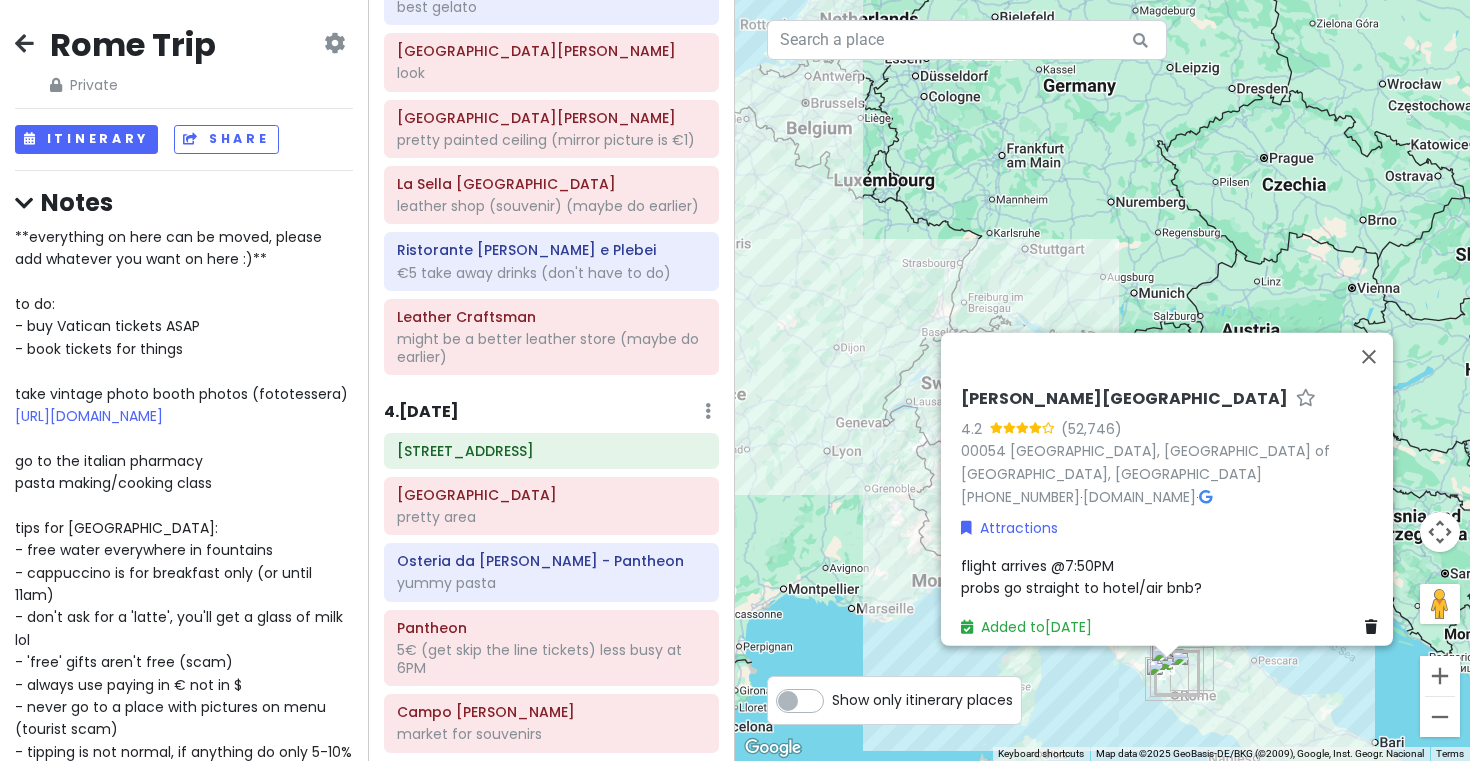 click on "pretty area" at bounding box center [558, -1547] 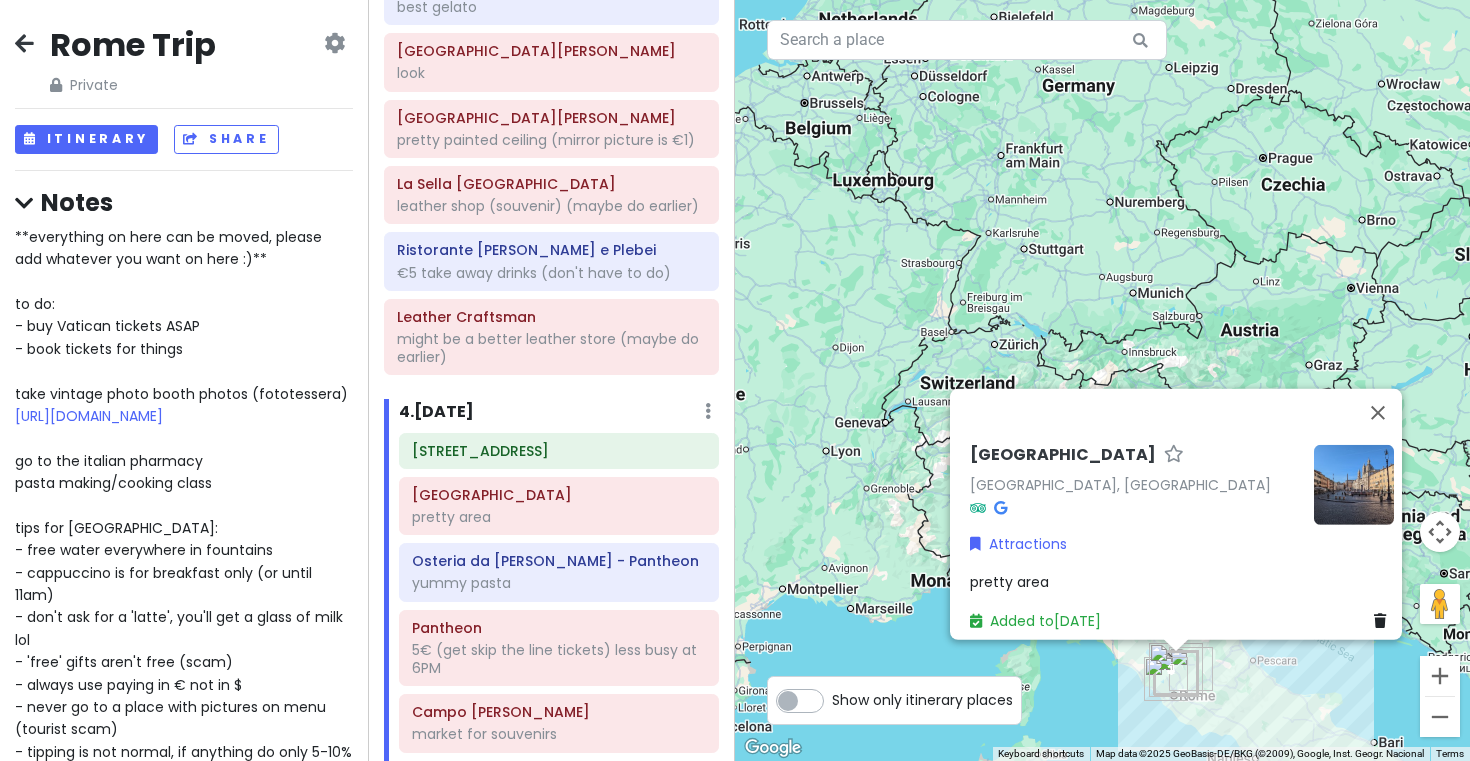 click on "[GEOGRAPHIC_DATA]" at bounding box center (558, 495) 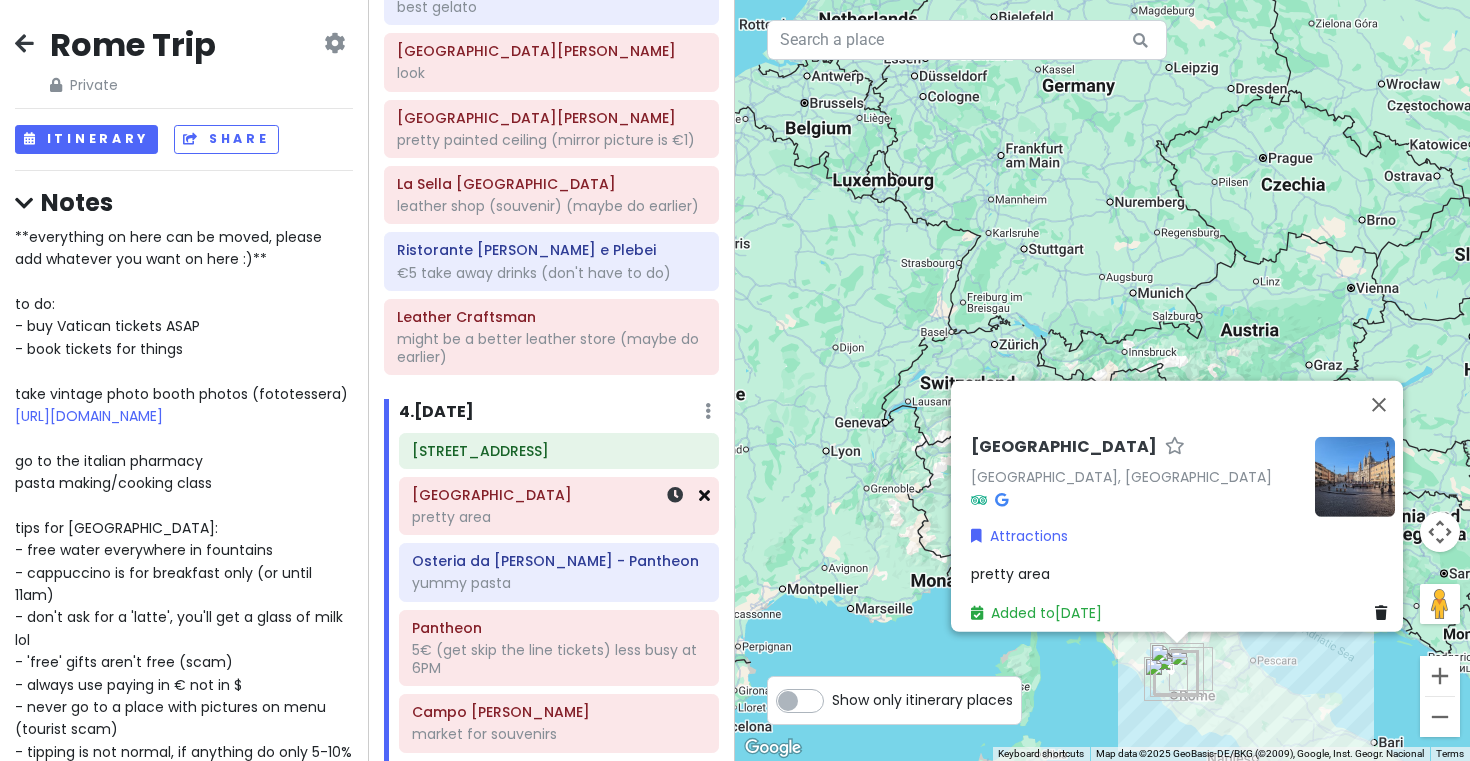 click at bounding box center [704, 495] 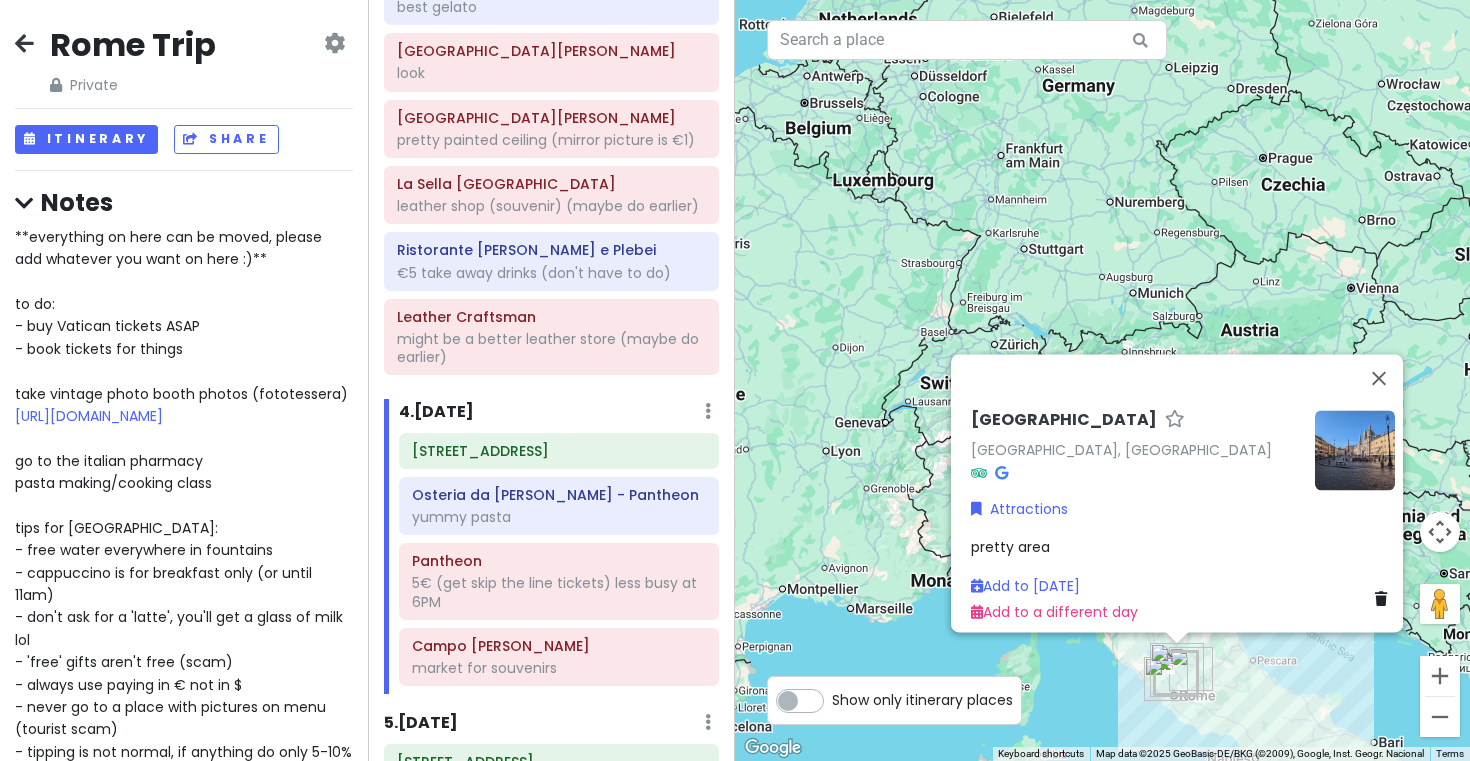 click on "yummy pasta" at bounding box center [551, -144] 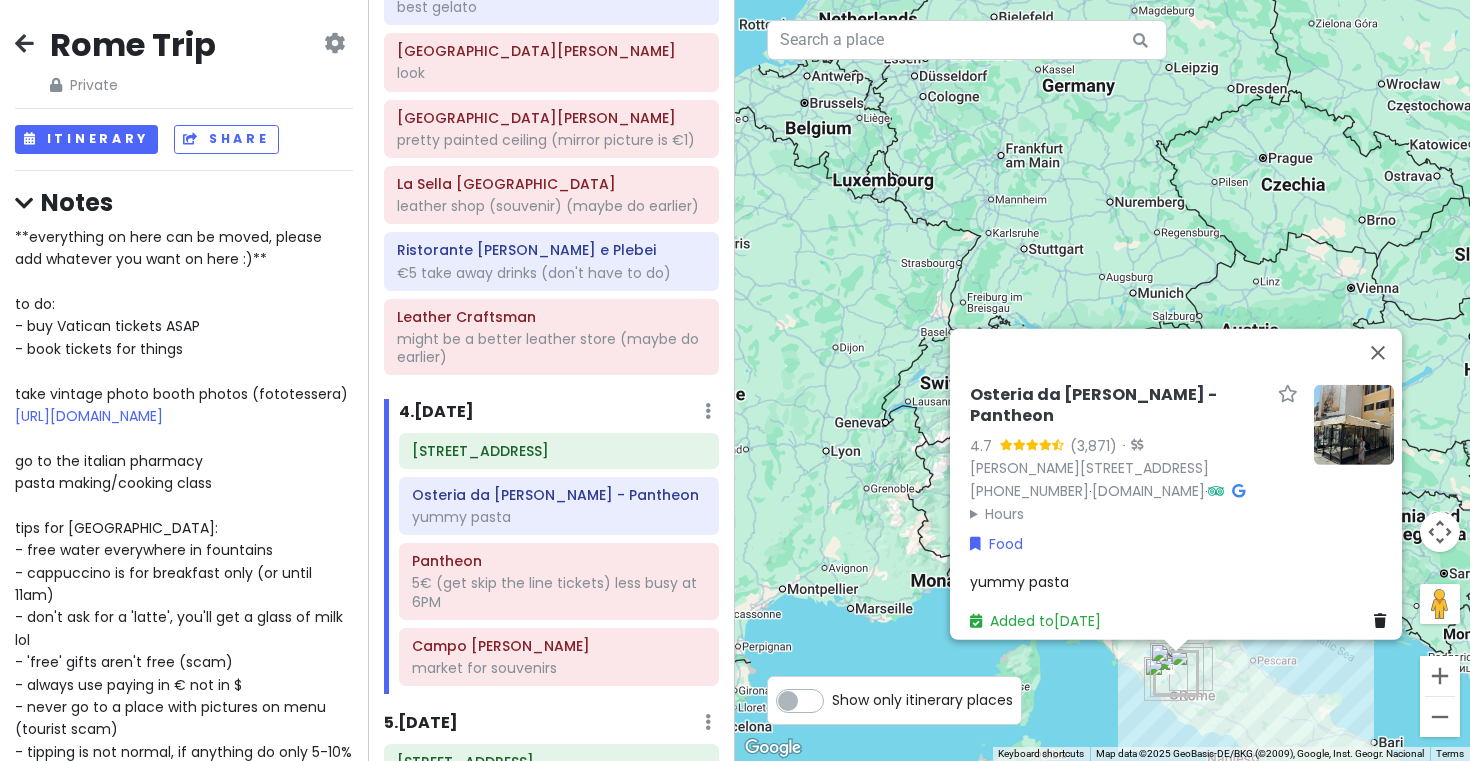 click on "Osteria da [PERSON_NAME] - Pantheon" at bounding box center [558, 495] 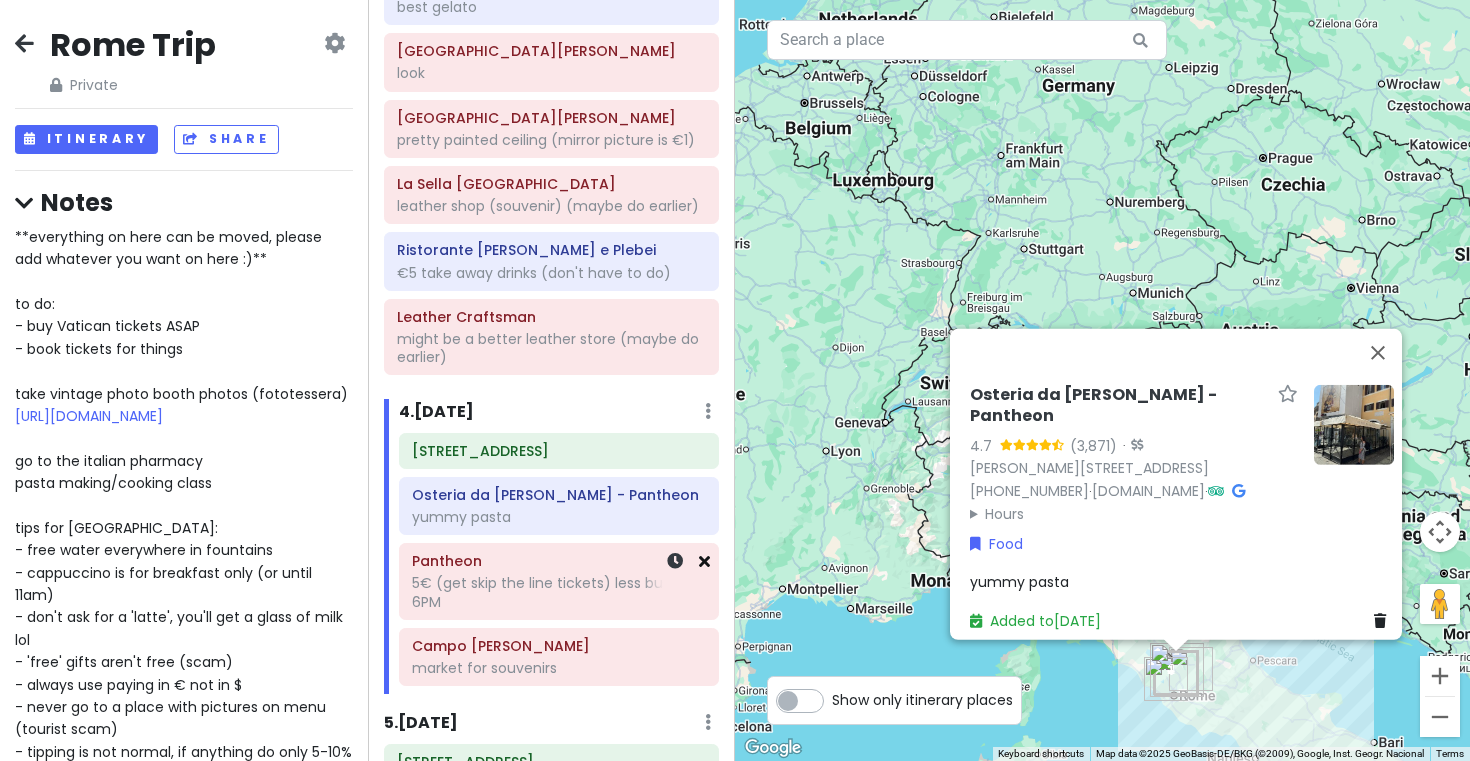 click at bounding box center (704, 561) 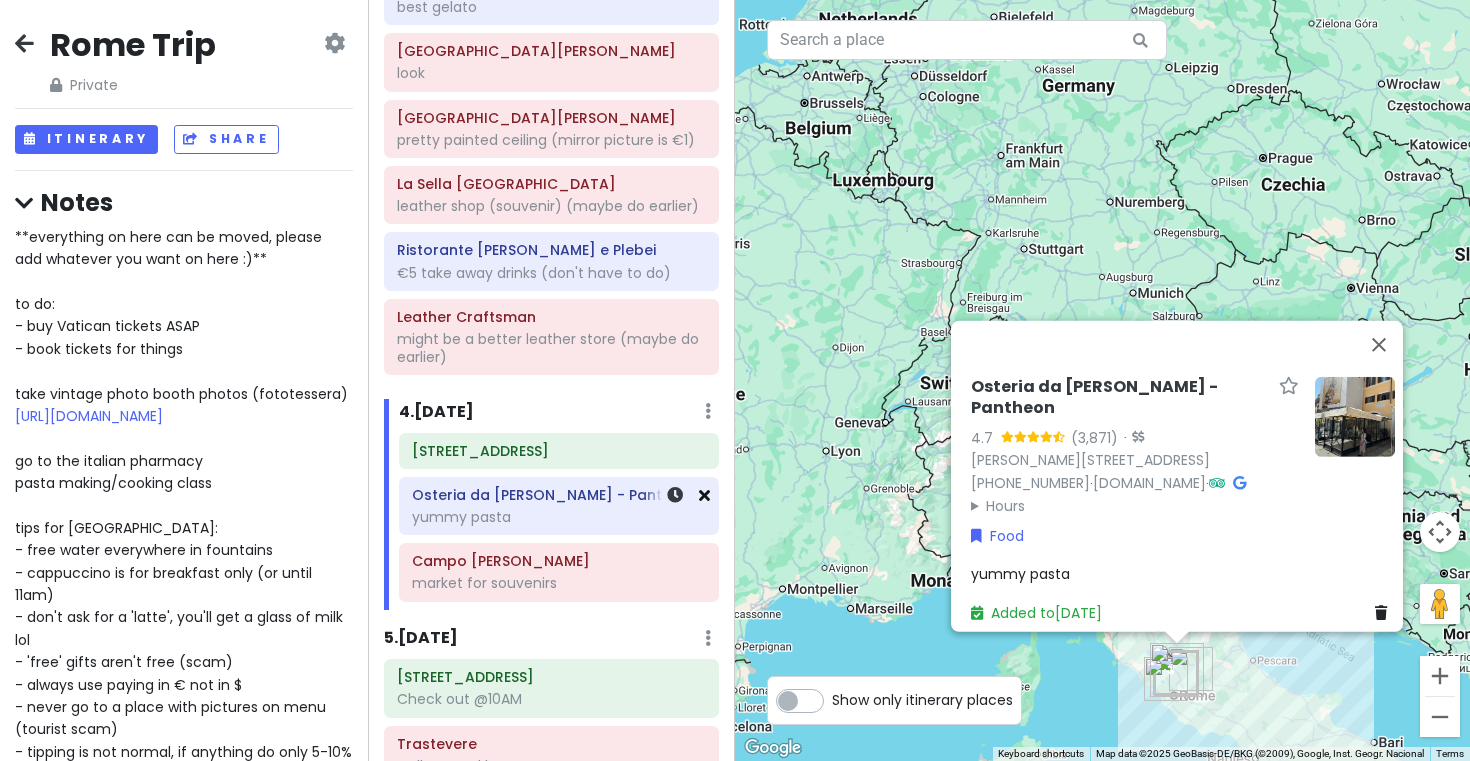 click at bounding box center [704, 495] 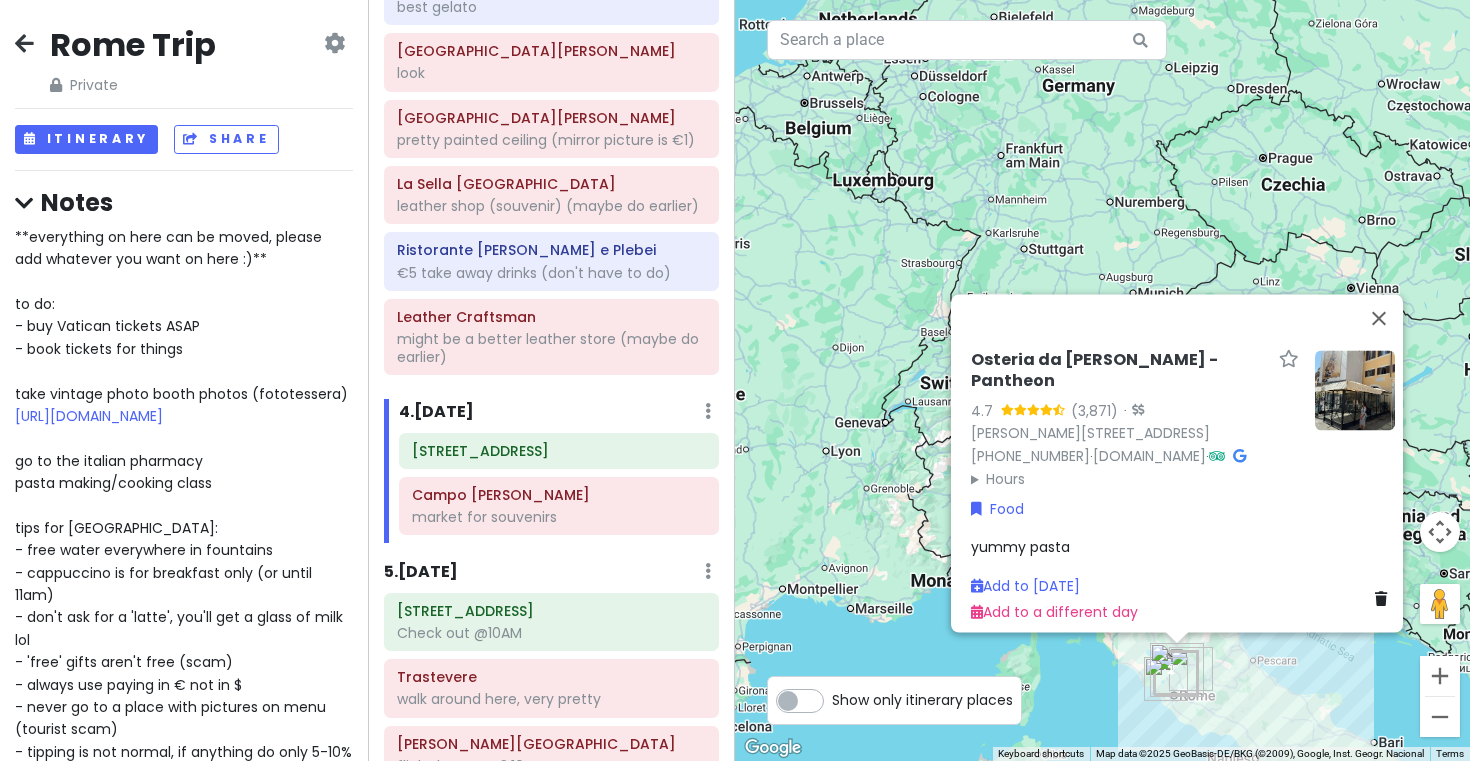 click on "Campo de' Fiori market for souvenirs" at bounding box center (558, 506) 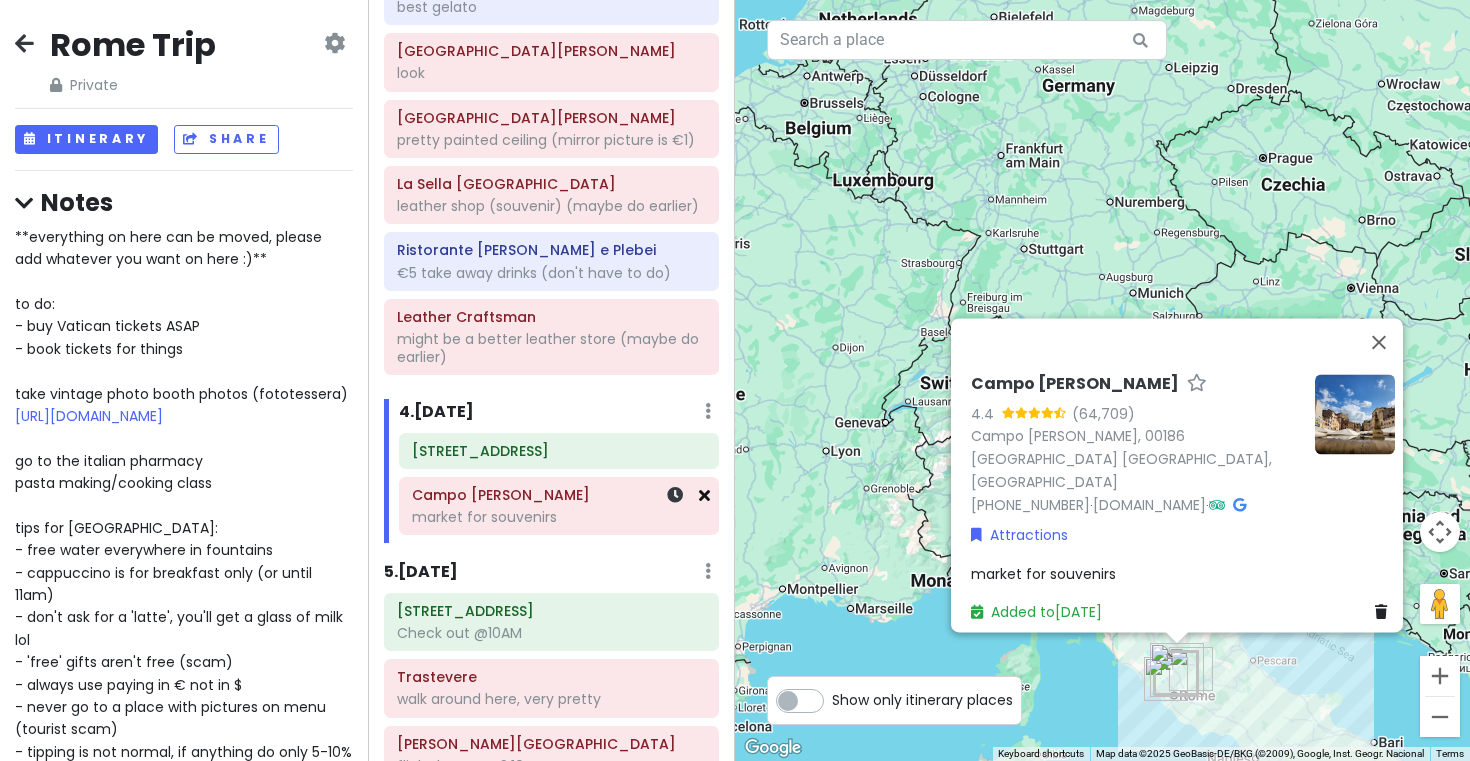 click at bounding box center [704, 495] 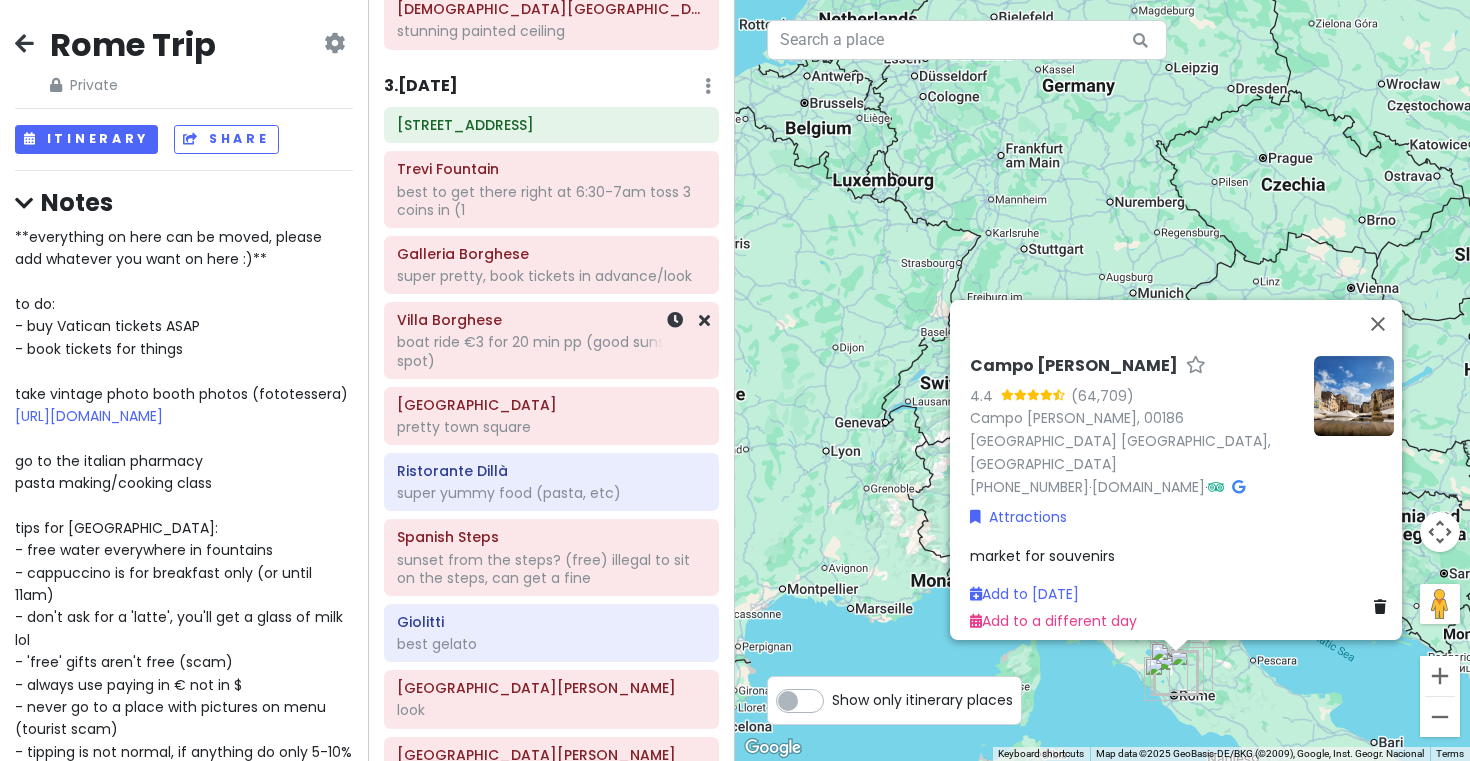 scroll, scrollTop: 1039, scrollLeft: 0, axis: vertical 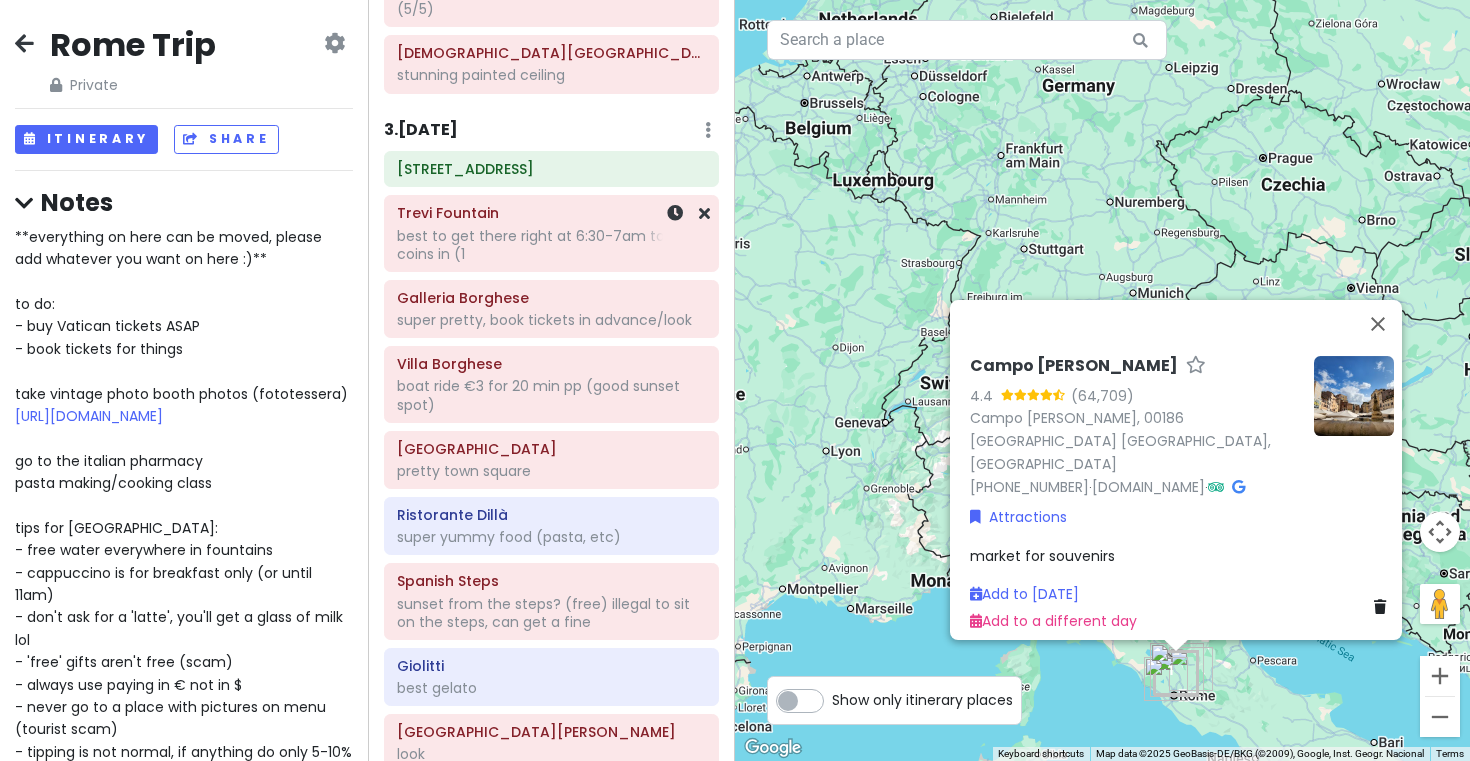 click on "best to get there right at 6:30-7am
toss 3 coins in (1" at bounding box center [551, -866] 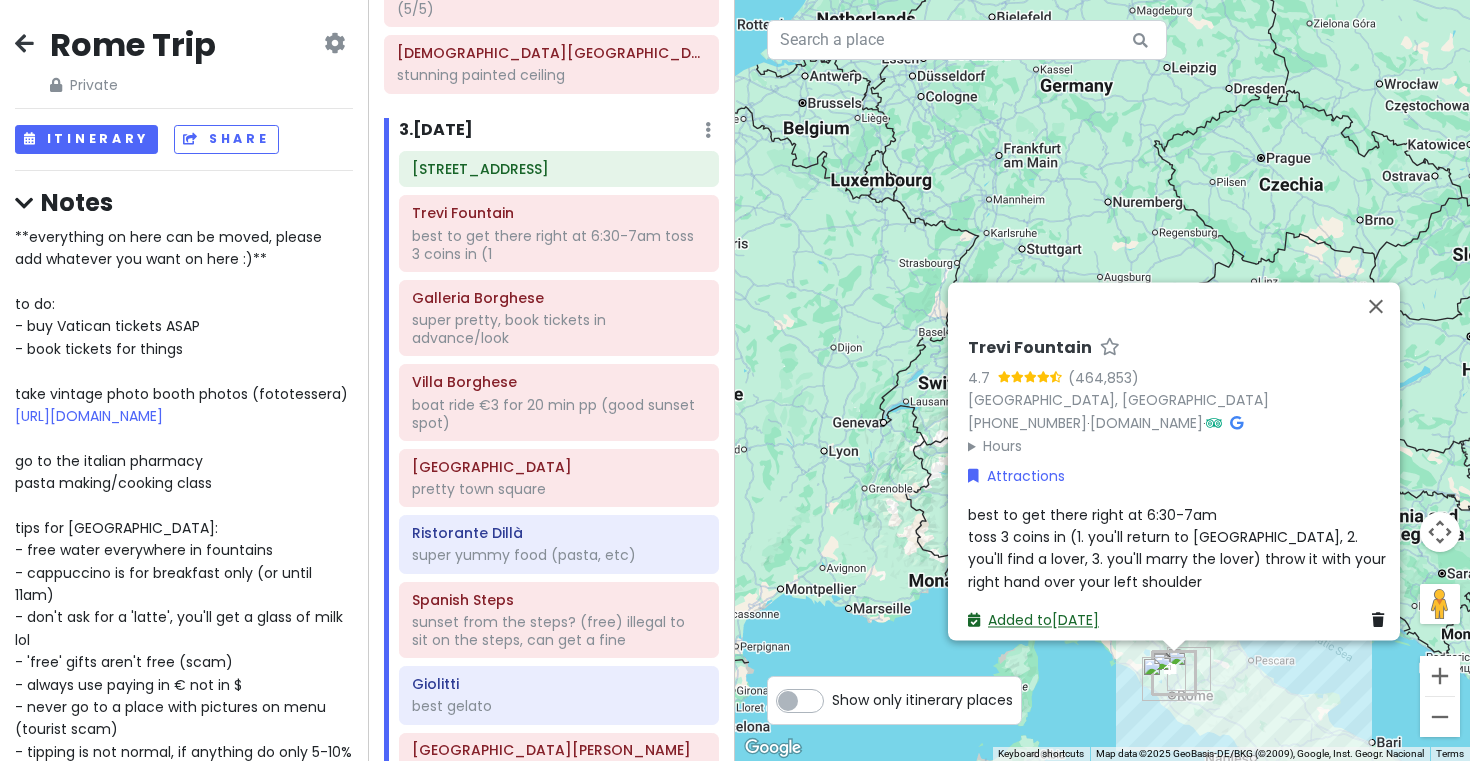 click on "Added to  Wed 10/1" at bounding box center (1033, 620) 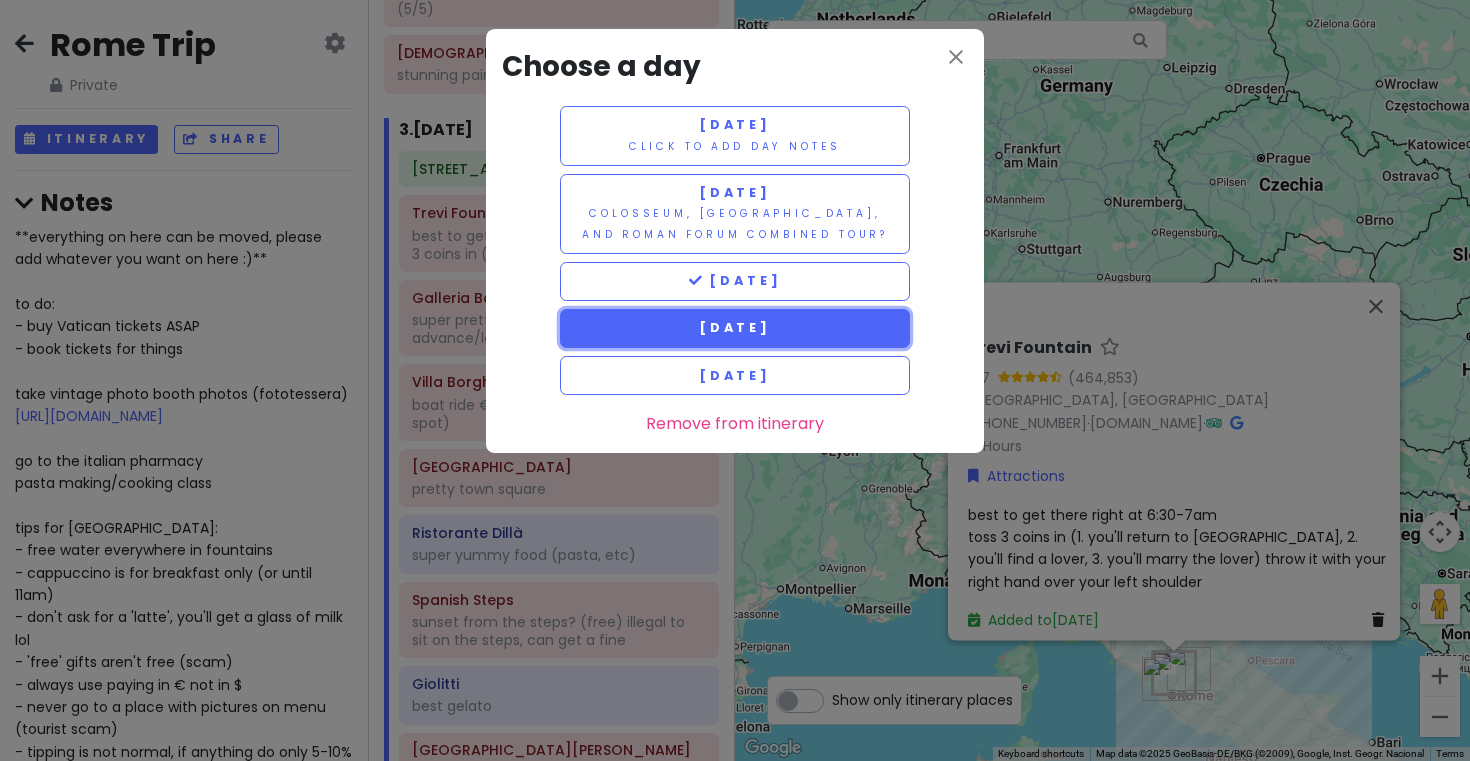 click on "Thursday 10/2" at bounding box center [735, 327] 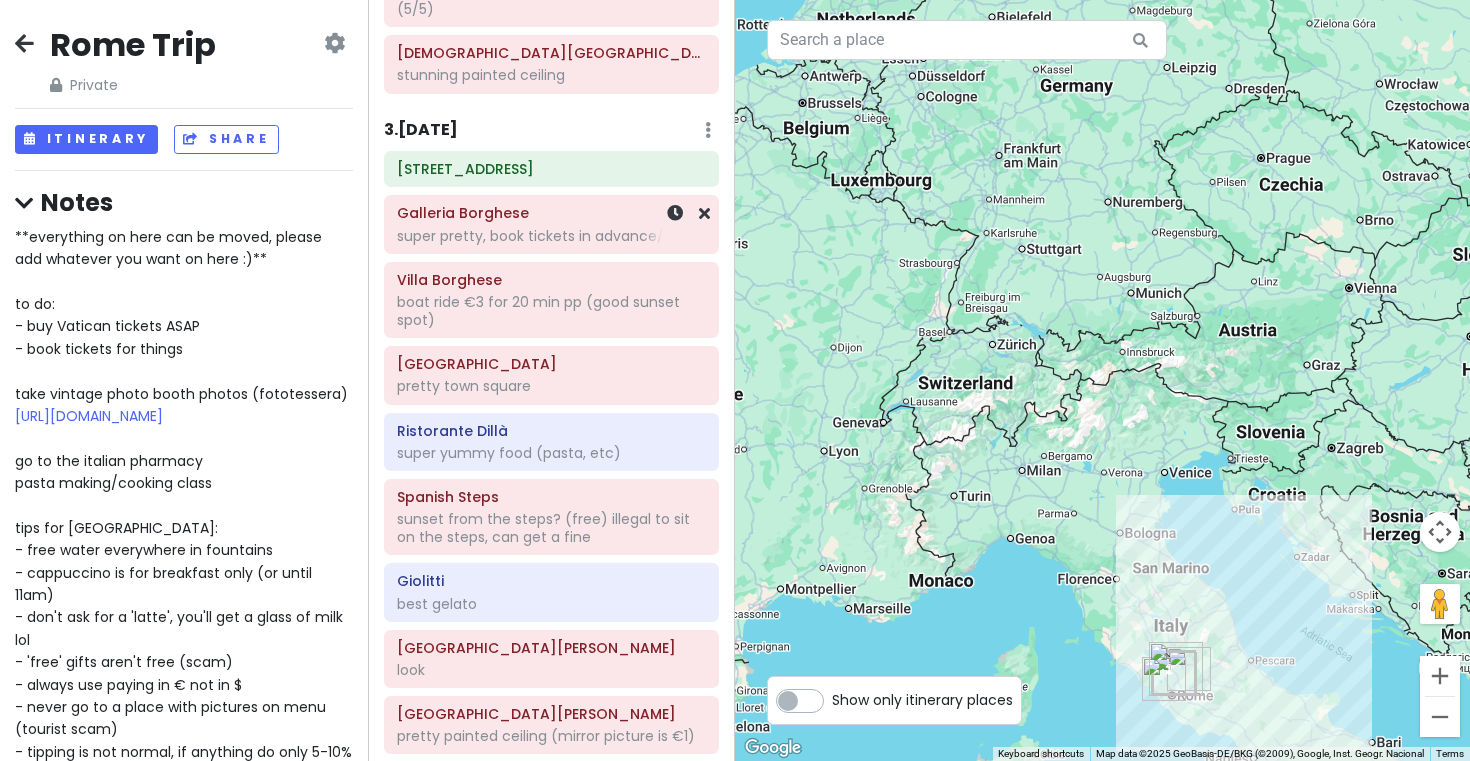 click on "Galleria Borghese super pretty, book tickets in advance/look" at bounding box center (551, 225) 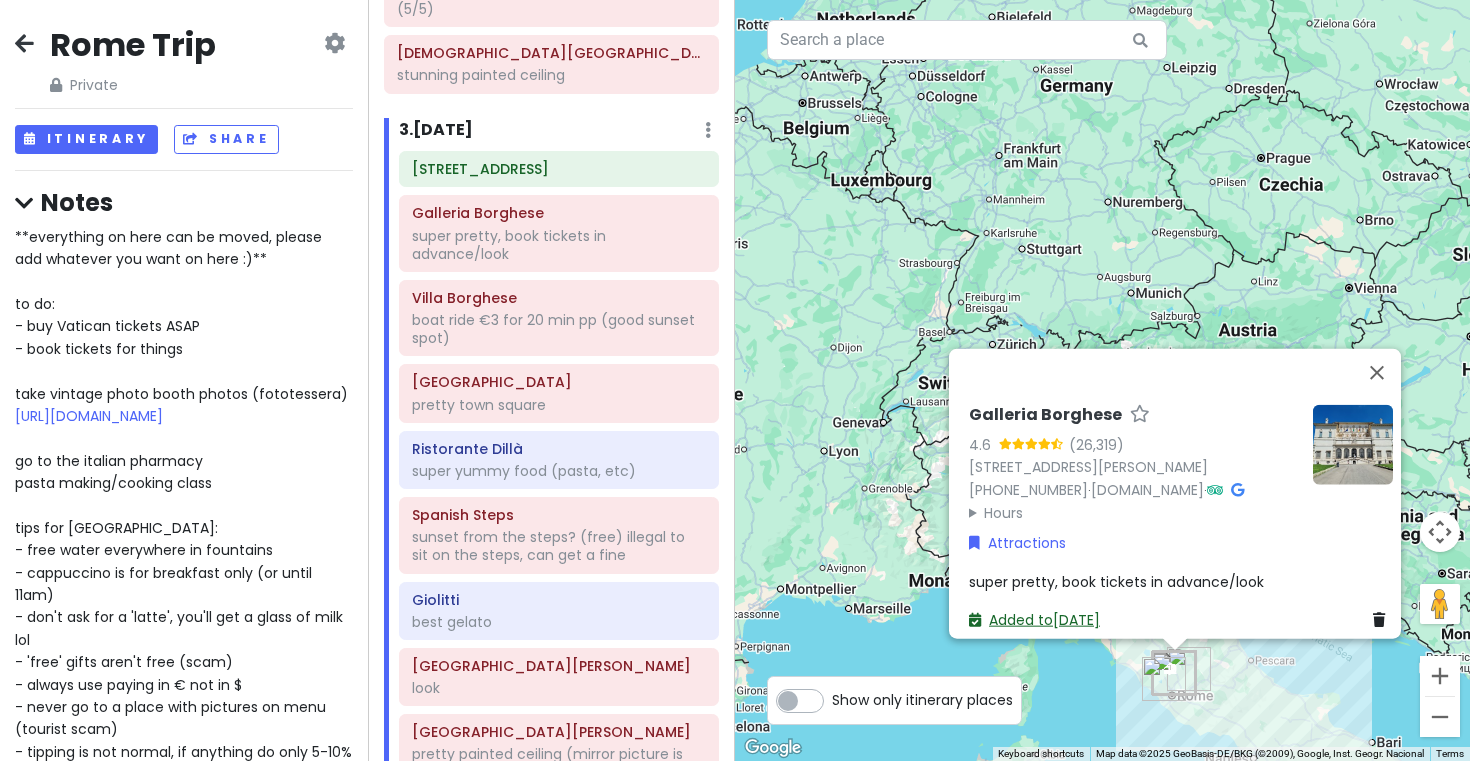 click on "Added to  Wed 10/1" at bounding box center (1034, 619) 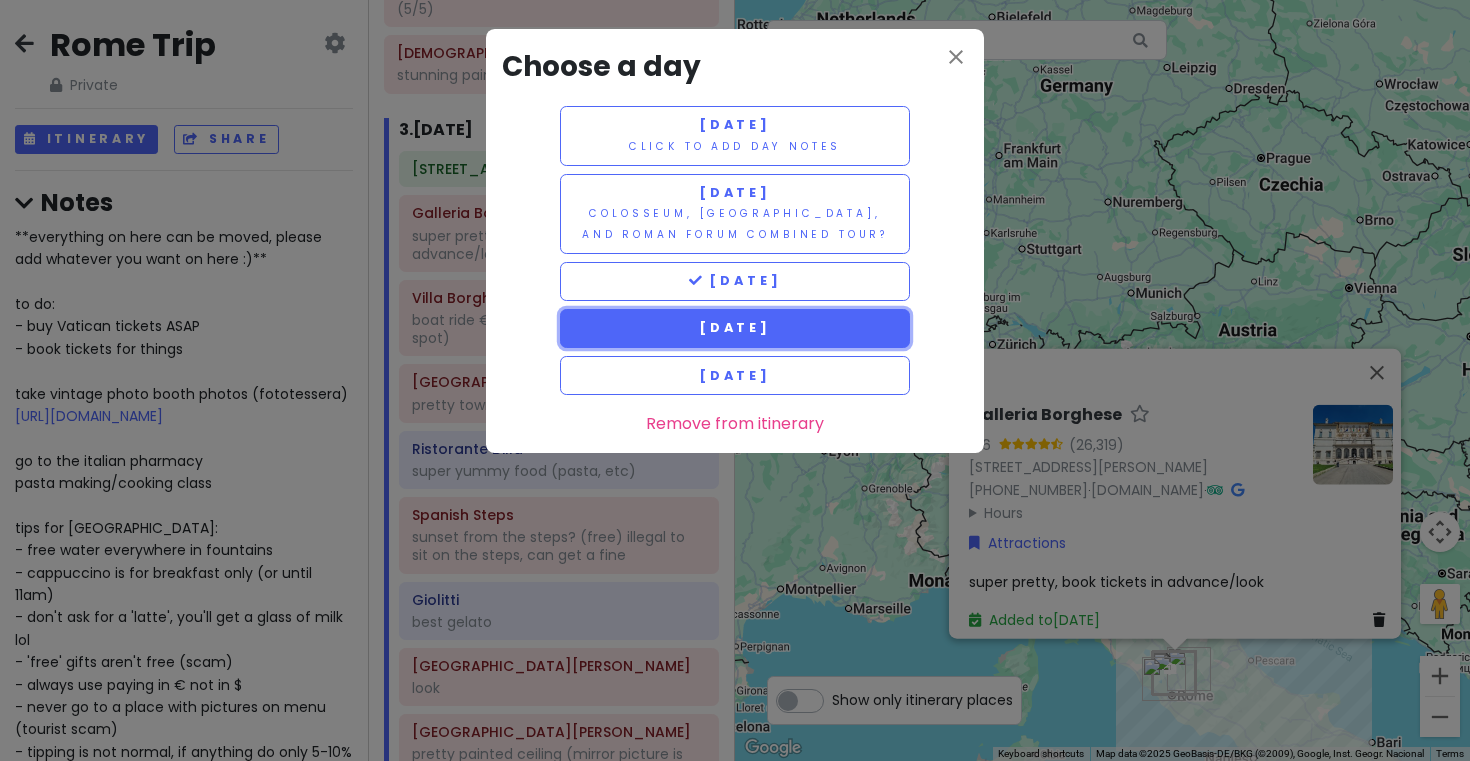 click on "Thursday 10/2" at bounding box center [735, 327] 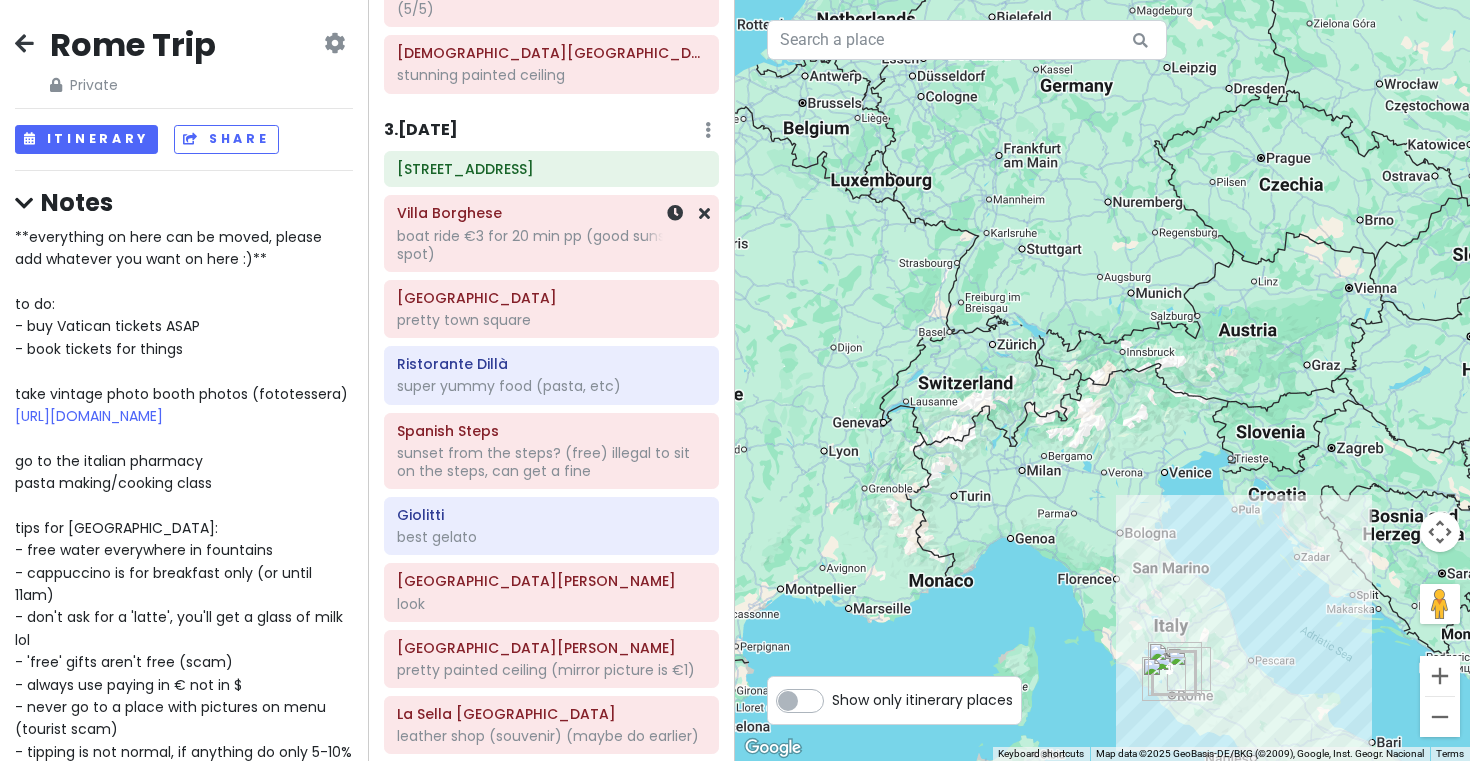 click on "boat ride €3 for 20 min pp (good sunset spot)" at bounding box center (551, -866) 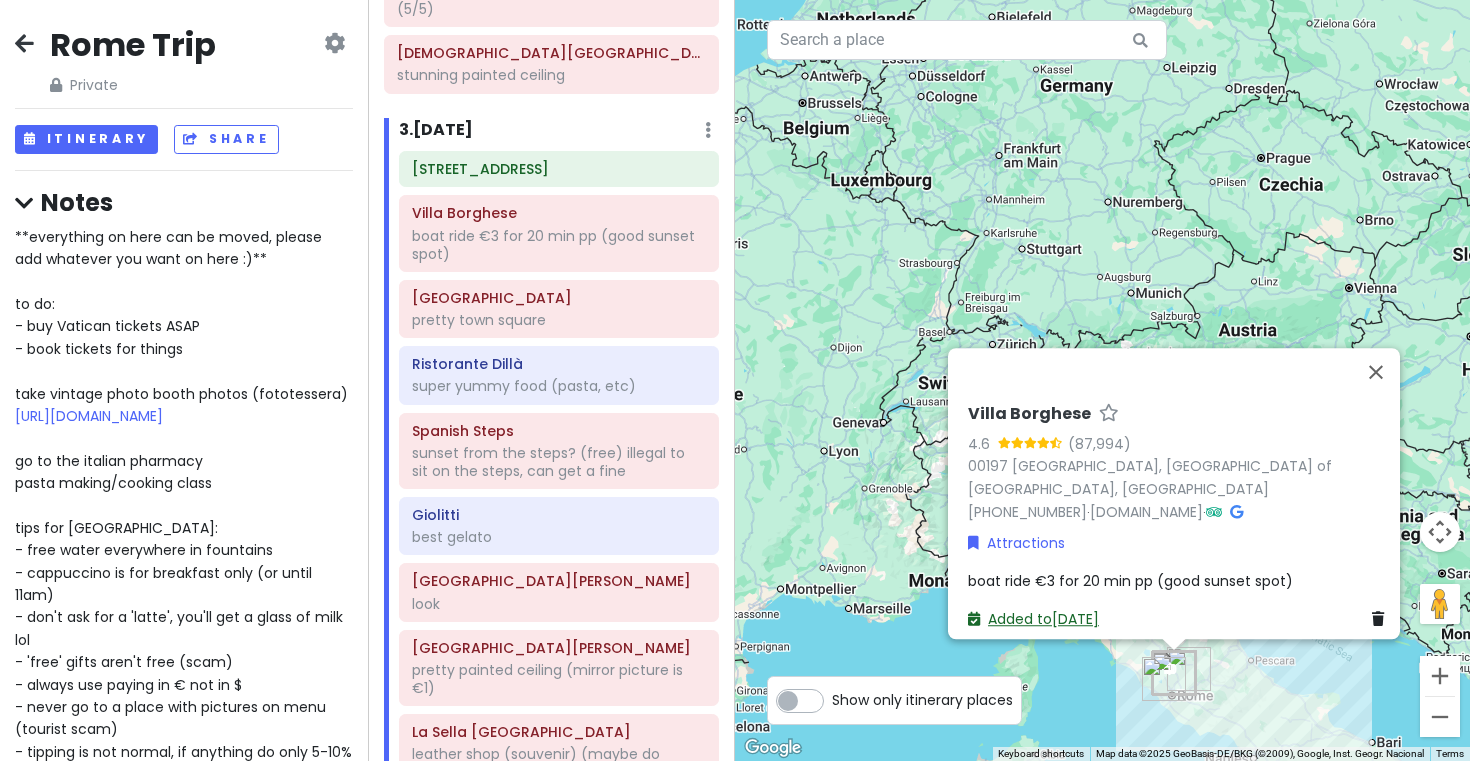 click on "Added to  Wed 10/1" at bounding box center (1033, 619) 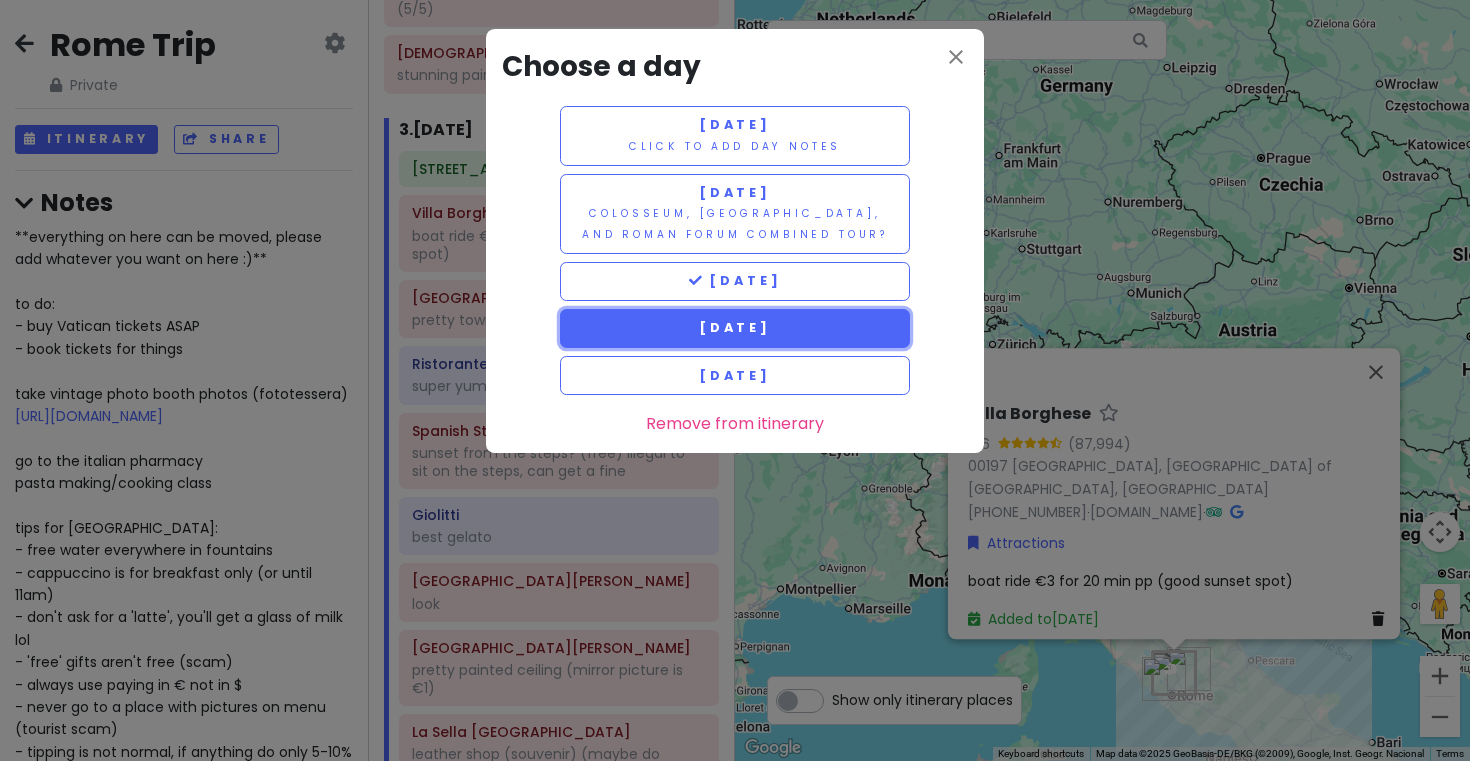 click on "Thursday 10/2" at bounding box center [735, 327] 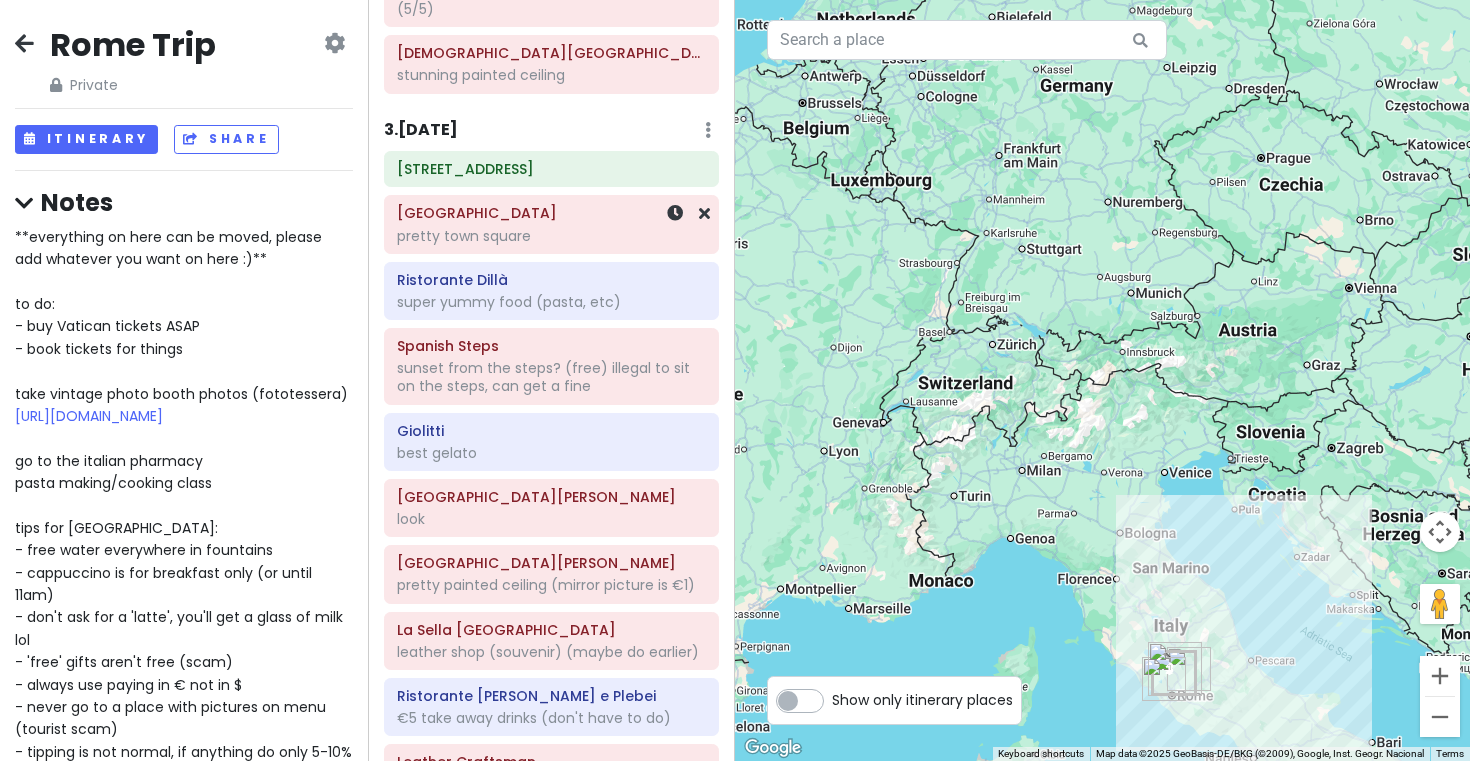 click on "pretty town square" at bounding box center [551, -866] 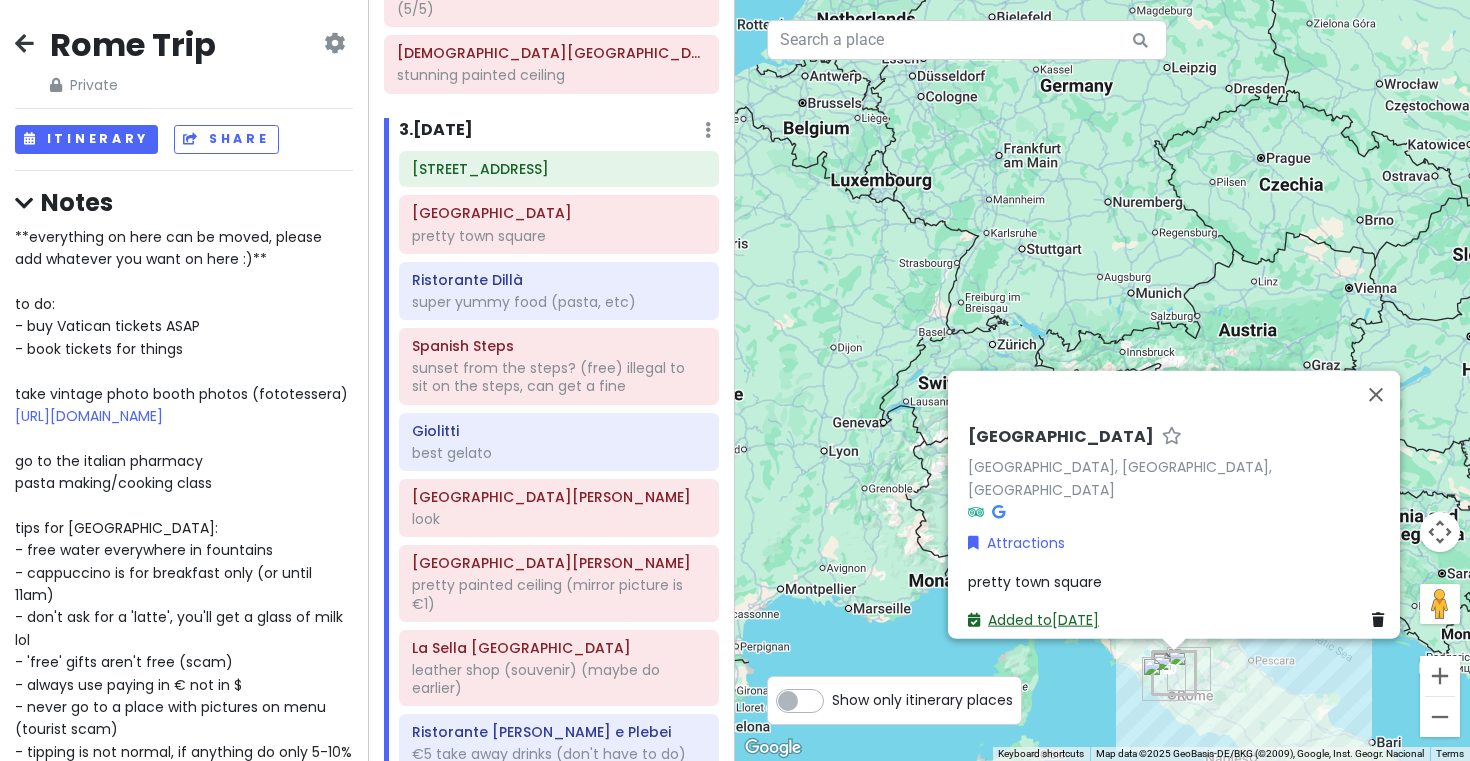 click on "Added to  Wed 10/1" at bounding box center [1033, 619] 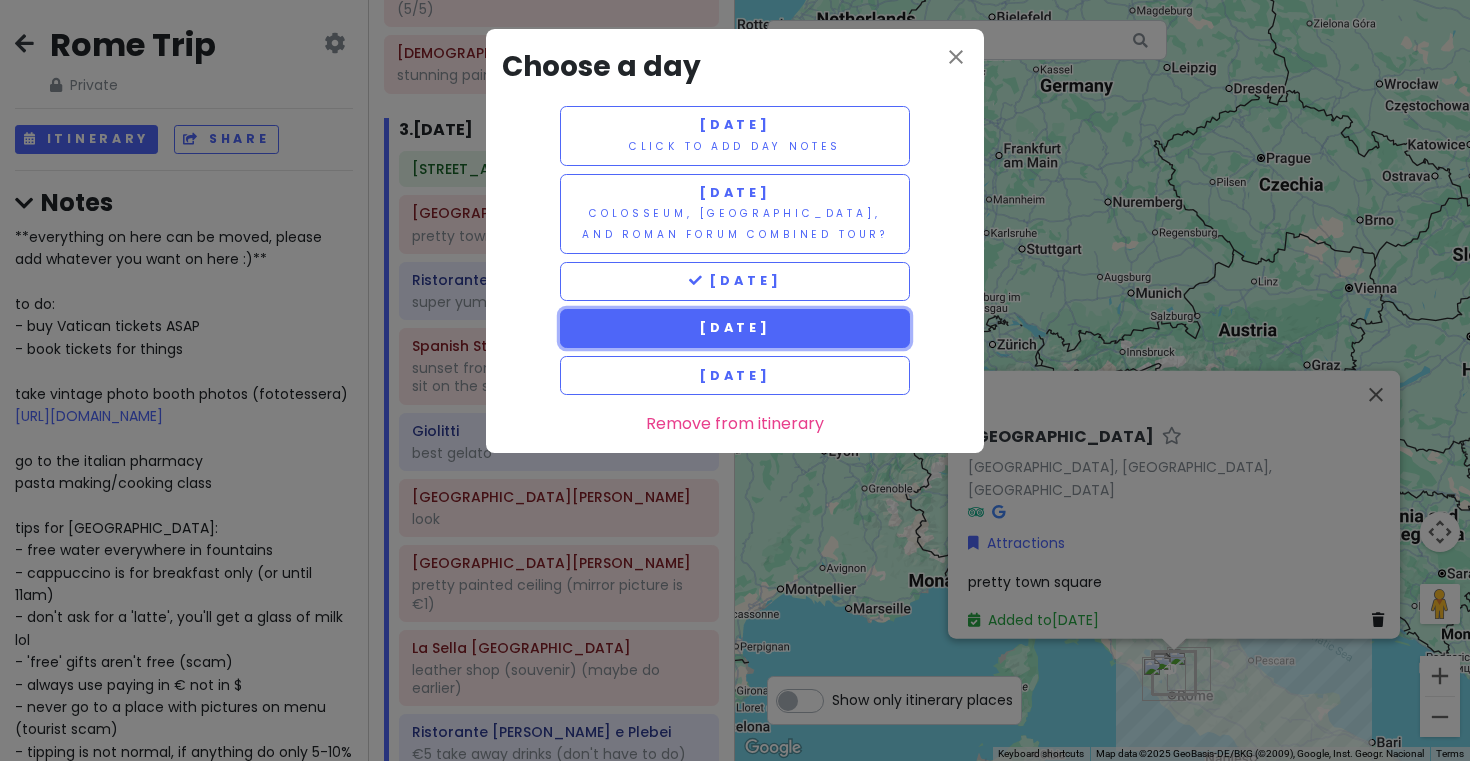 click on "Thursday 10/2" at bounding box center [735, 328] 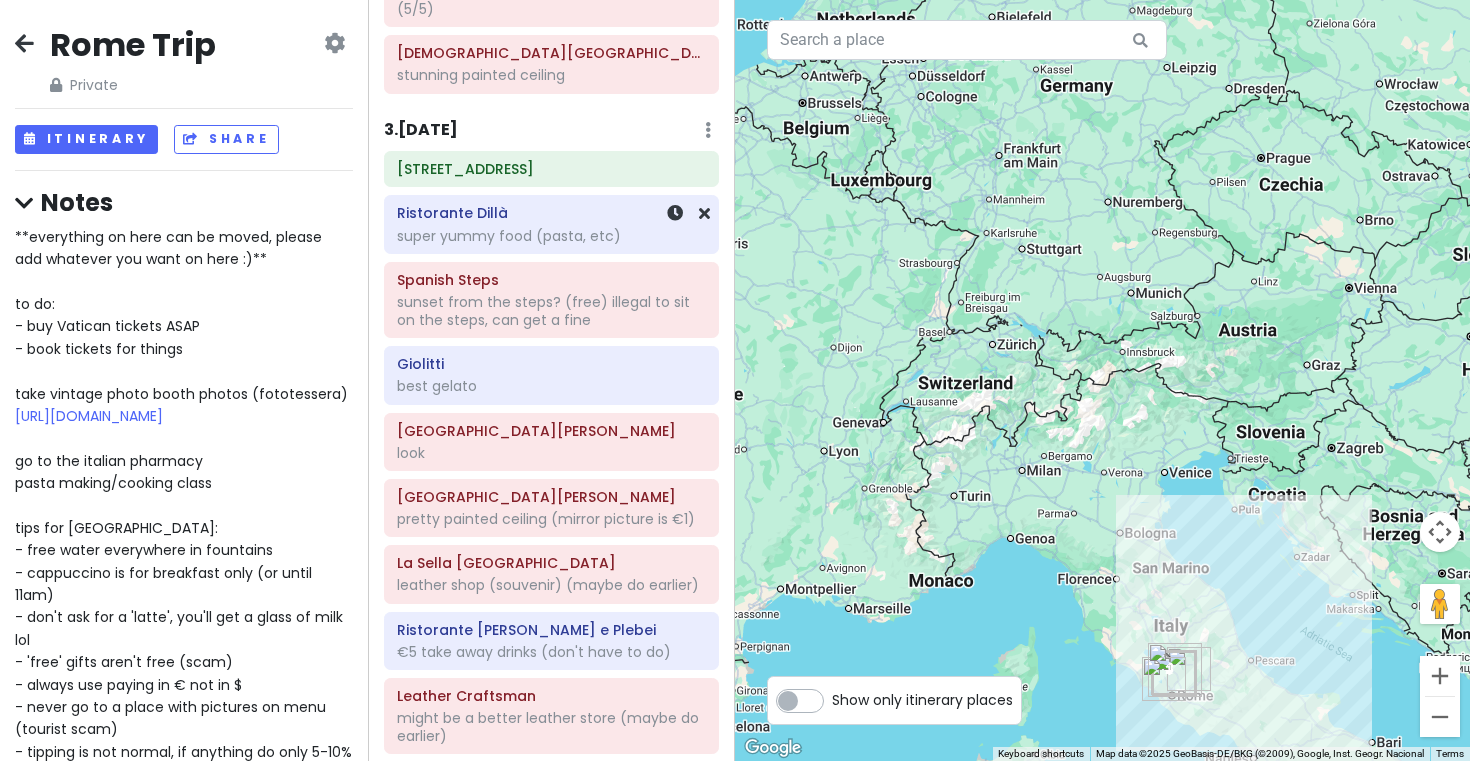 click on "super yummy food (pasta, etc)" at bounding box center [551, 236] 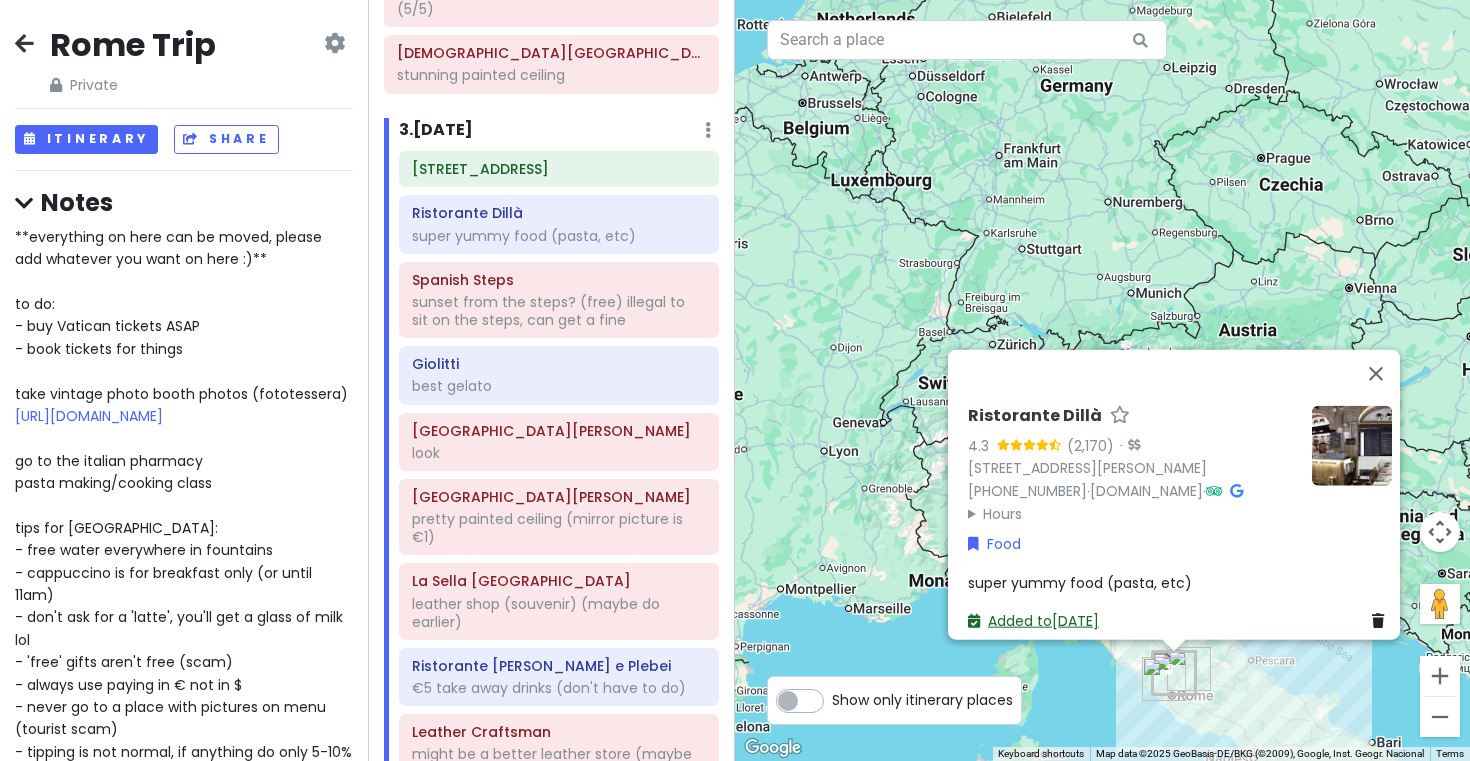 click on "Added to  Wed 10/1" at bounding box center [1033, 620] 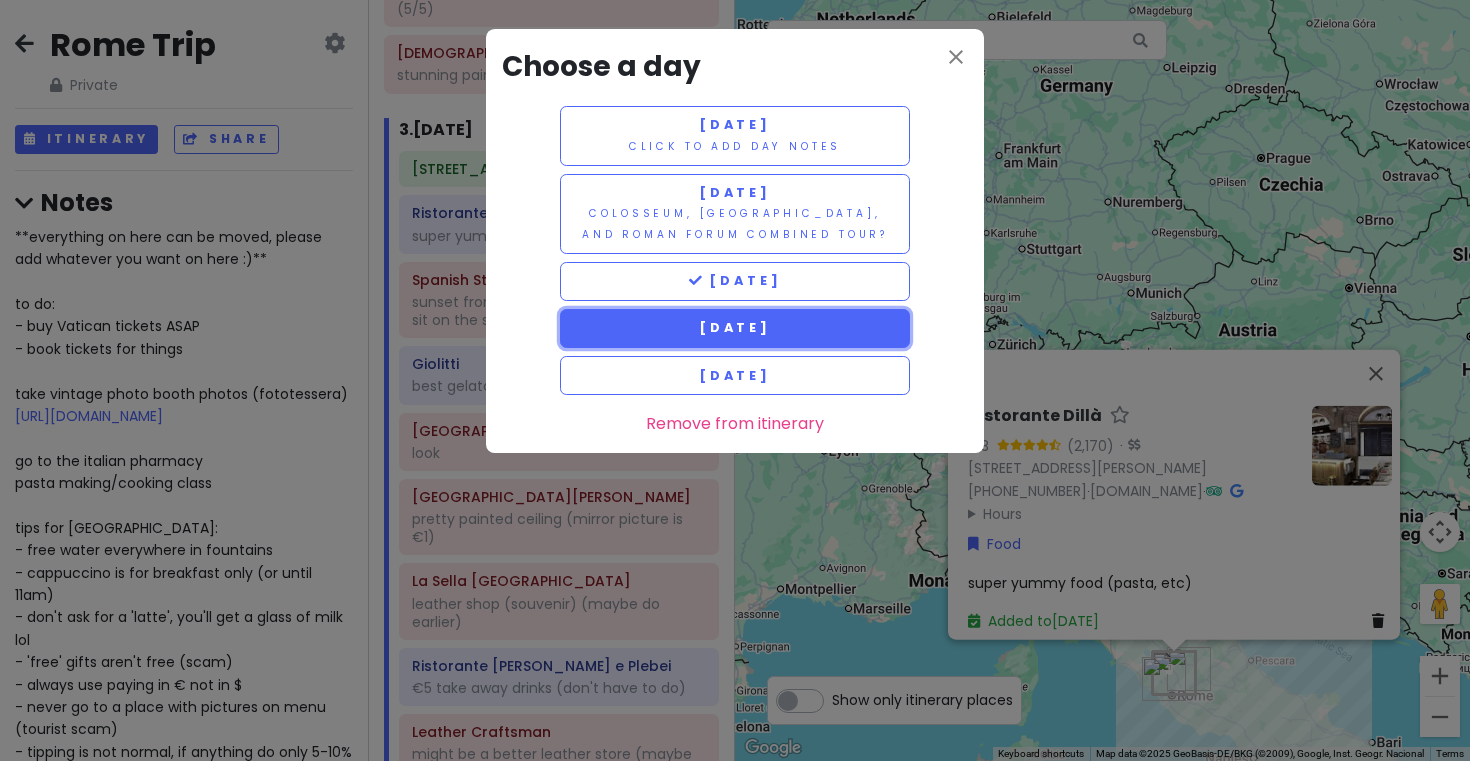 click on "Thursday 10/2" at bounding box center [735, 328] 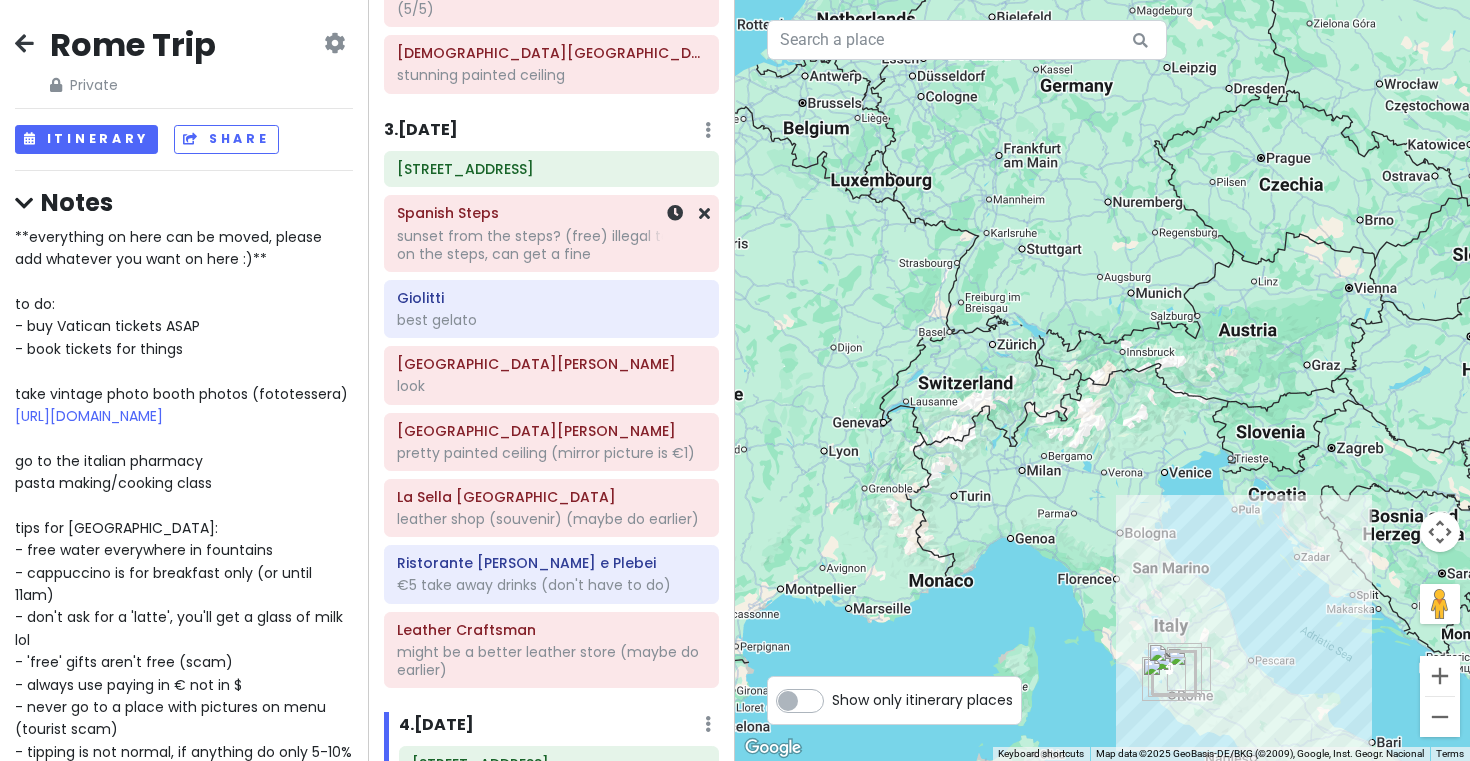 click on "sunset from the steps? (free)
illegal to sit on the steps, can get a fine" at bounding box center (551, -866) 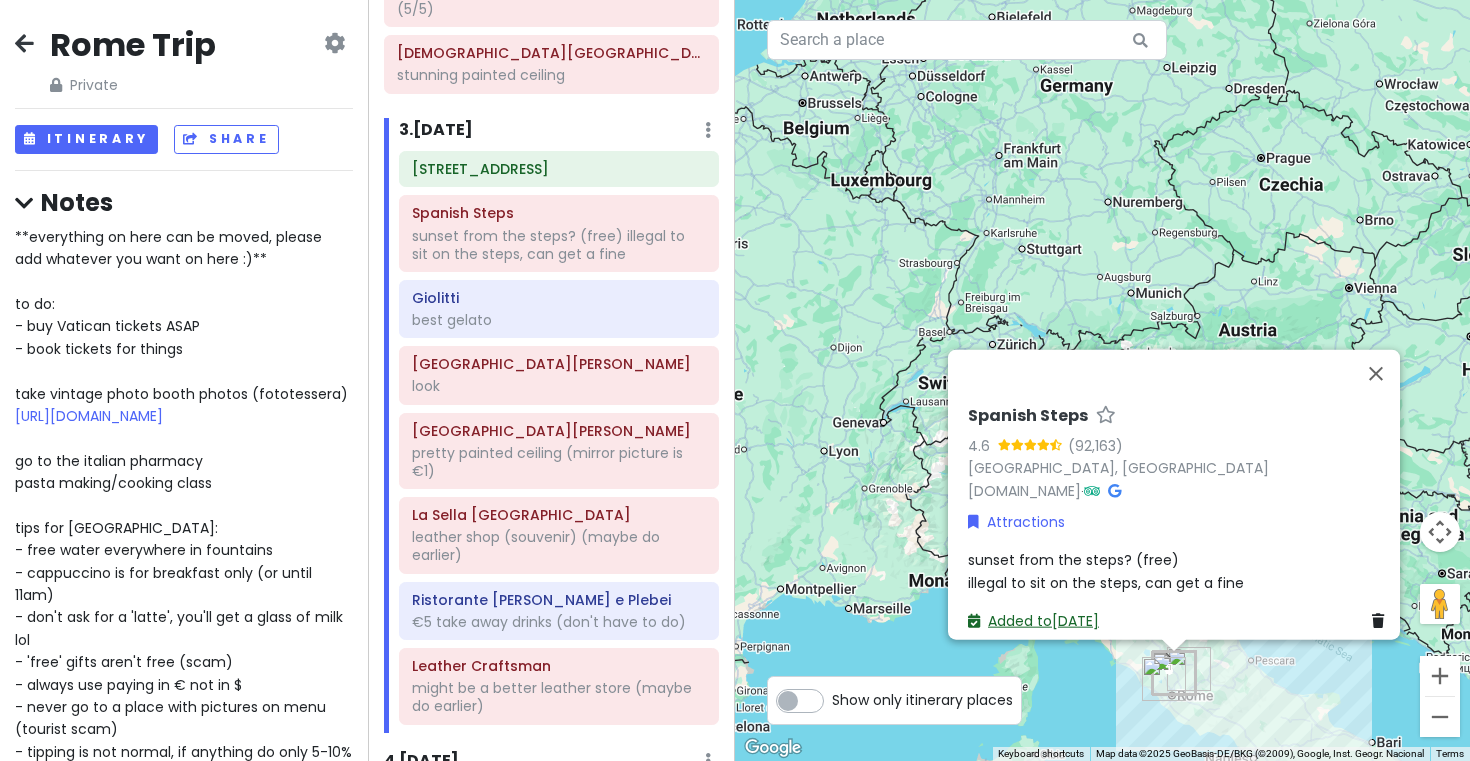 click on "Added to  Wed 10/1" at bounding box center (1033, 620) 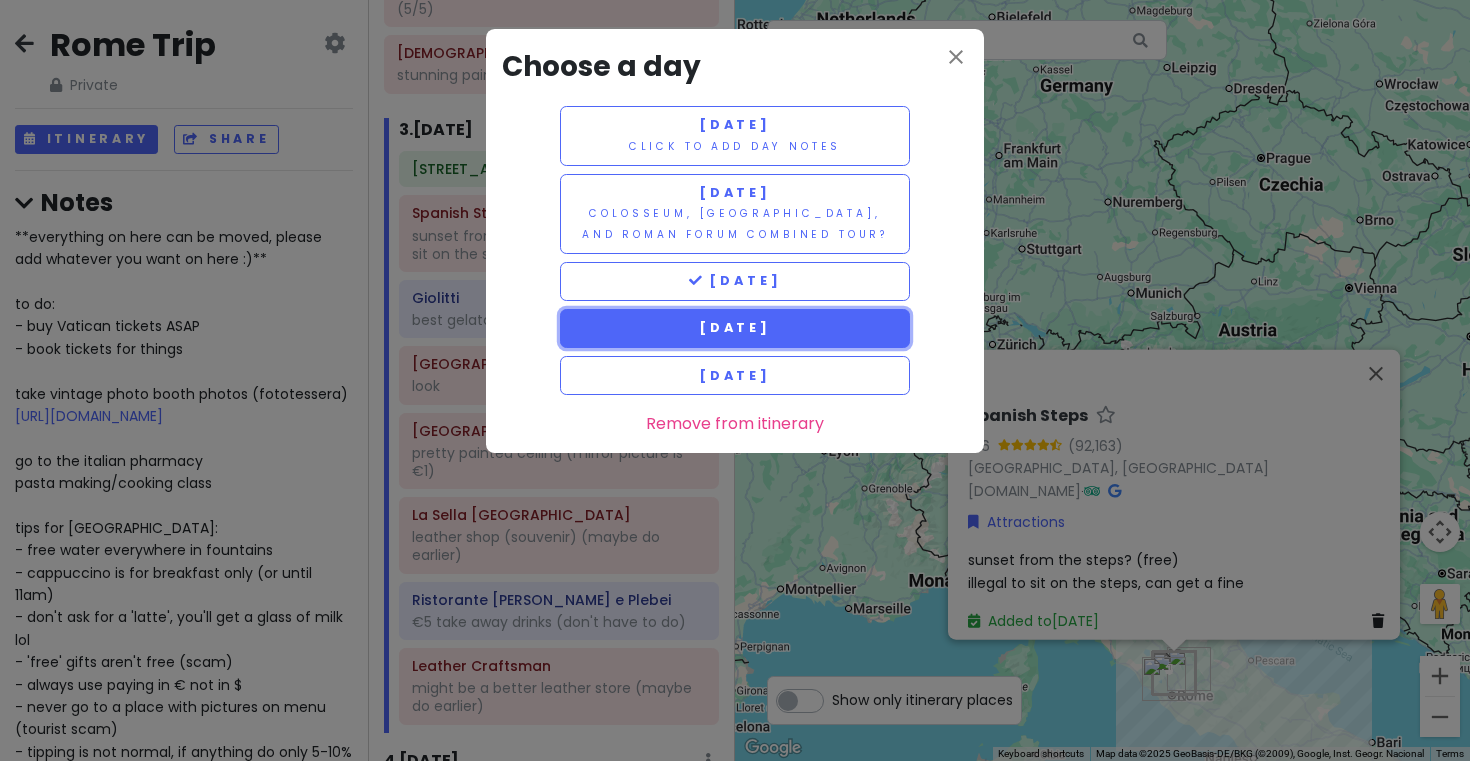 click on "Thursday 10/2" at bounding box center [735, 328] 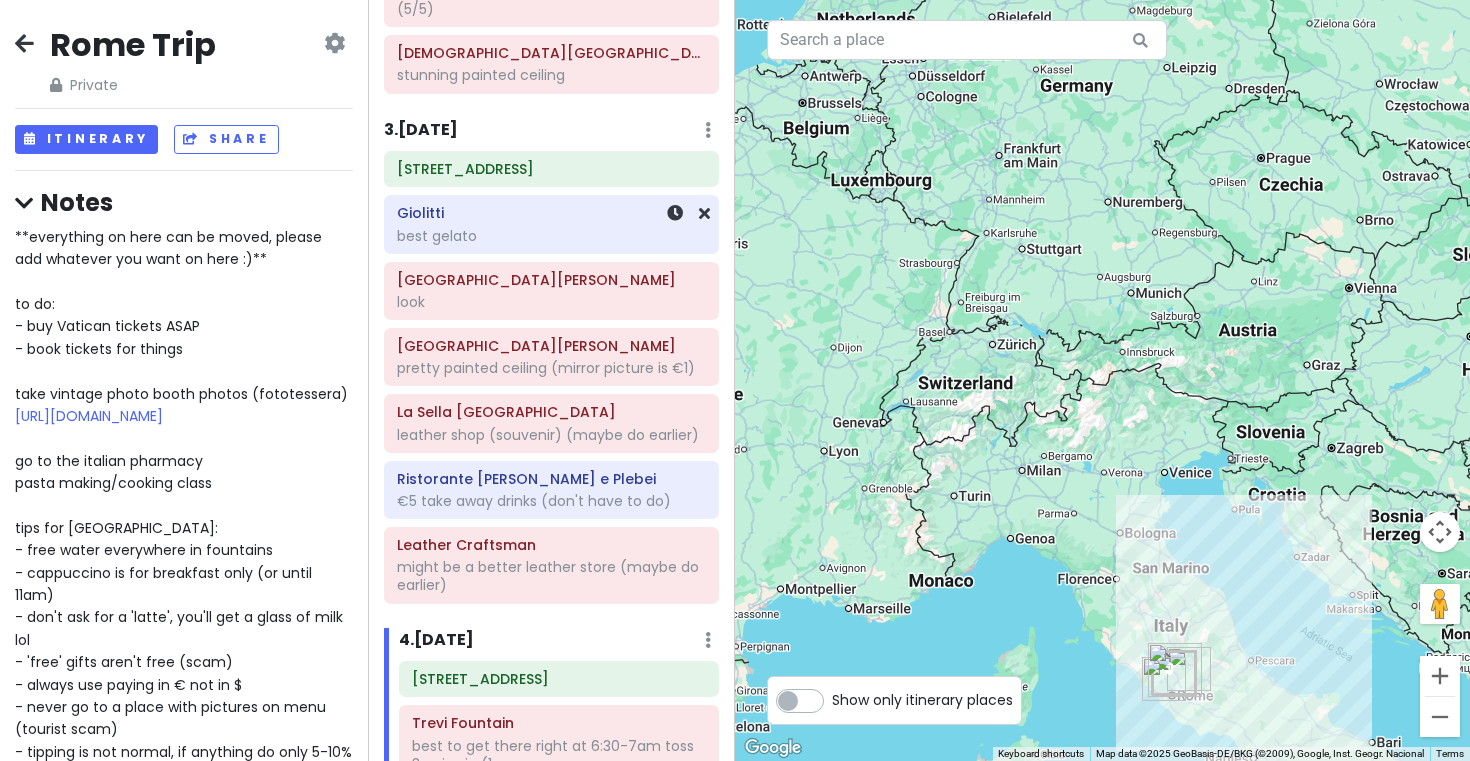 click on "Giolitti" at bounding box center [551, 213] 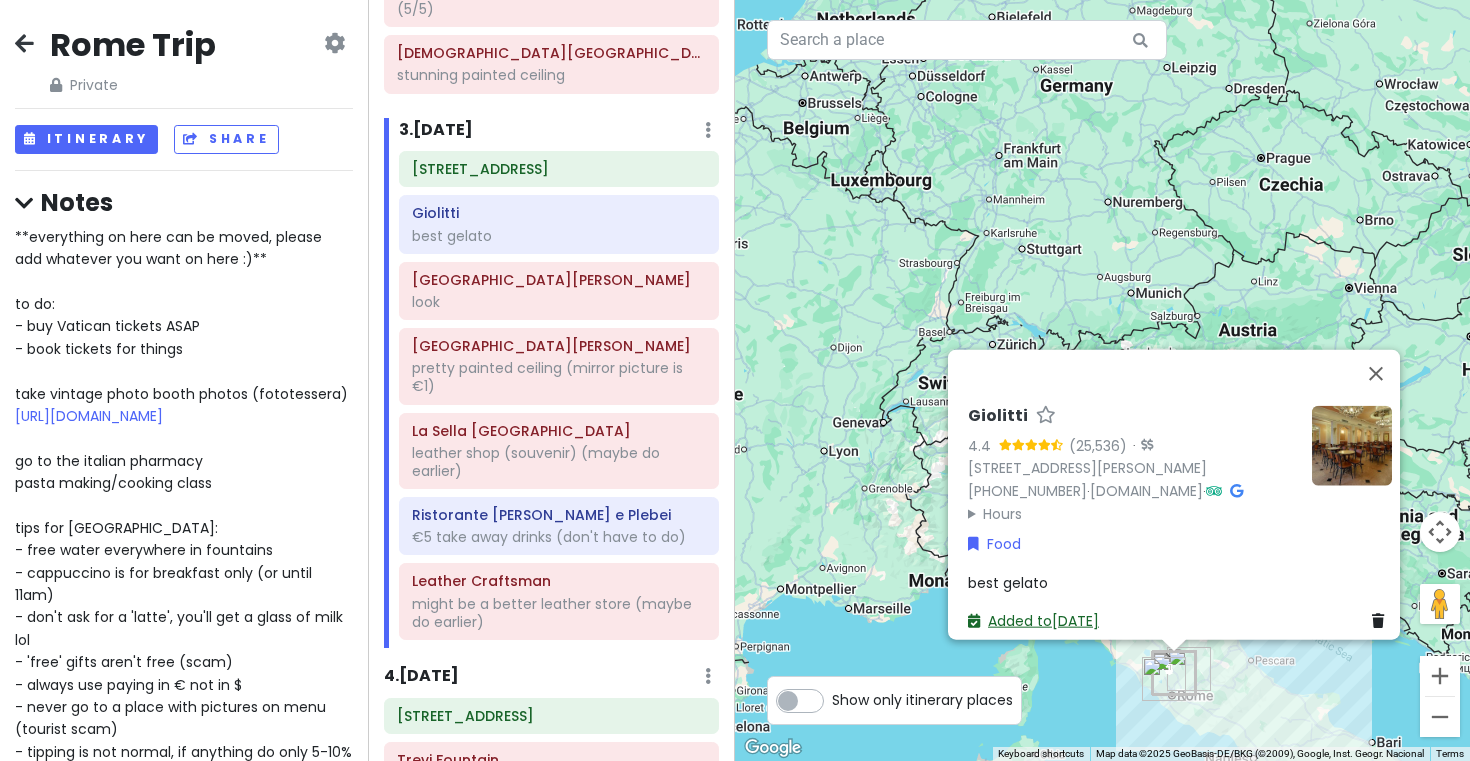 click on "Added to  Wed 10/1" at bounding box center (1033, 620) 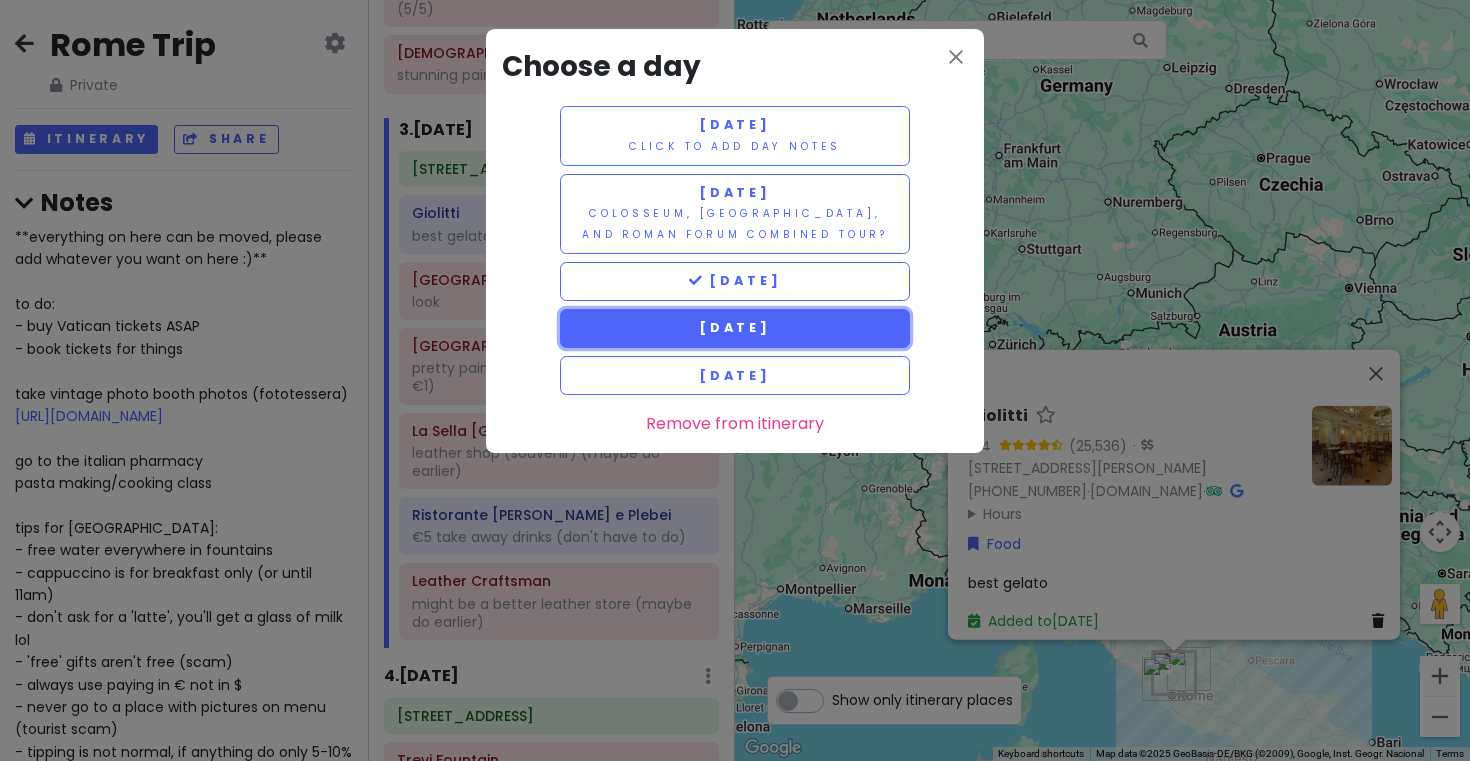 click on "Thursday 10/2" at bounding box center [735, 327] 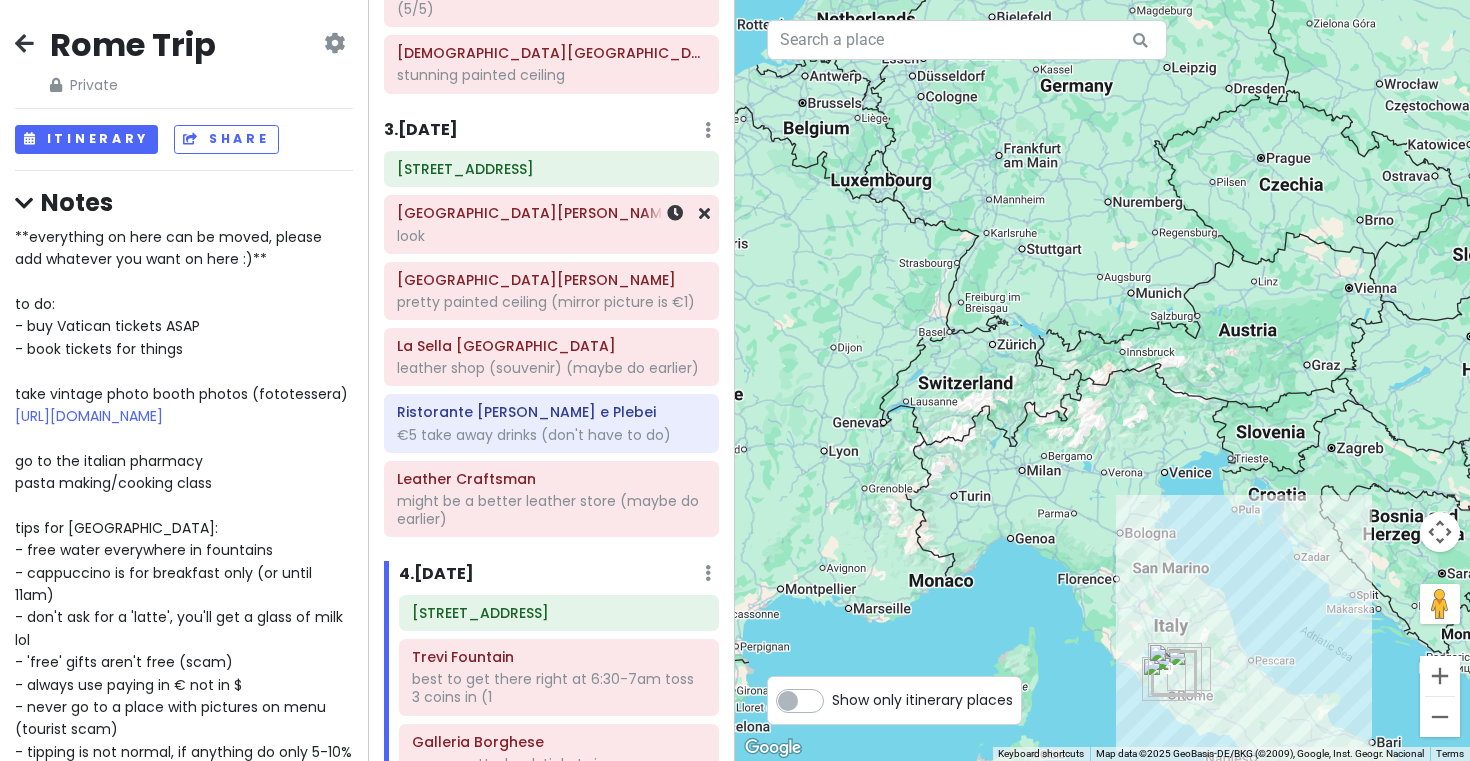 click on "look" at bounding box center (551, -866) 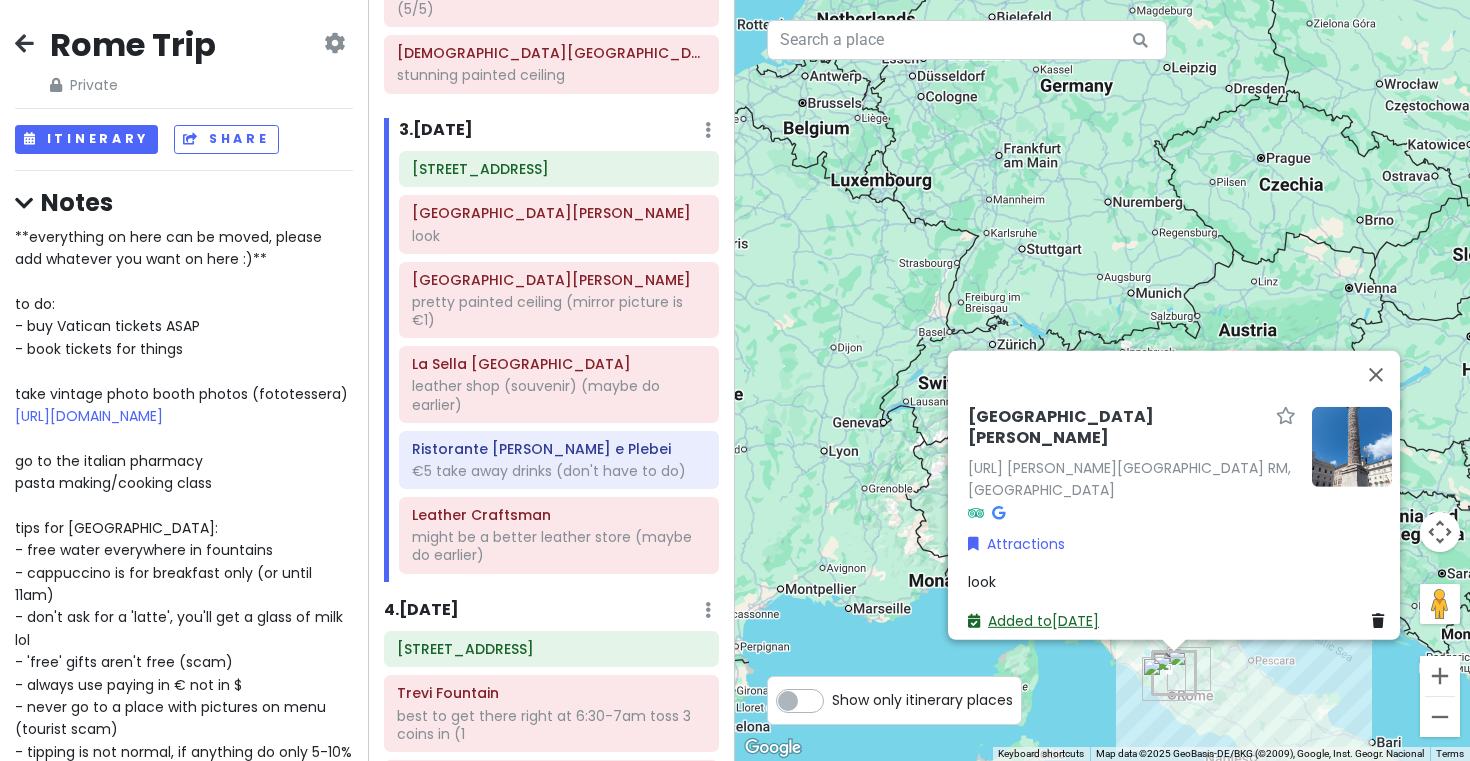 click on "Added to  Wed 10/1" at bounding box center (1033, 620) 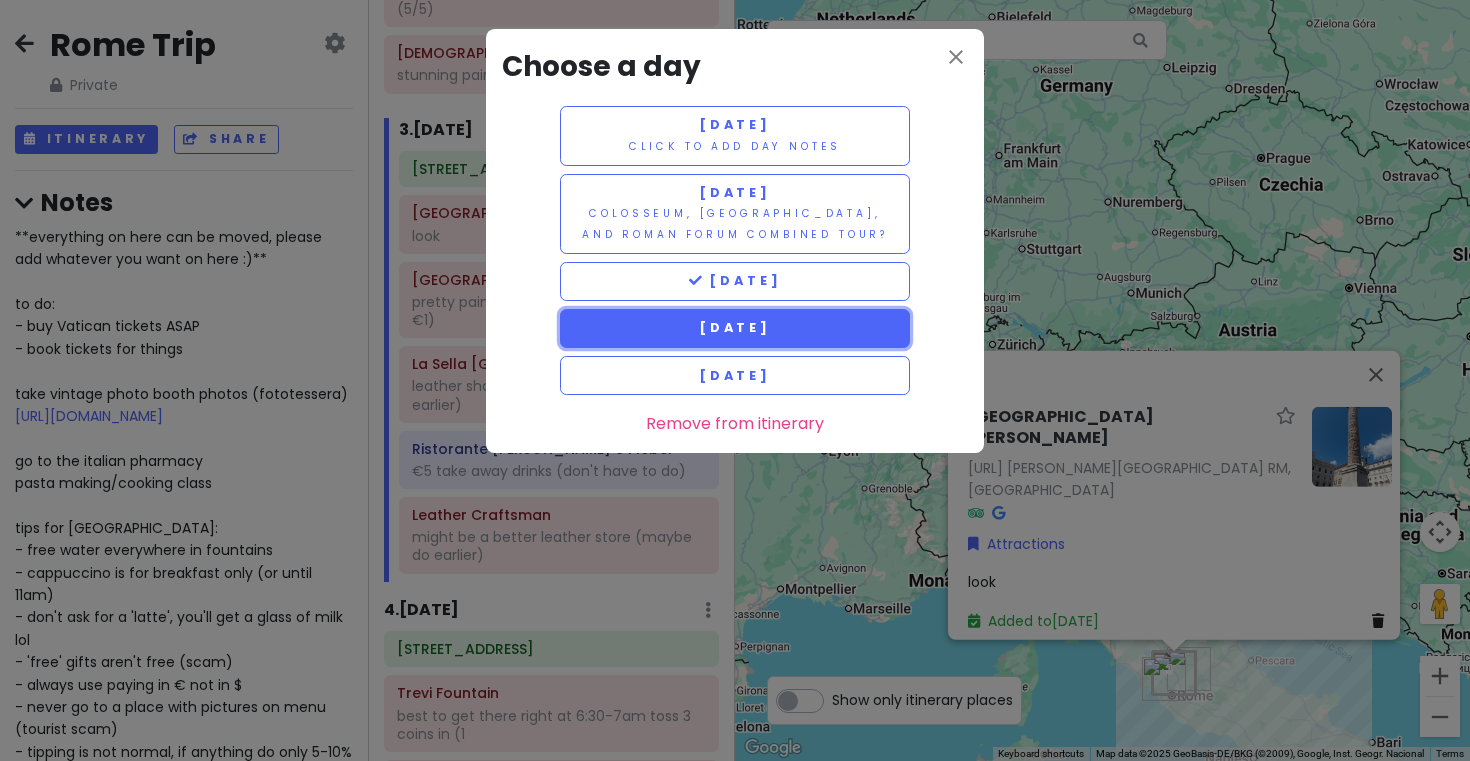 click on "Thursday 10/2" at bounding box center [735, 328] 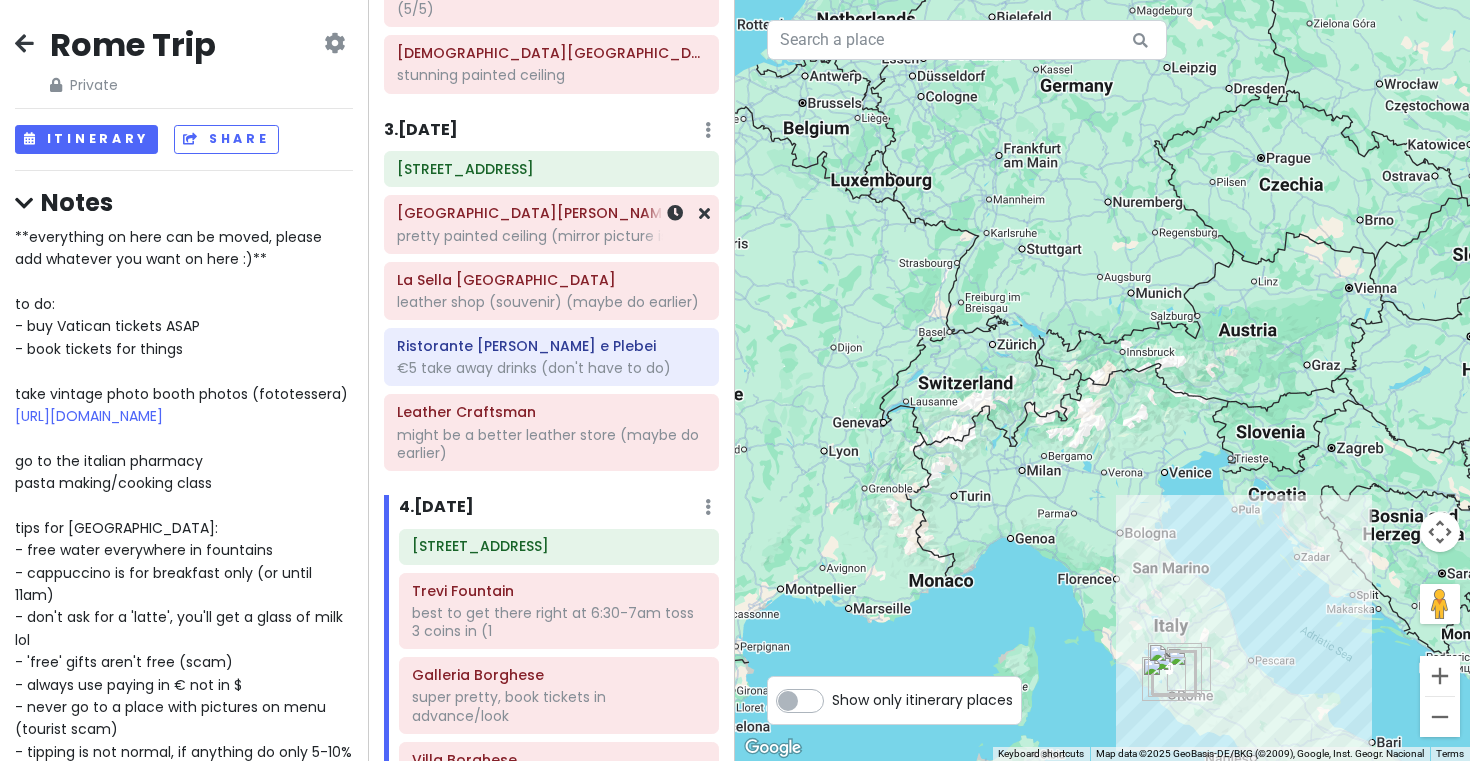click on "pretty painted ceiling (mirror picture is €1)" at bounding box center (551, -866) 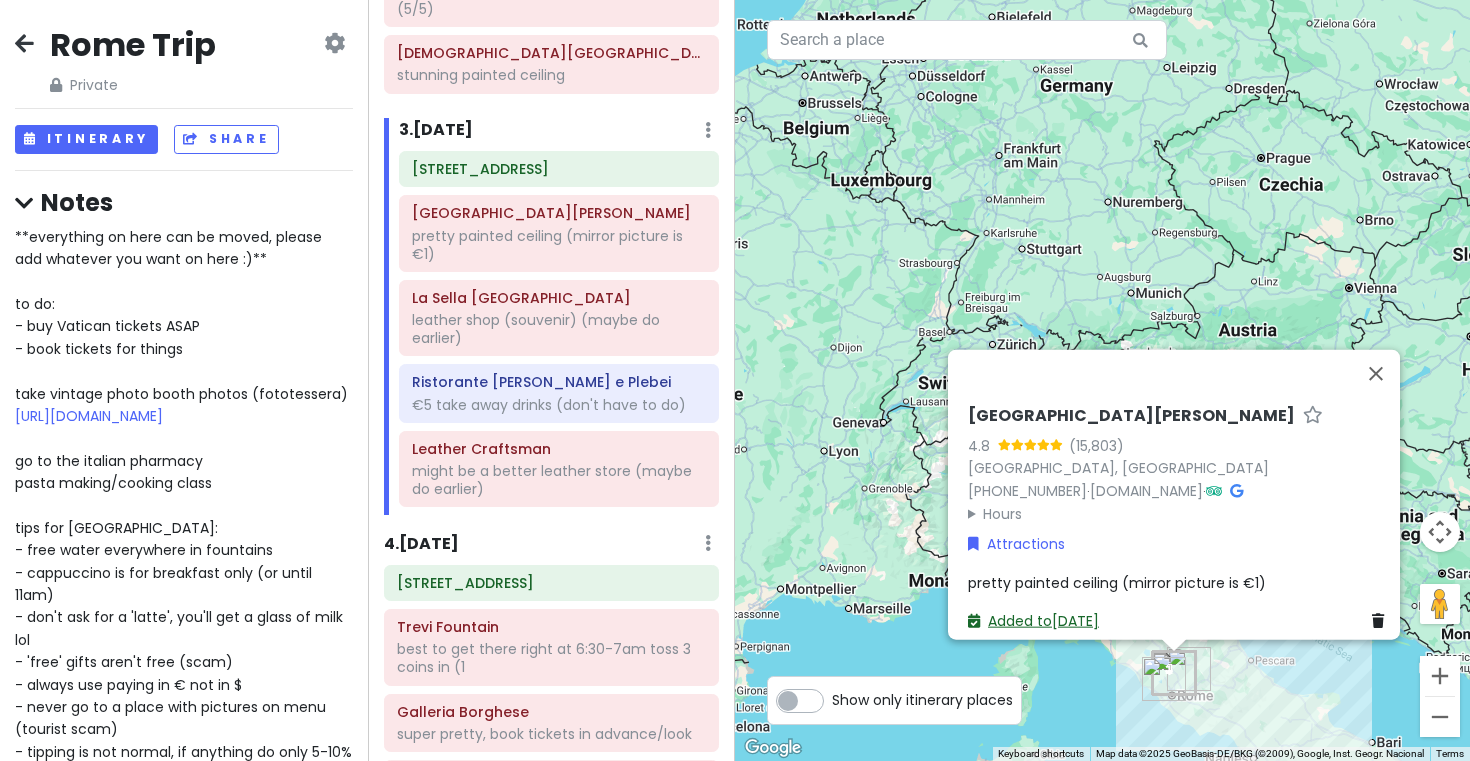click on "Added to  Wed 10/1" at bounding box center (1033, 620) 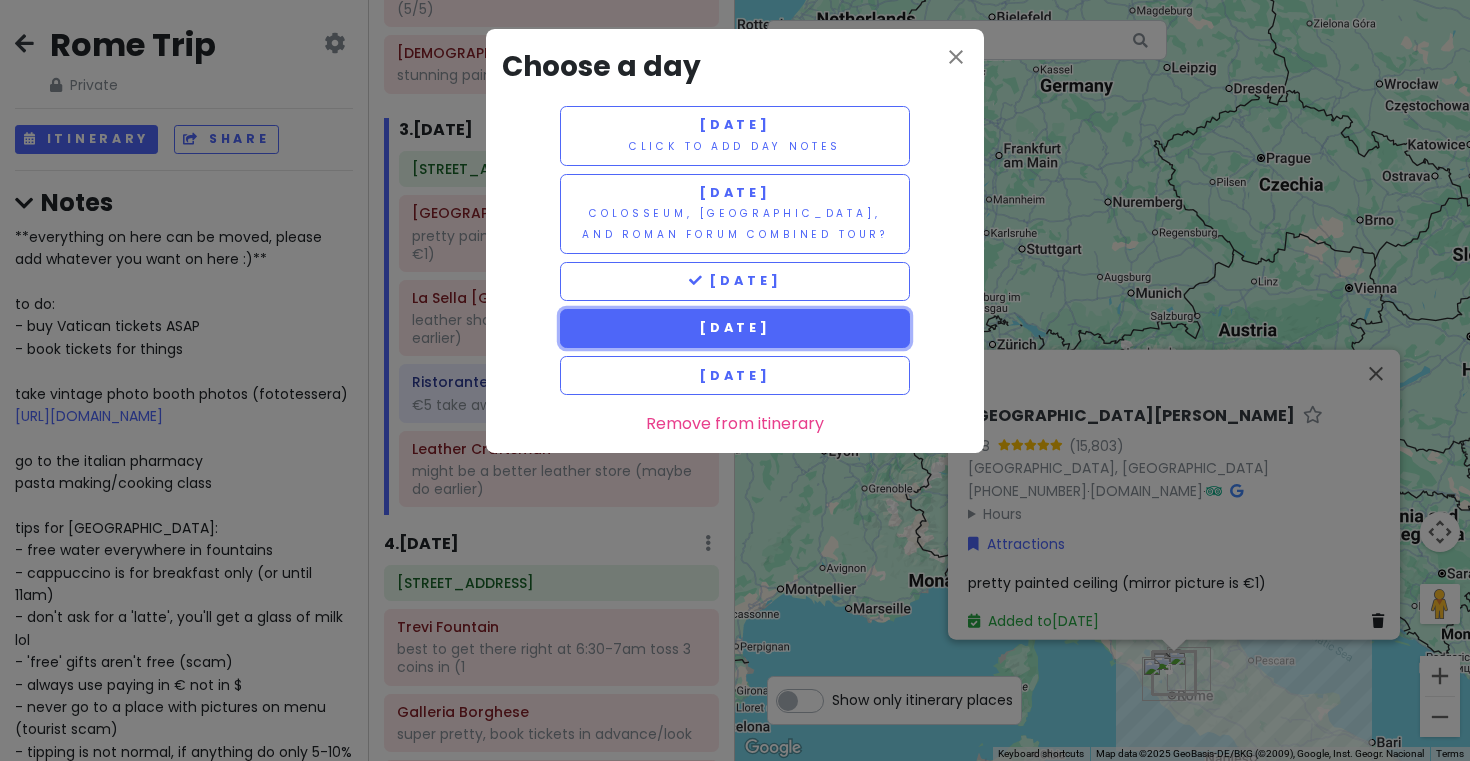click on "Thursday 10/2" at bounding box center [735, 328] 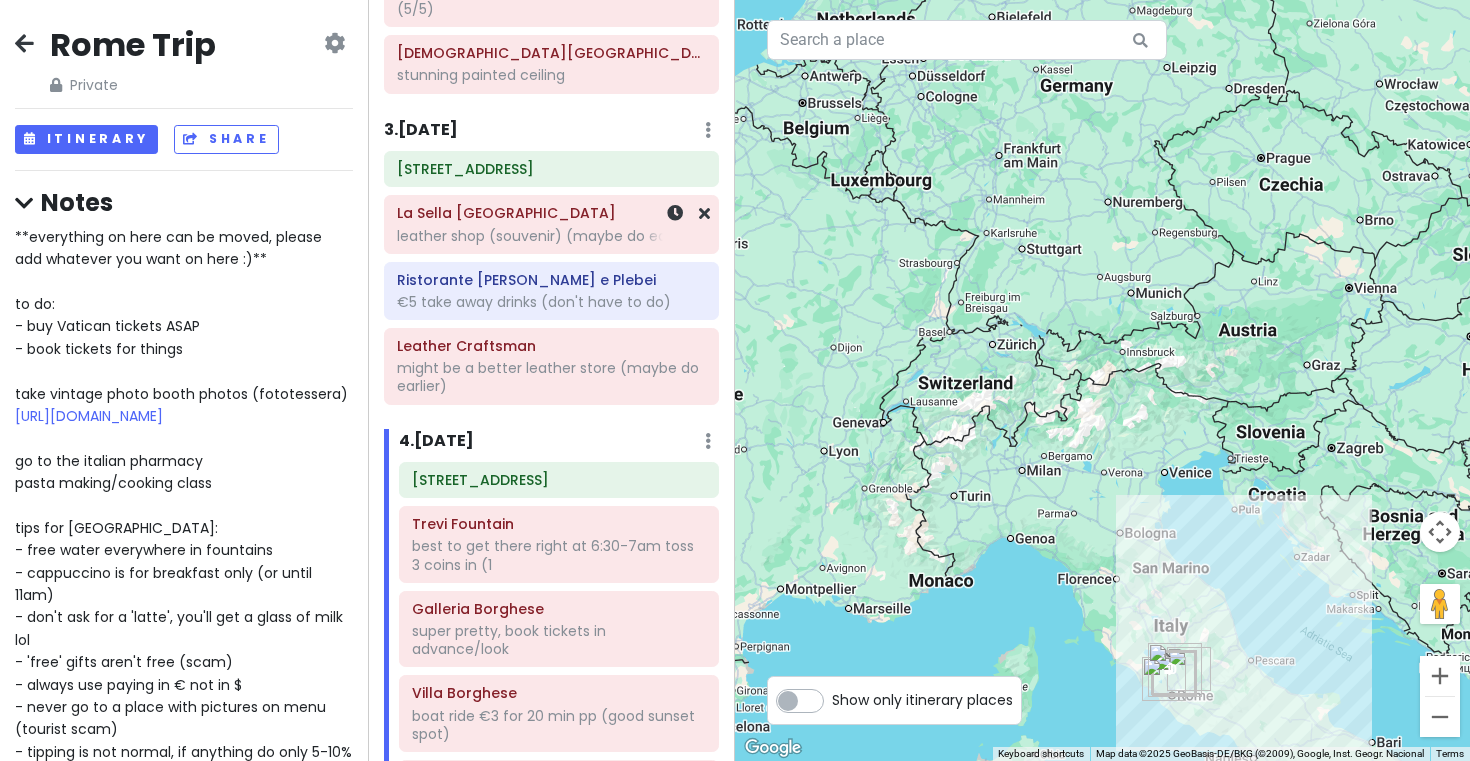 click on "leather shop (souvenir) (maybe do earlier)" at bounding box center [551, -866] 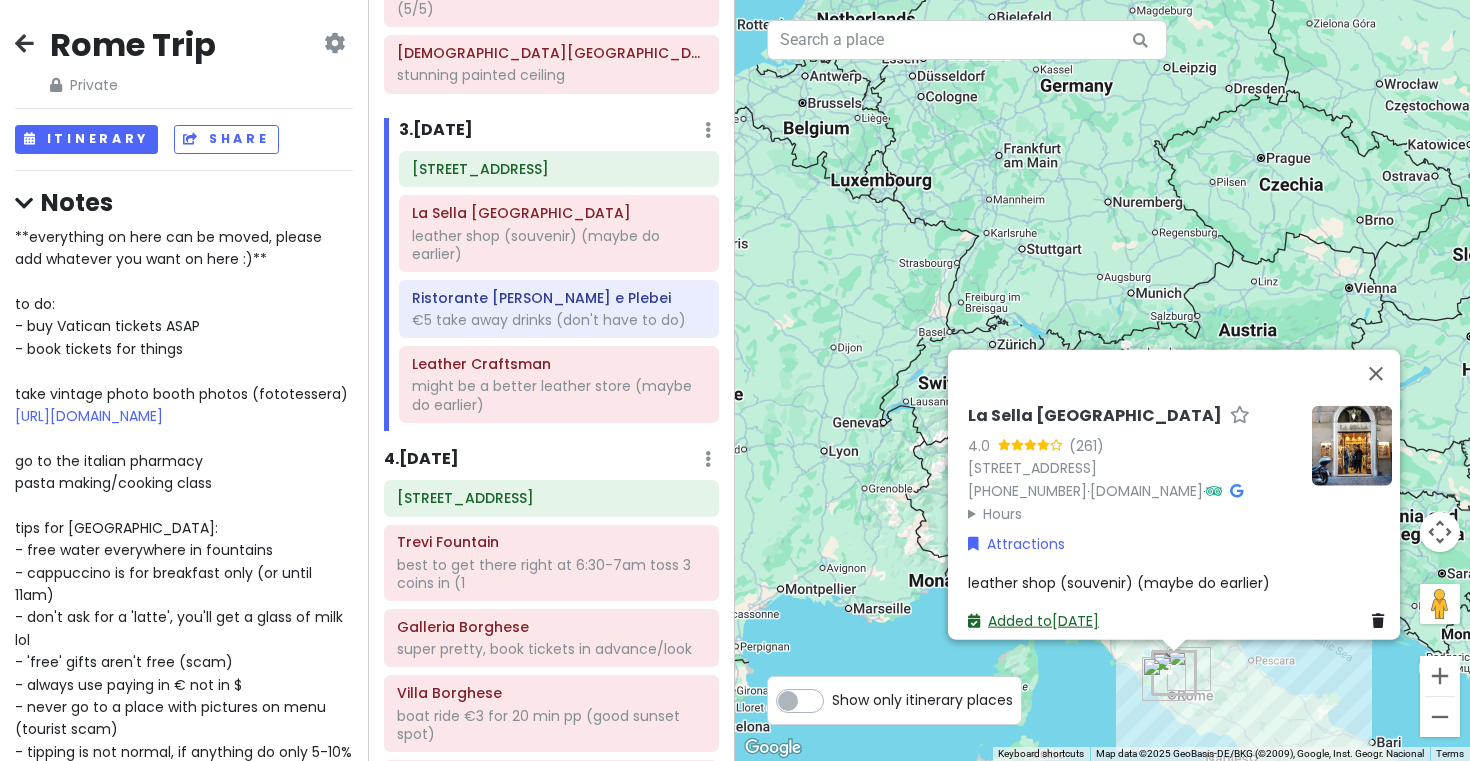 click on "Added to  Wed 10/1" at bounding box center (1033, 620) 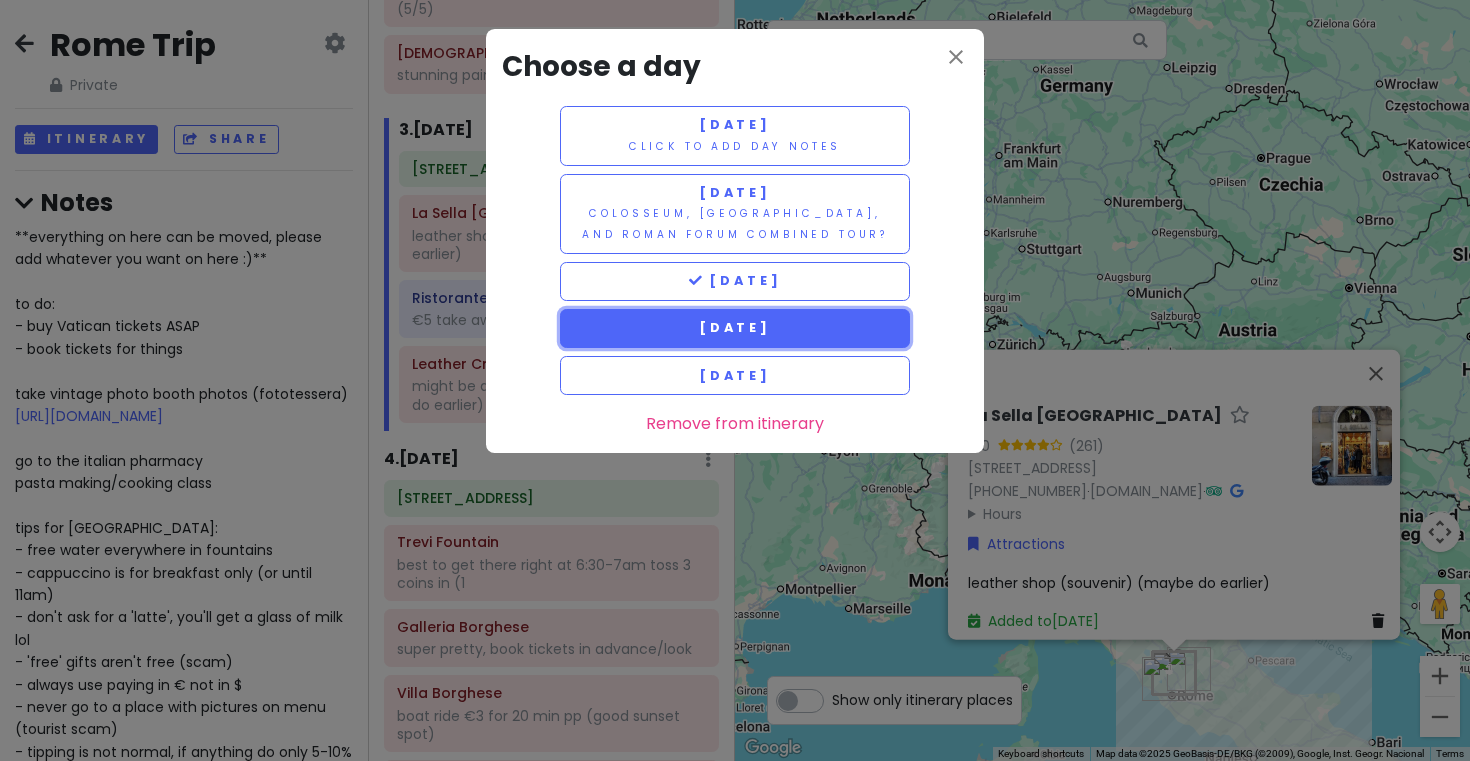 click on "Thursday 10/2" at bounding box center [735, 328] 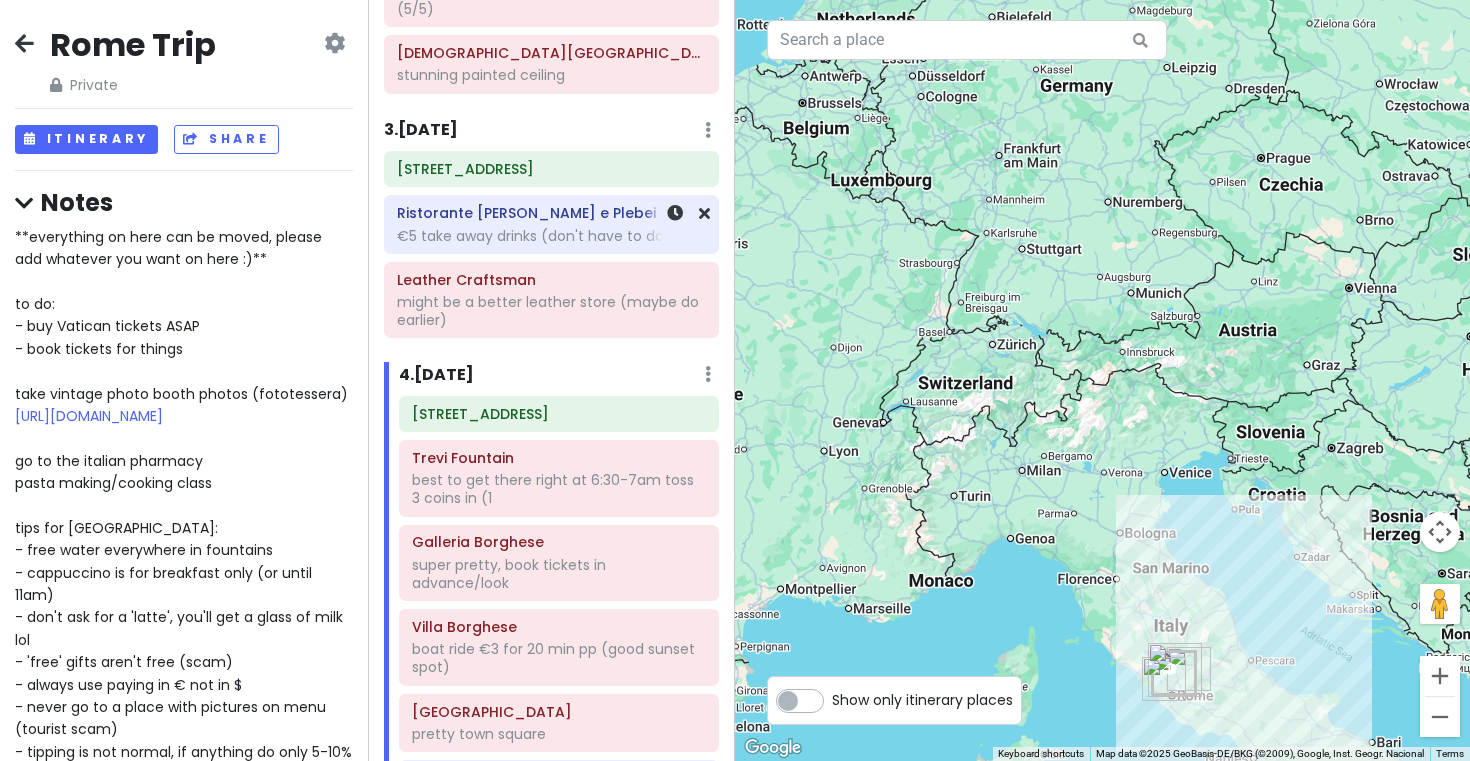 click on "Ristorante Taberna Patrizi e Plebei €5 take away drinks (don't have to do)" at bounding box center (551, 225) 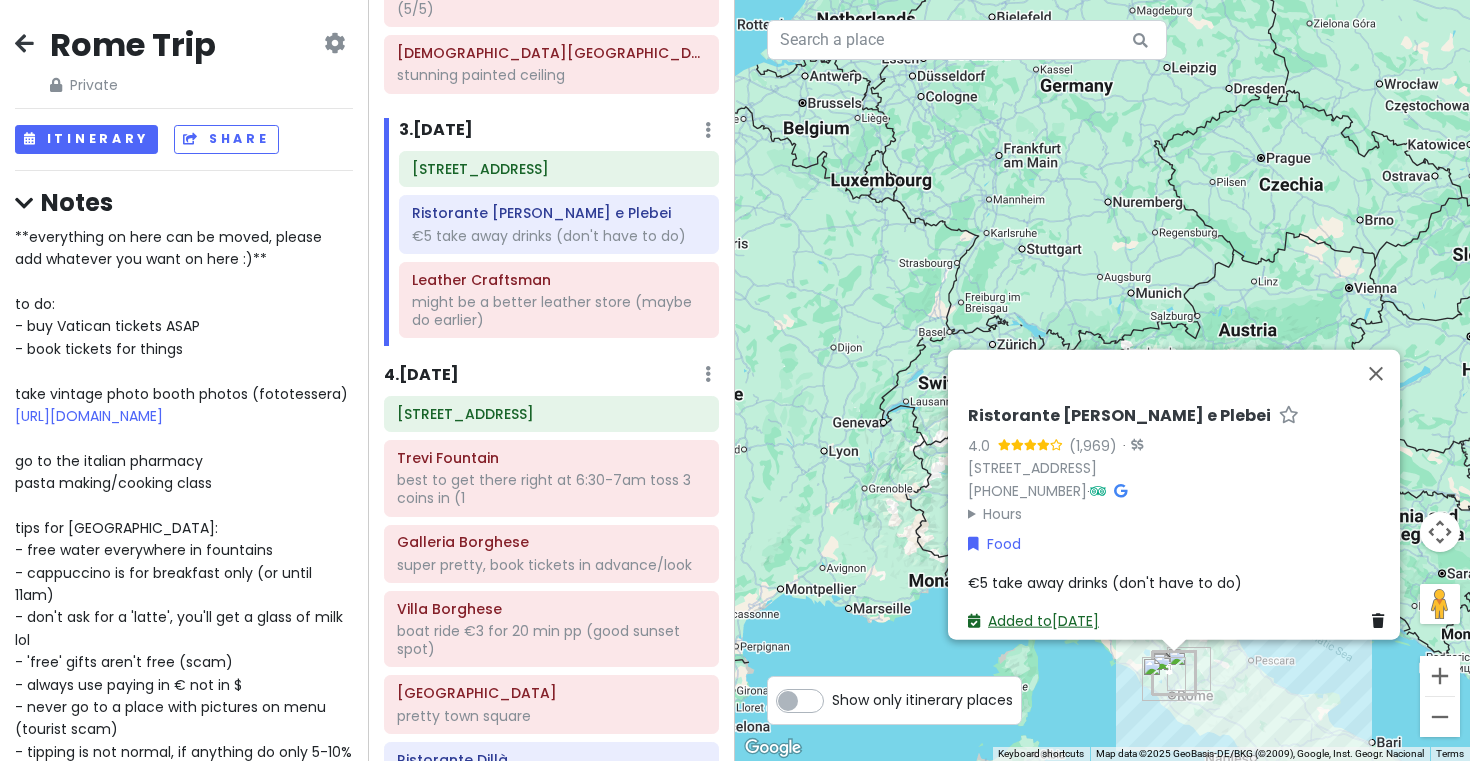 click on "Added to  Wed 10/1" at bounding box center (1033, 620) 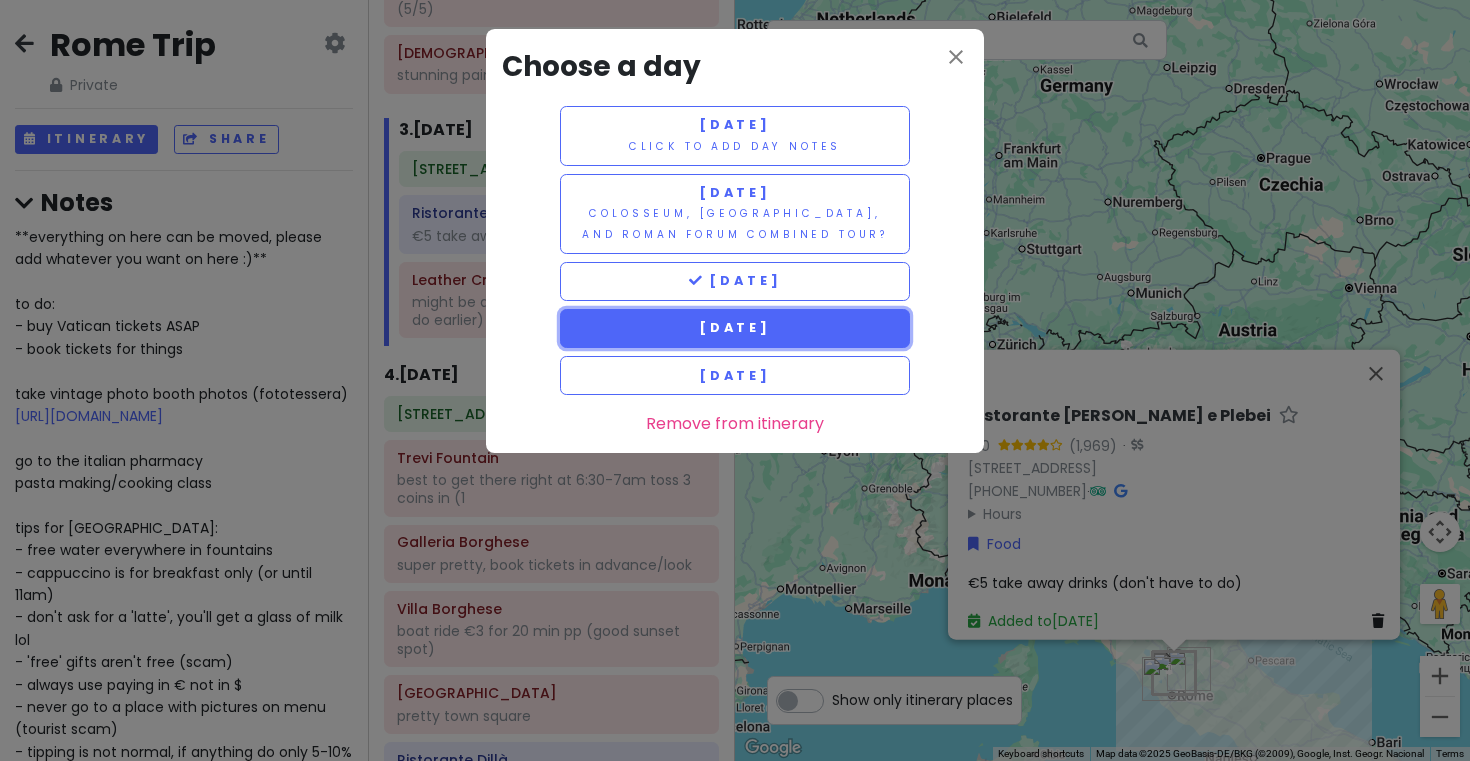 click on "Thursday 10/2" at bounding box center [735, 328] 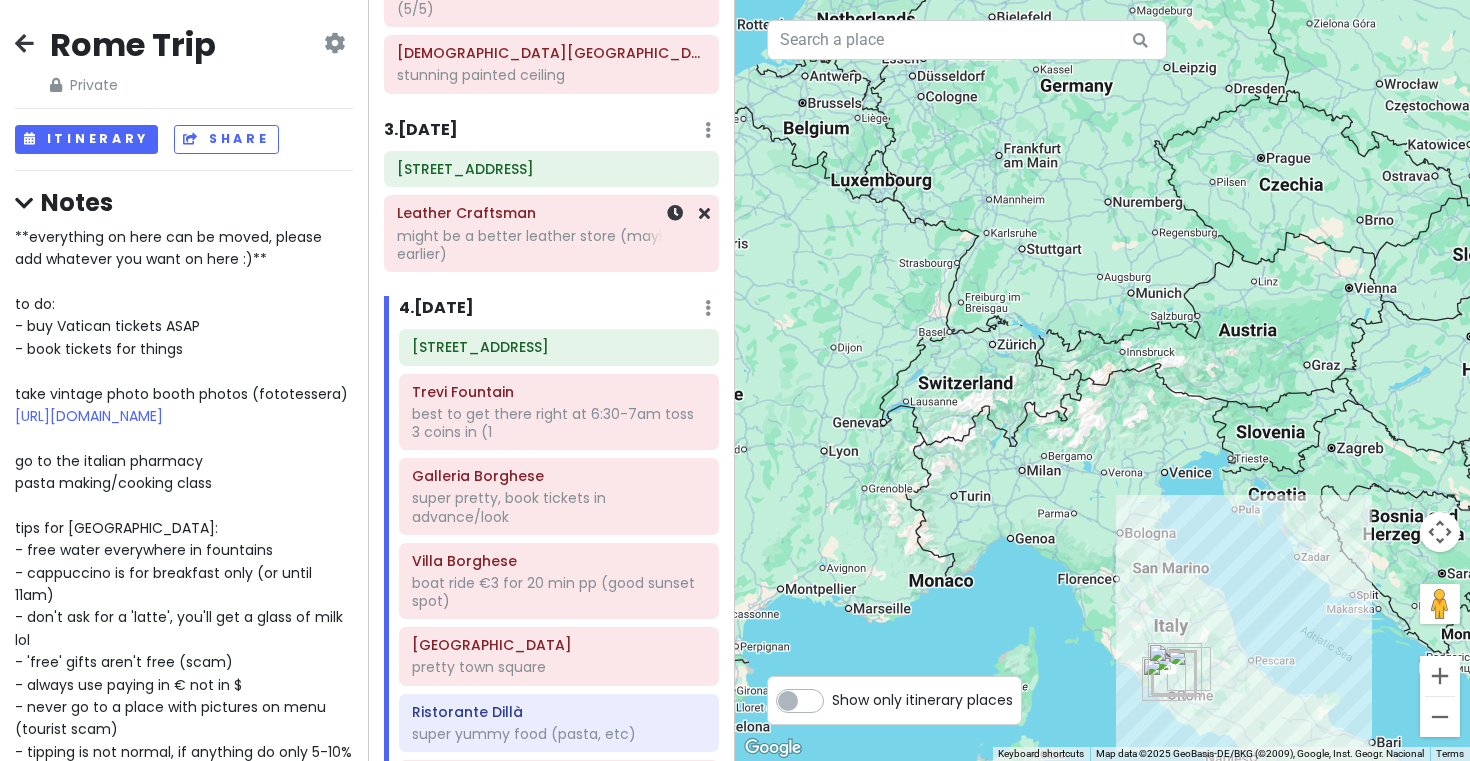 click on "Leather Craftsman might be a better leather store (maybe do earlier)" at bounding box center [551, 234] 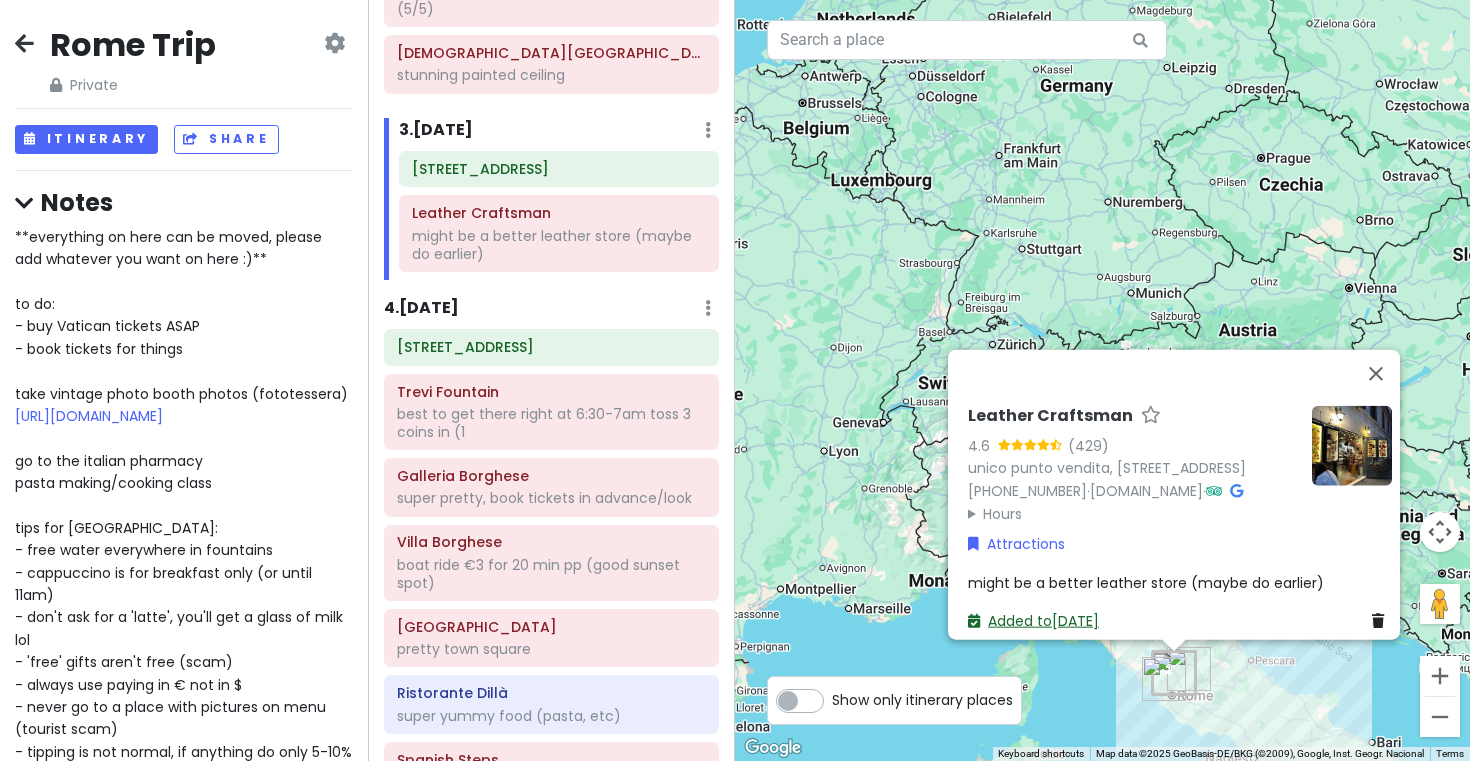 click on "Added to  Wed 10/1" at bounding box center [1033, 620] 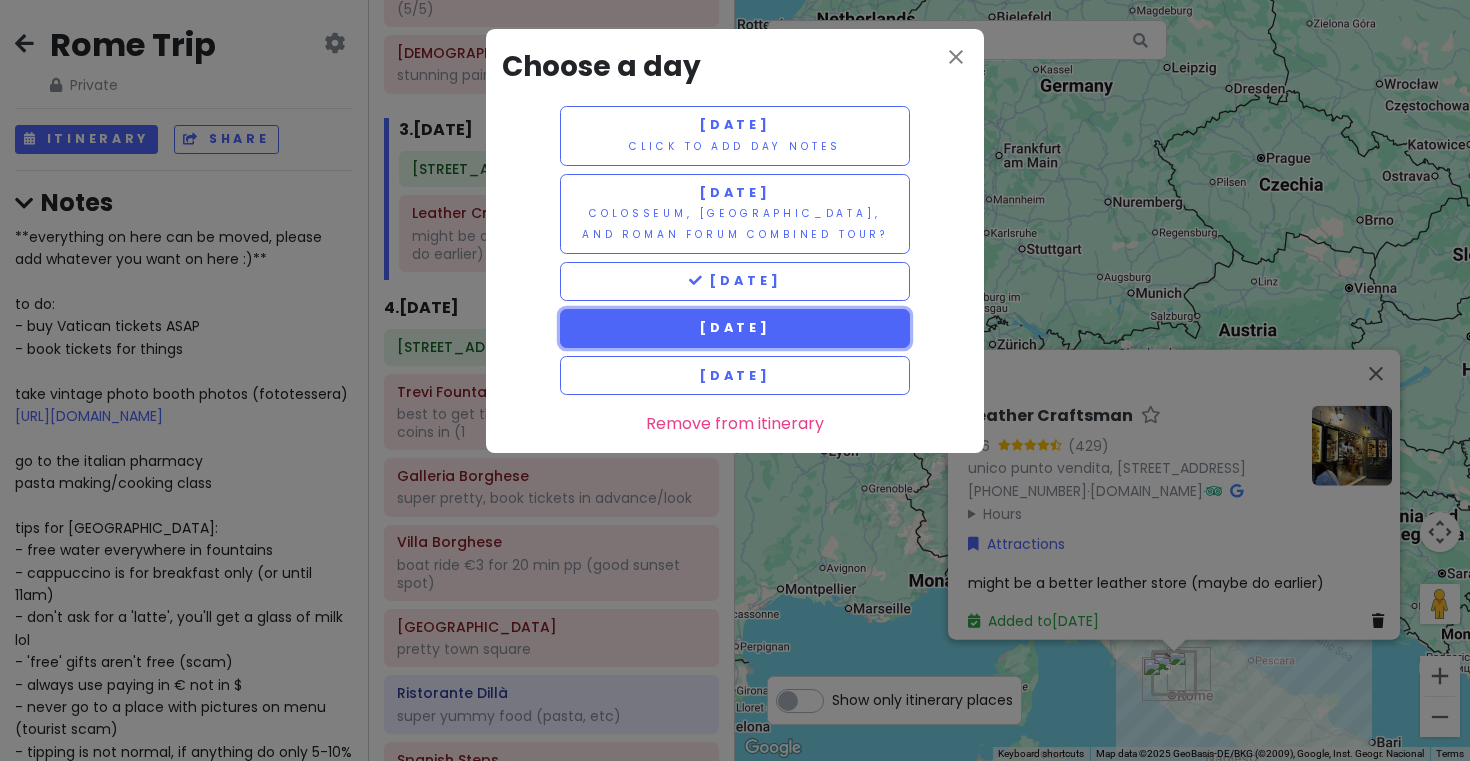 click on "Thursday 10/2" at bounding box center (735, 328) 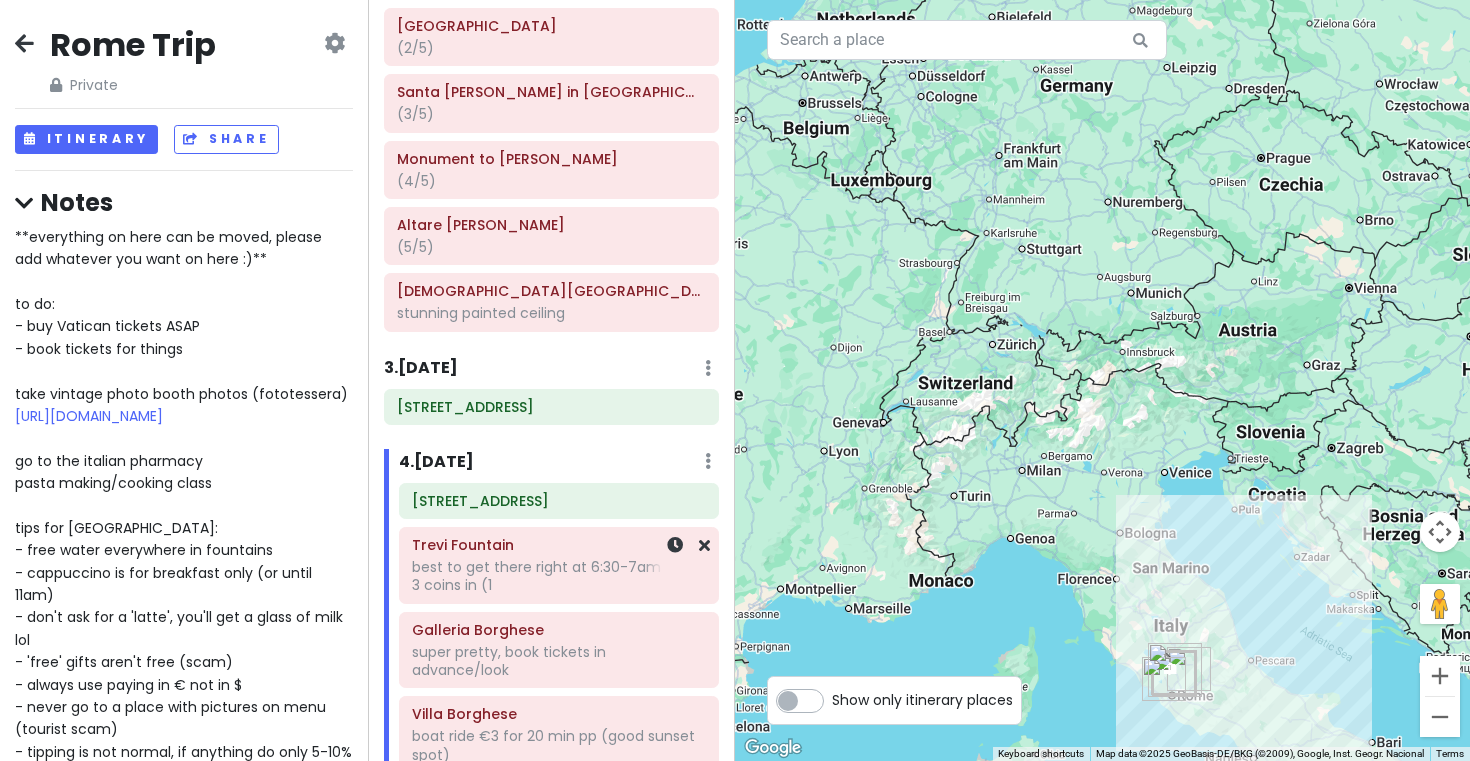 scroll, scrollTop: 792, scrollLeft: 0, axis: vertical 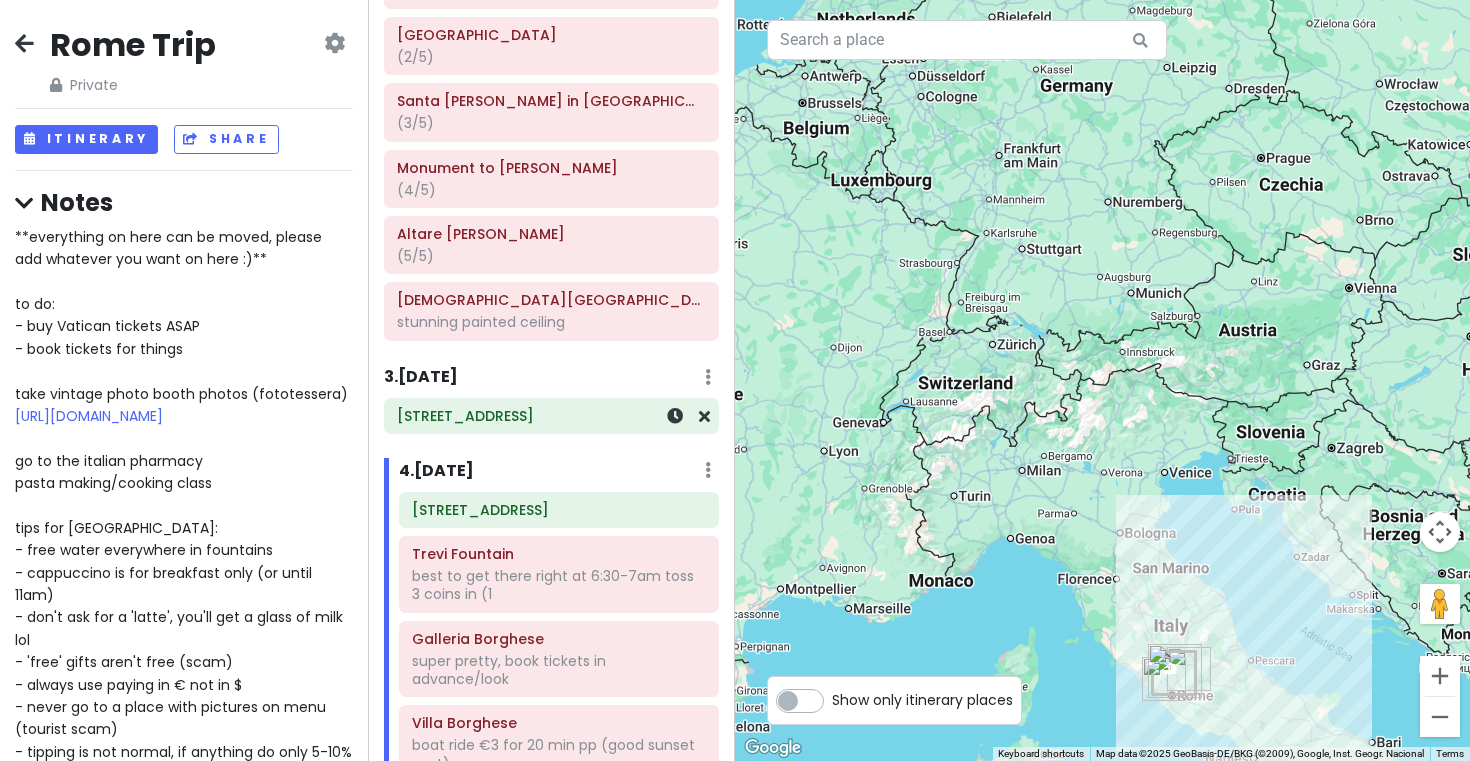 click on "[STREET_ADDRESS]" at bounding box center (551, 416) 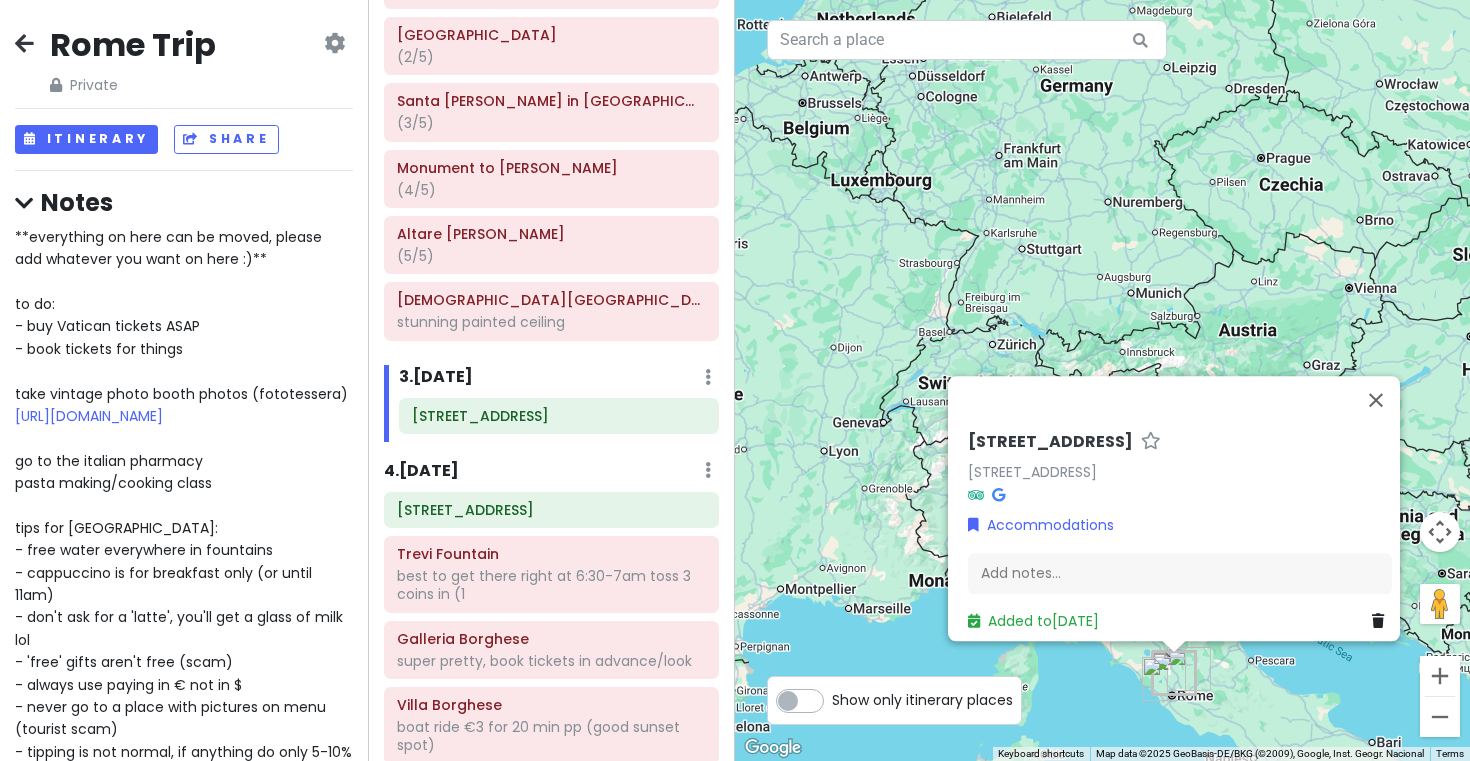 click on "**everything on here can be moved, please add whatever you want on here :)**
to do:
- buy Vatican tickets ASAP
- book tickets for things
take vintage photo booth photos (fototessera)
https://www.rerumromanarum.com/2020/02/cabine-per-fototessere-roma.html
go to the italian pharmacy
pasta making/cooking class
tips for italy:
- free water everywhere in fountains
- cappuccino is for breakfast only (or until 11am)
- don't ask for a 'latte', you'll get a glass of milk lol
- 'free' gifts aren't free (scam)
- always use paying in € not in $
- never go to a place with pictures on menu (tourist scam)
- tipping is not normal, if anything do only 5-10% (in cash if possible)
- we have to bring out passport around with us everywhere, police stop people randomly to check and since we’re foreign, they only accept passport as valid ID" at bounding box center [185, 550] 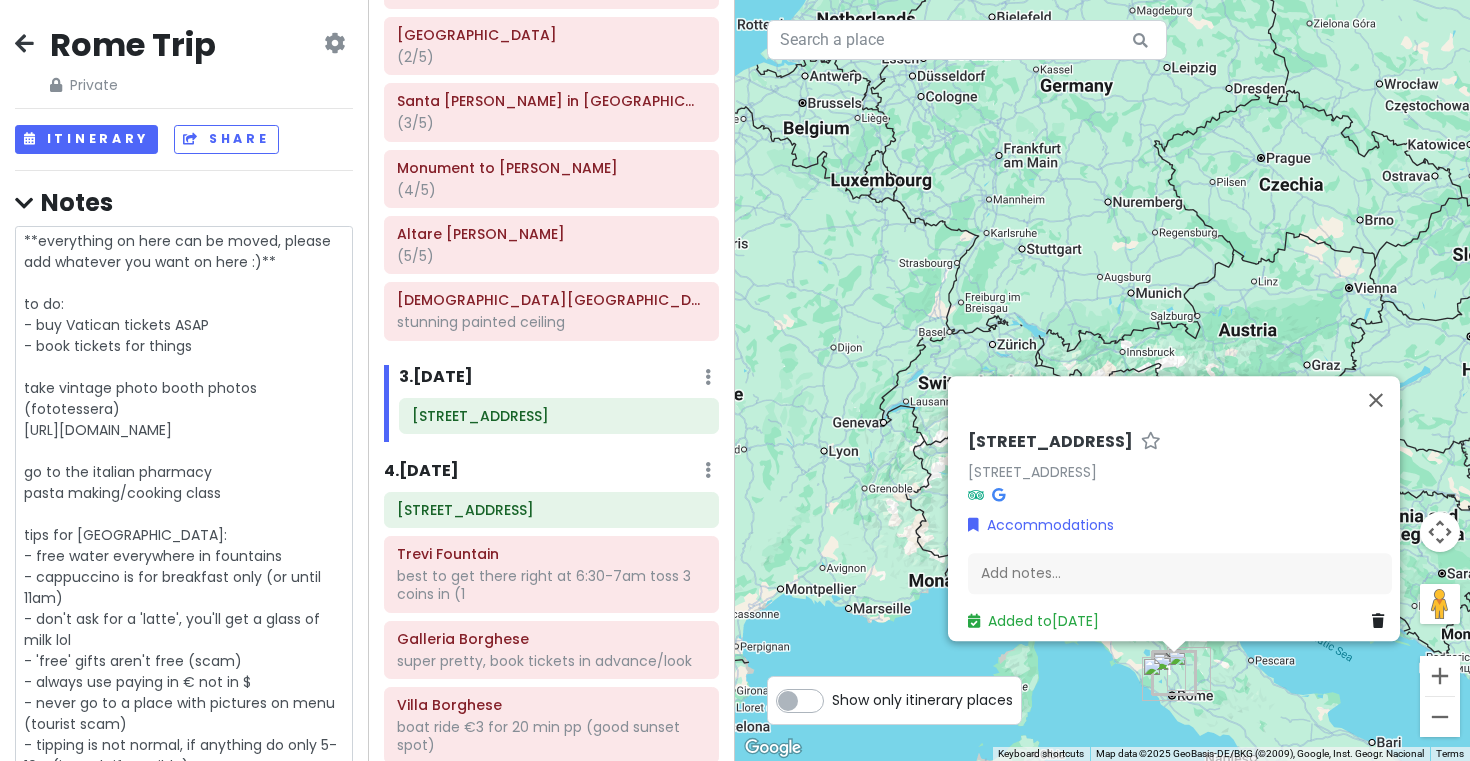 click on "**everything on here can be moved, please add whatever you want on here :)**
to do:
- buy Vatican tickets ASAP
- book tickets for things
take vintage photo booth photos (fototessera)
https://www.rerumromanarum.com/2020/02/cabine-per-fototessere-roma.html
go to the italian pharmacy
pasta making/cooking class
tips for italy:
- free water everywhere in fountains
- cappuccino is for breakfast only (or until 11am)
- don't ask for a 'latte', you'll get a glass of milk lol
- 'free' gifts aren't free (scam)
- always use paying in € not in $
- never go to a place with pictures on menu (tourist scam)
- tipping is not normal, if anything do only 5-10% (in cash if possible)
- we have to bring out passport around with us everywhere, police stop people randomly to check and since we’re foreign, they only accept passport as valid ID" at bounding box center [184, 556] 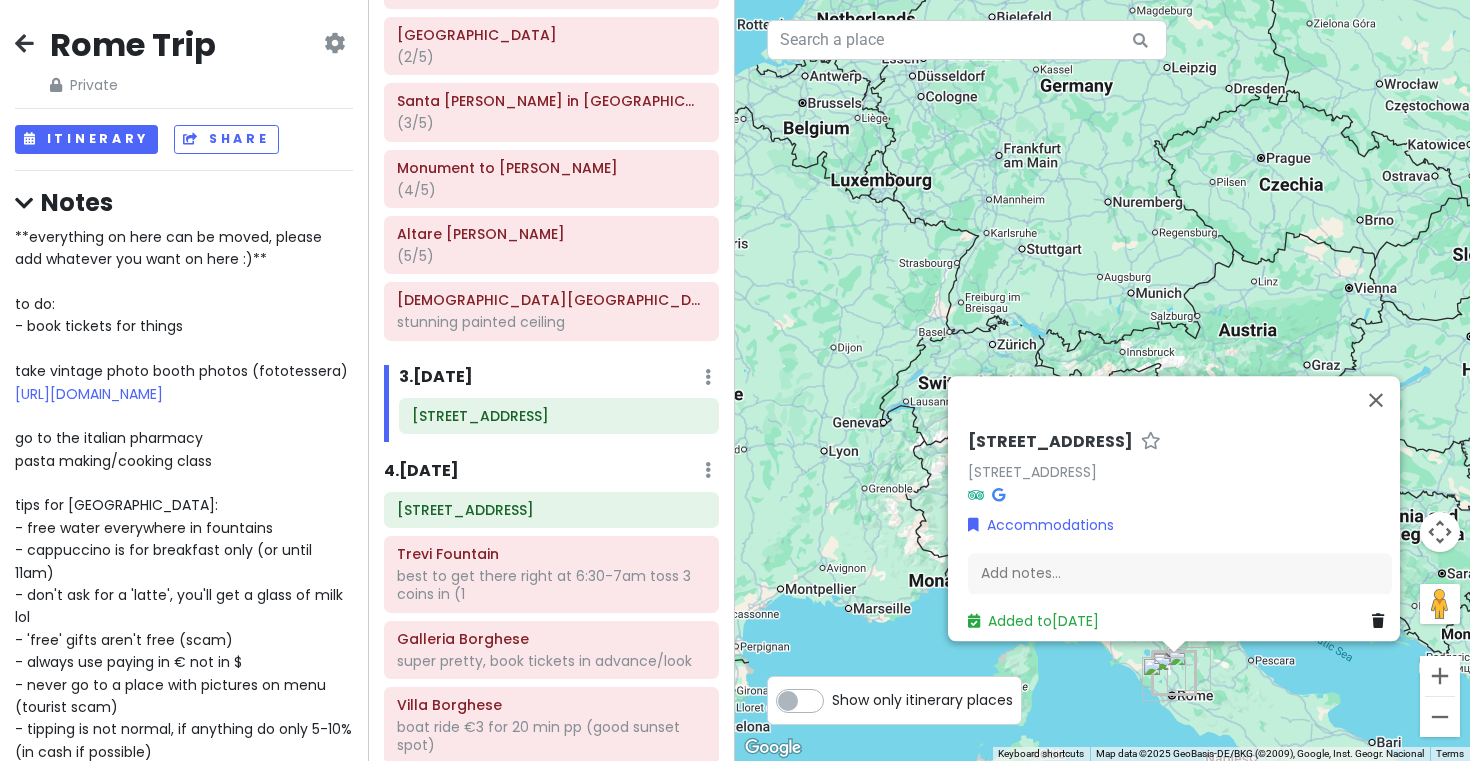 click on "Rome Trip Private Change Dates Make a Copy Delete Trip Go Pro ⚡️ Give Feedback 💡 Support Scout ☕️ Itinerary Share Notes **everything on here can be moved, please add whatever you want on here :)**
to do:
- book tickets for things
take vintage photo booth photos (fototessera)
https://www.rerumromanarum.com/2020/02/cabine-per-fototessere-roma.html
go to the italian pharmacy
pasta making/cooking class
tips for italy:
- free water everywhere in fountains
- cappuccino is for breakfast only (or until 11am)
- don't ask for a 'latte', you'll get a glass of milk lol
- 'free' gifts aren't free (scam)
- always use paying in € not in $
- never go to a place with pictures on menu (tourist scam)
- tipping is not normal, if anything do only 5-10% (in cash if possible)
- we have to bring out passport around with us everywhere, police stop people randomly to check and since we’re foreign, they only accept passport as valid ID Attractions   Edit Reorder Delete List Colosseum" at bounding box center (184, 380) 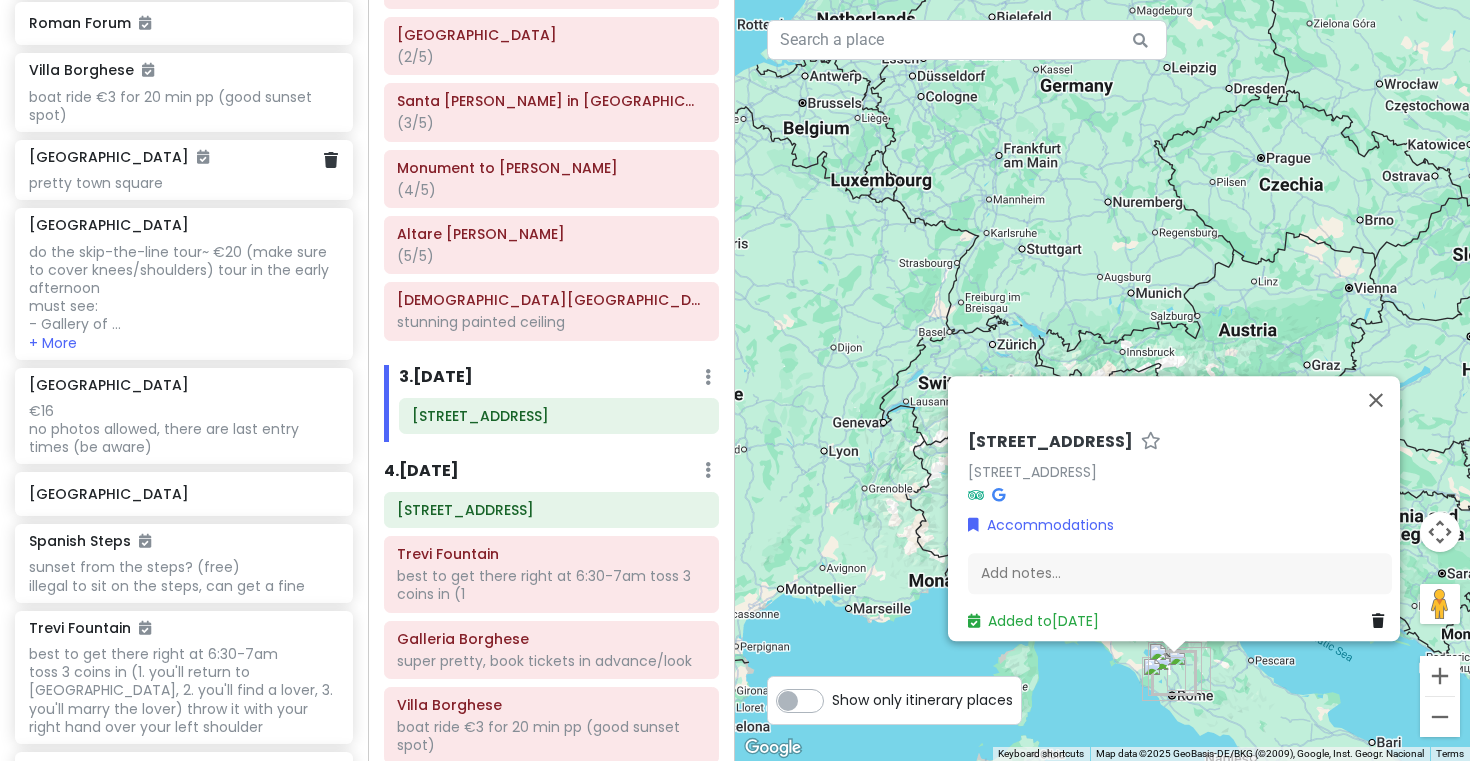 scroll, scrollTop: 1292, scrollLeft: 0, axis: vertical 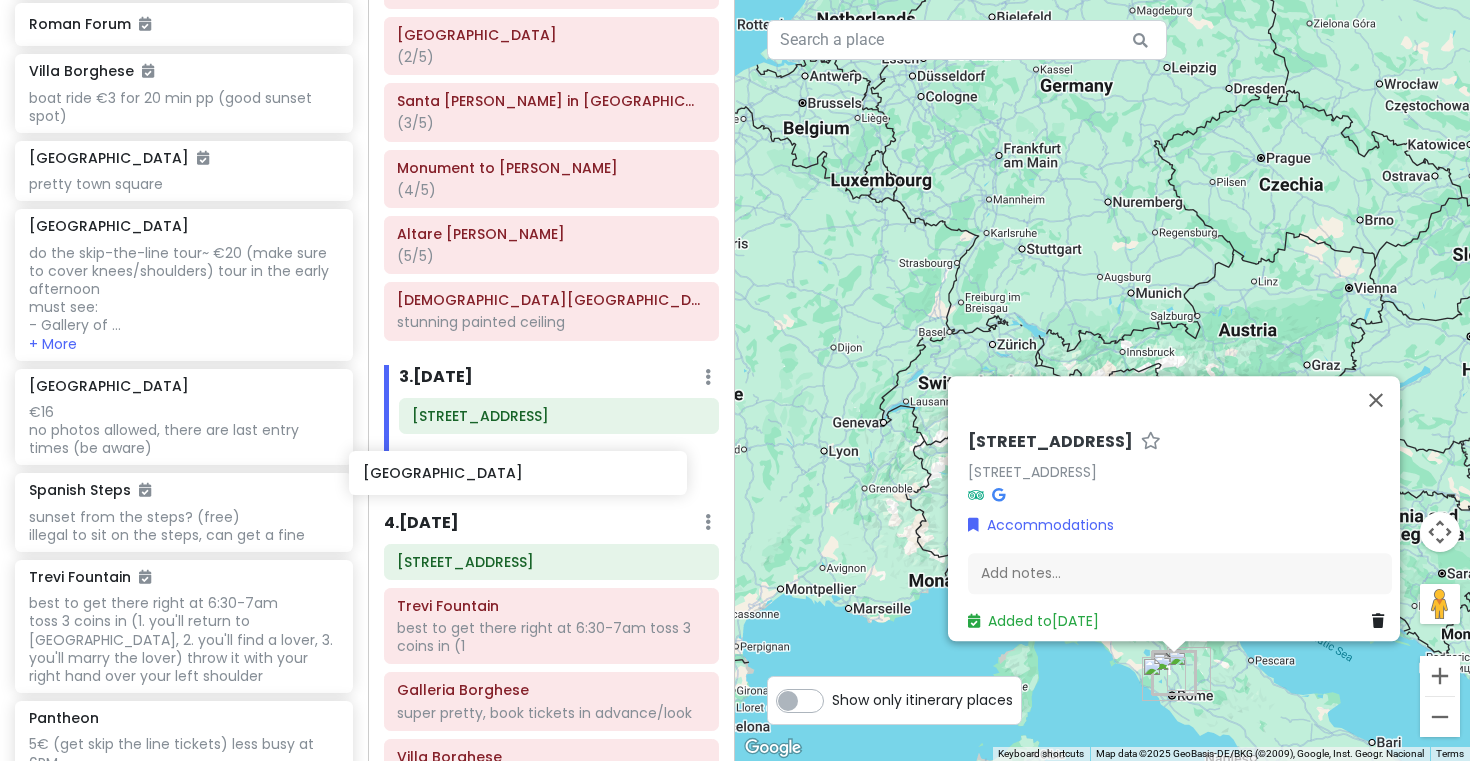 drag, startPoint x: 188, startPoint y: 495, endPoint x: 523, endPoint y: 472, distance: 335.78864 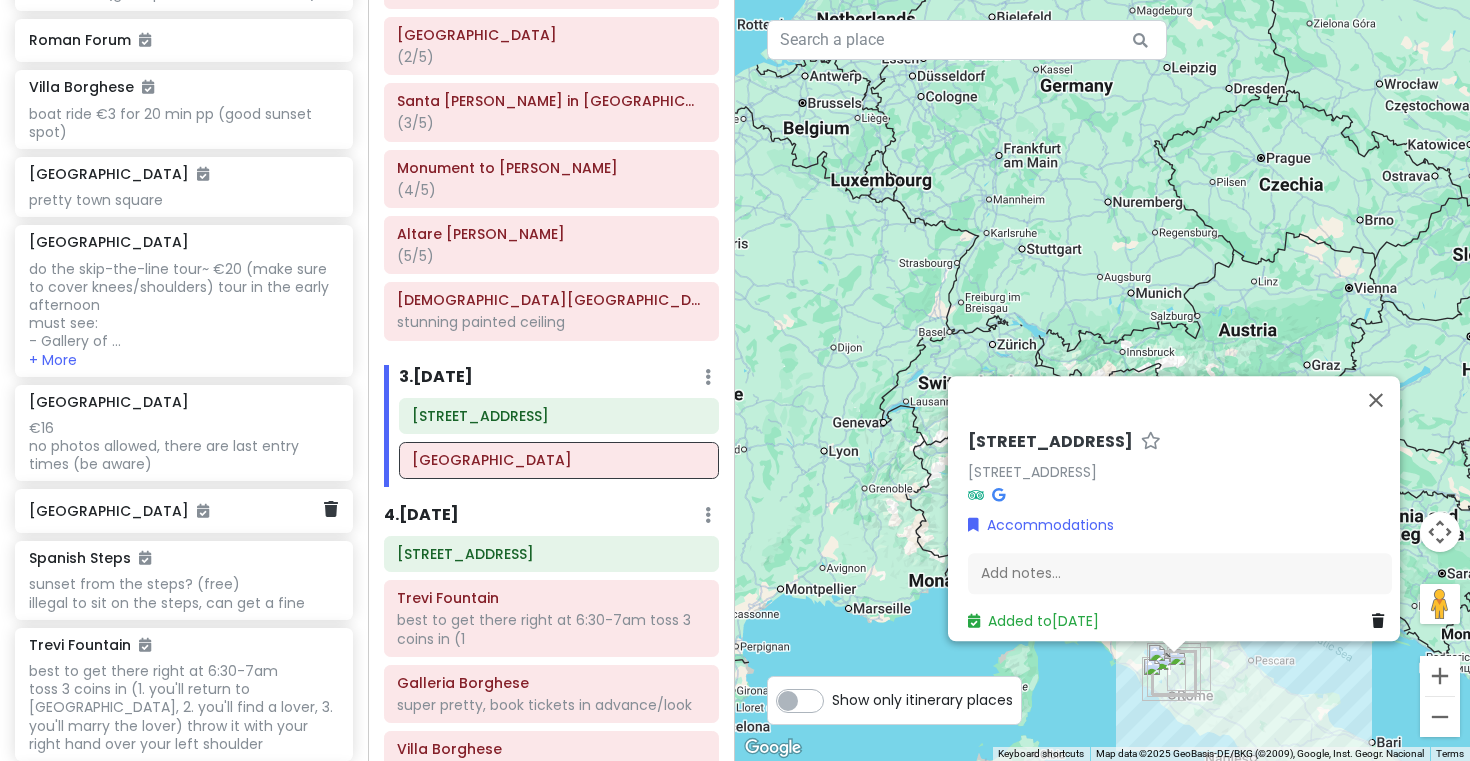 scroll, scrollTop: 1274, scrollLeft: 0, axis: vertical 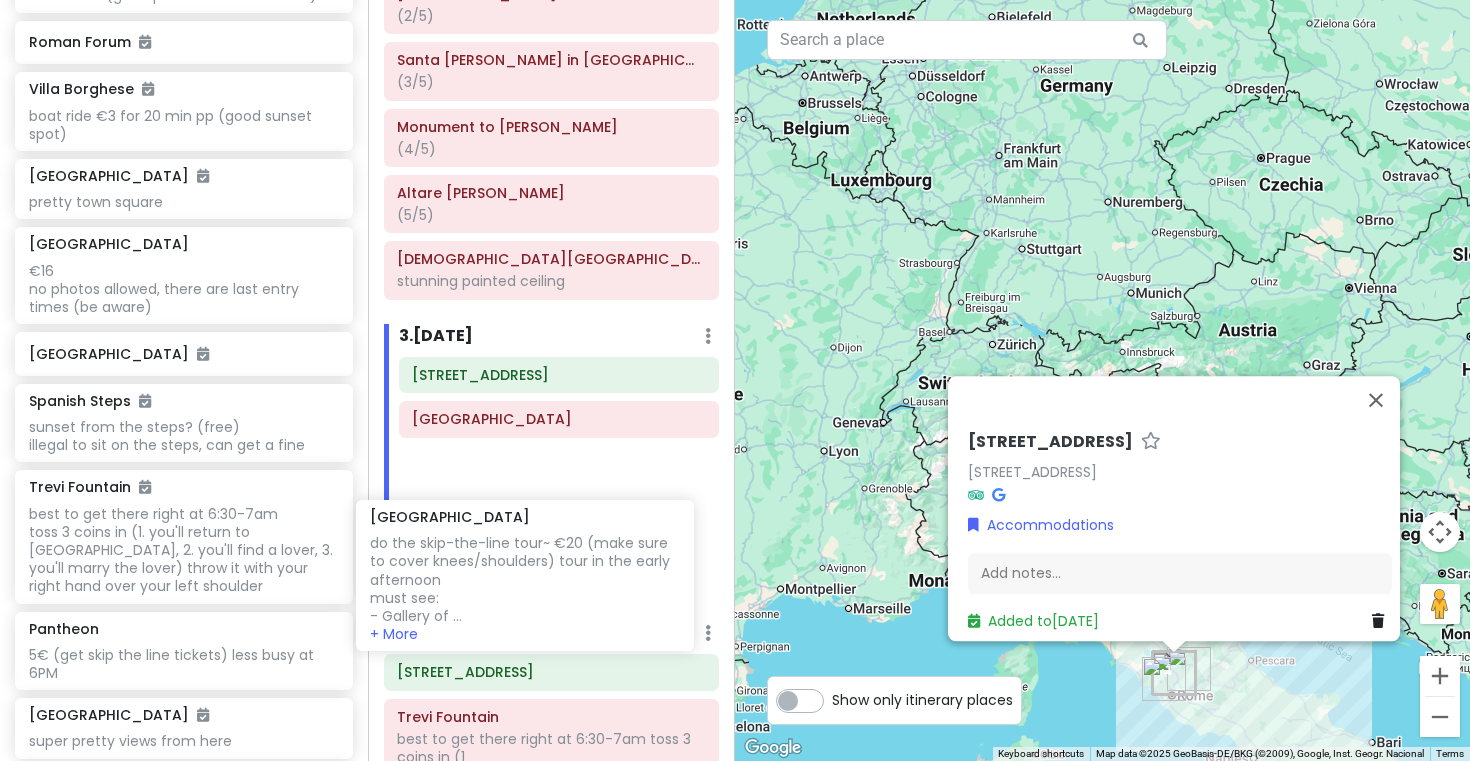 drag, startPoint x: 199, startPoint y: 336, endPoint x: 540, endPoint y: 607, distance: 435.5709 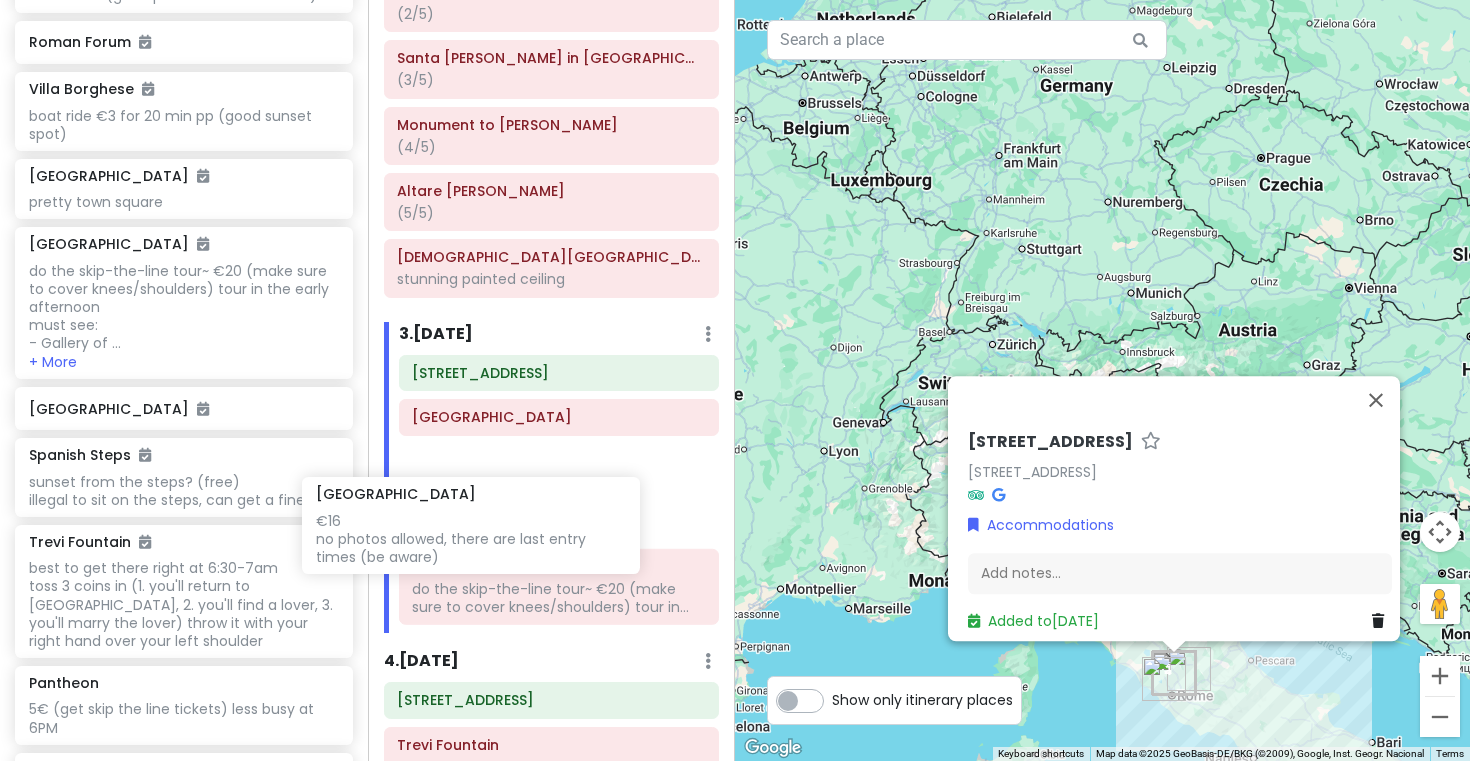 drag, startPoint x: 256, startPoint y: 419, endPoint x: 557, endPoint y: 519, distance: 317.1766 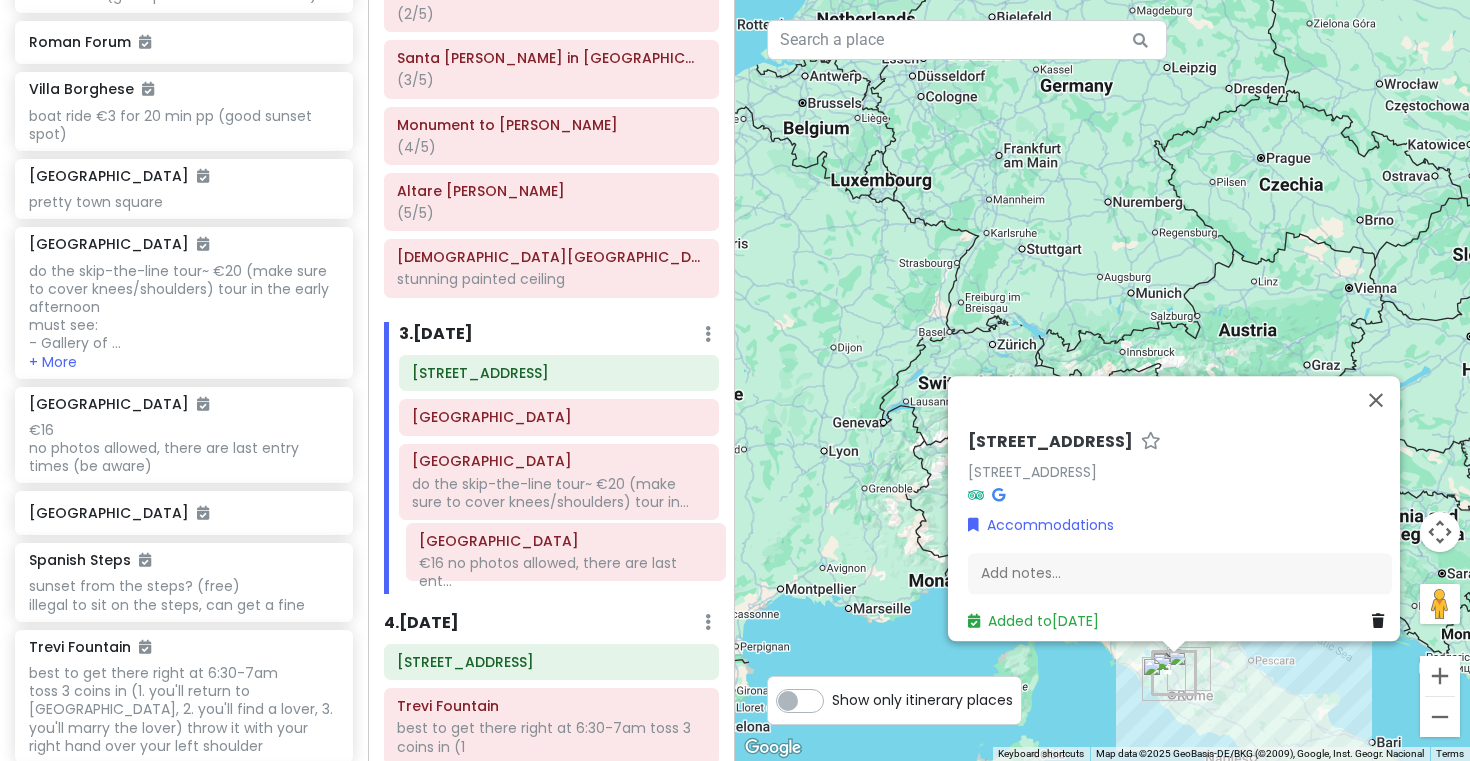 drag, startPoint x: 547, startPoint y: 475, endPoint x: 554, endPoint y: 550, distance: 75.32596 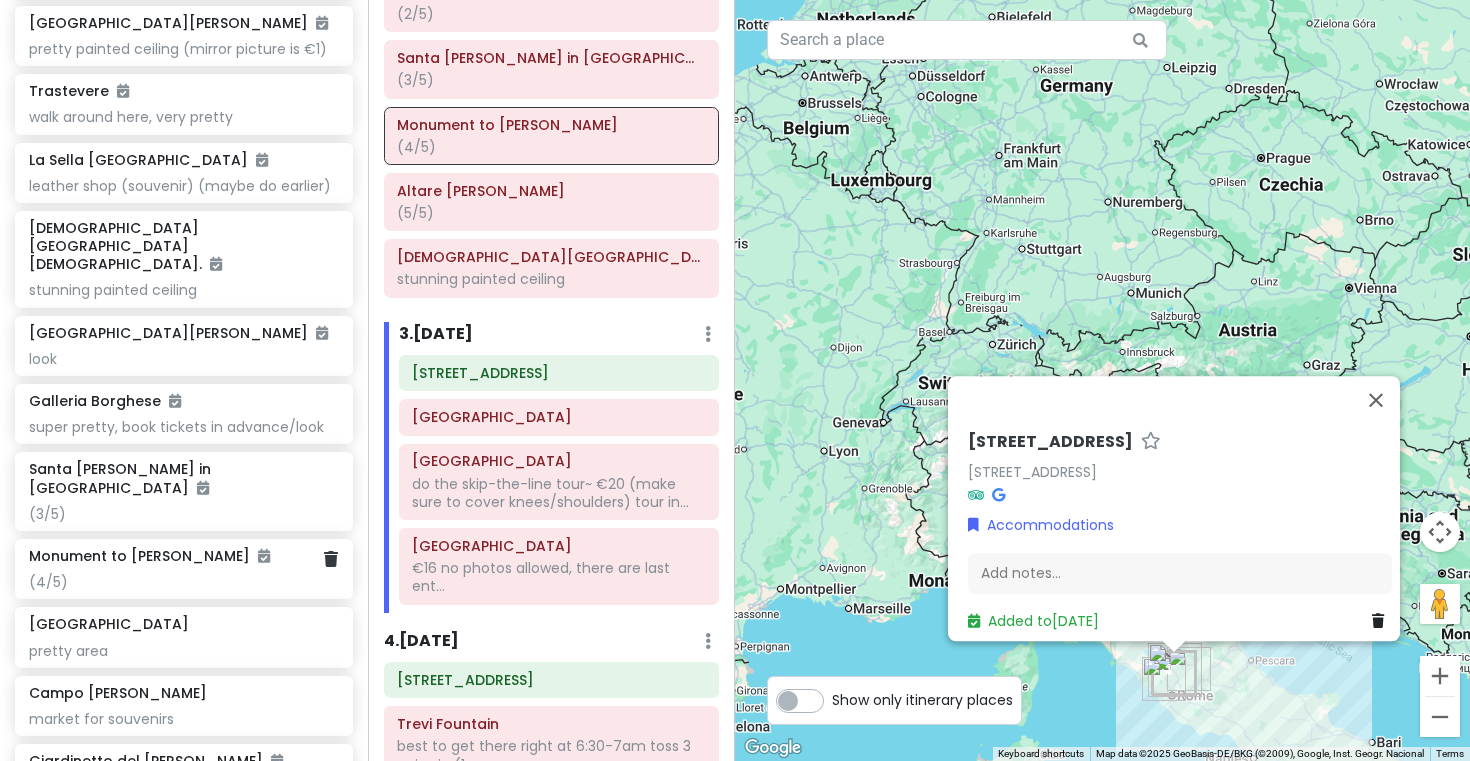 scroll, scrollTop: 2370, scrollLeft: 0, axis: vertical 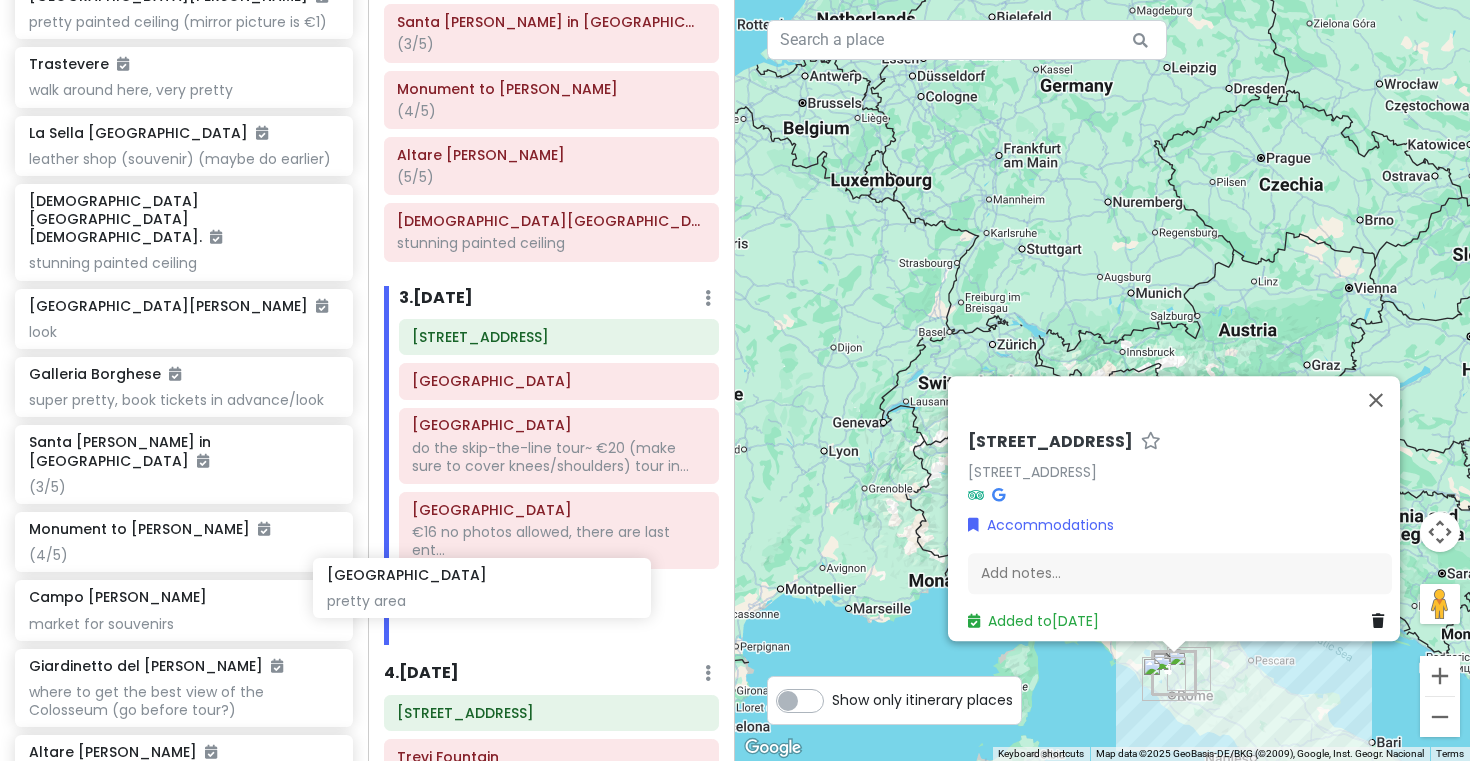 drag, startPoint x: 174, startPoint y: 569, endPoint x: 466, endPoint y: 593, distance: 292.98465 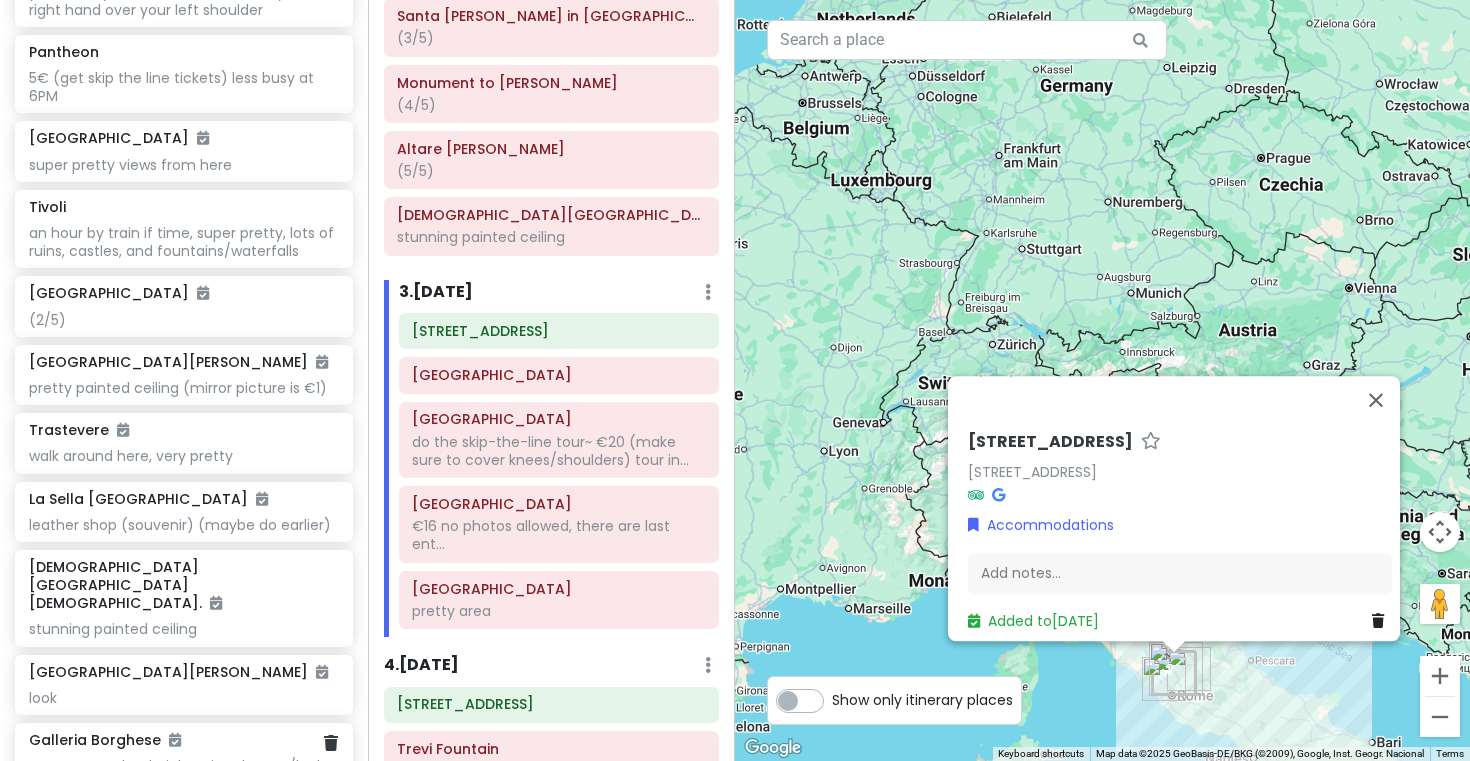 scroll, scrollTop: 2000, scrollLeft: 0, axis: vertical 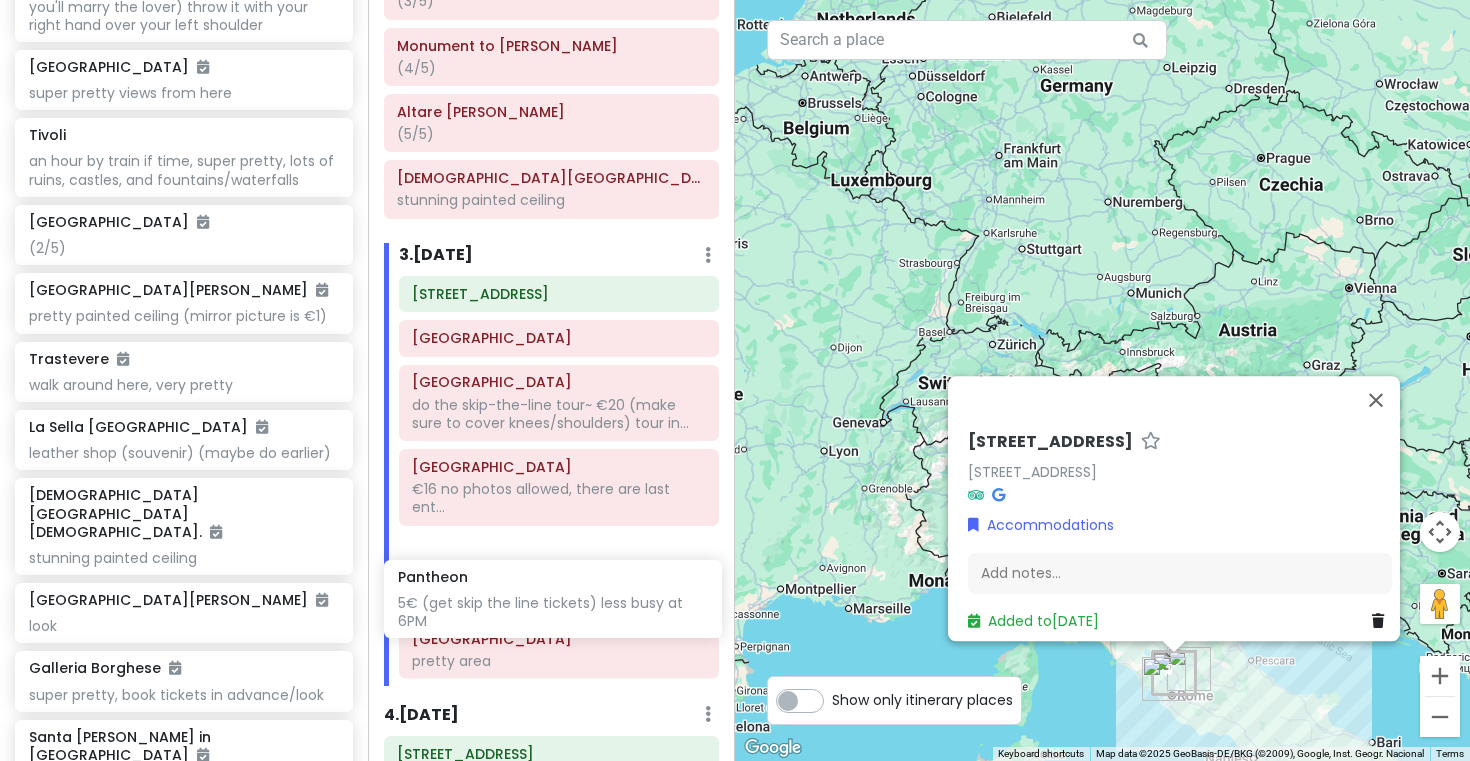 drag, startPoint x: 211, startPoint y: 106, endPoint x: 579, endPoint y: 626, distance: 637.04315 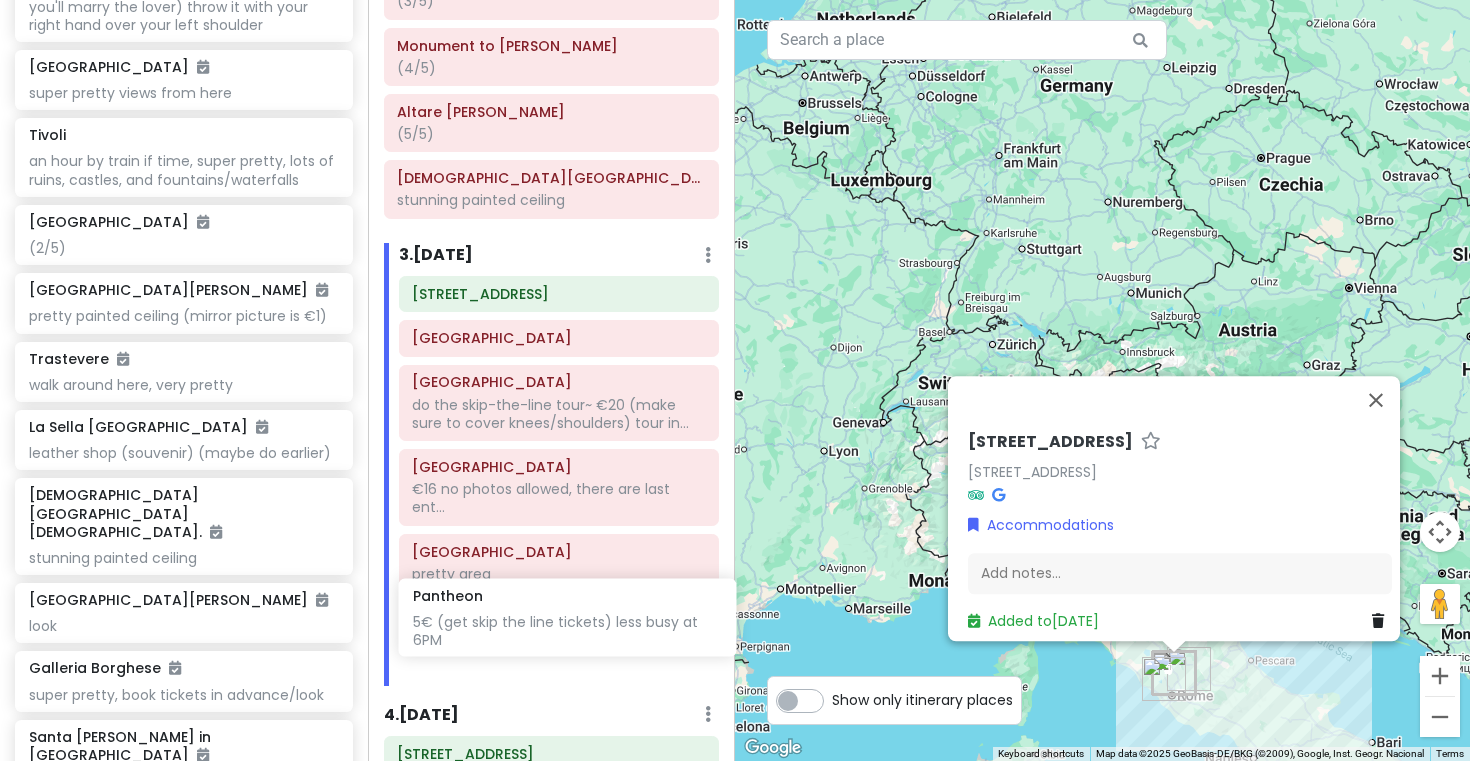 scroll, scrollTop: 918, scrollLeft: 0, axis: vertical 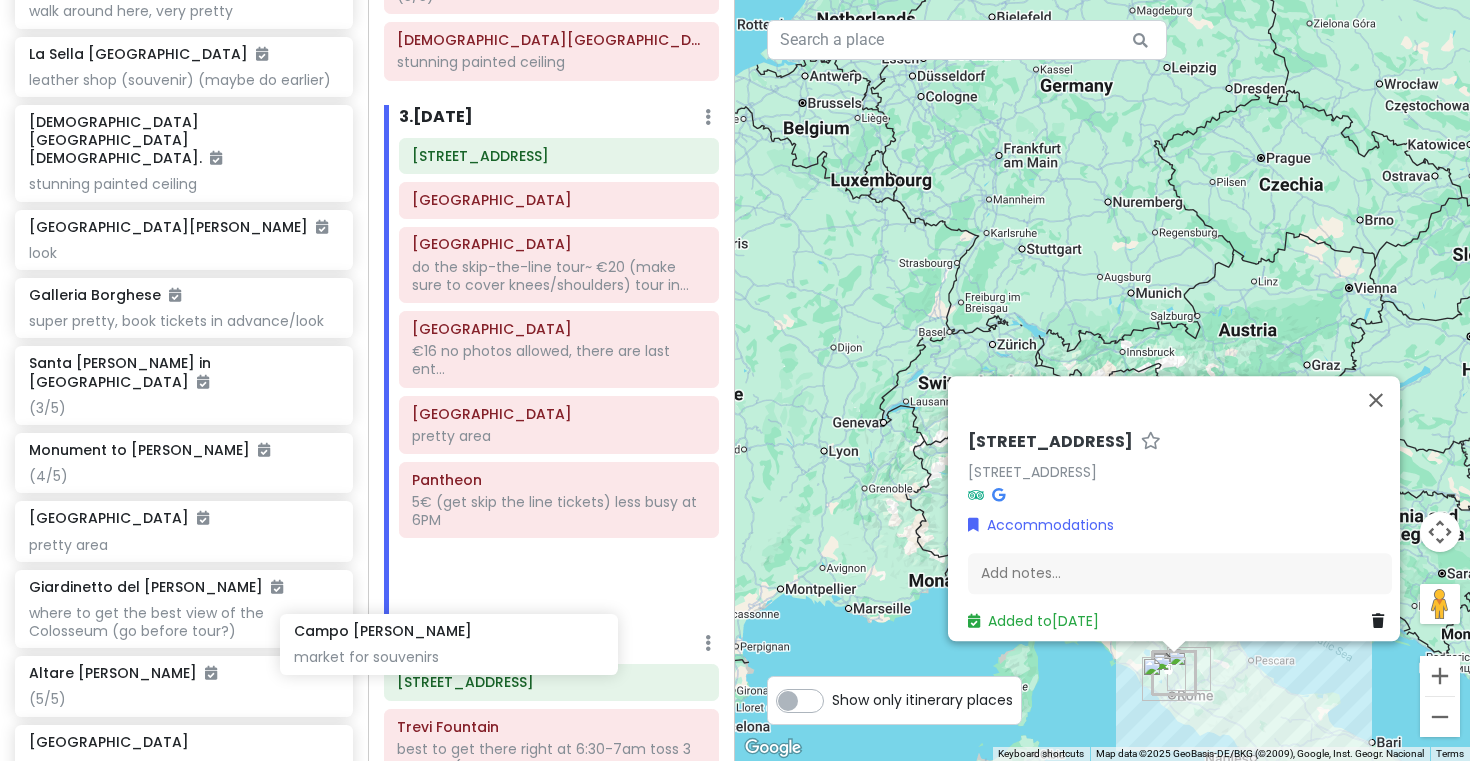 drag, startPoint x: 212, startPoint y: 590, endPoint x: 483, endPoint y: 660, distance: 279.89462 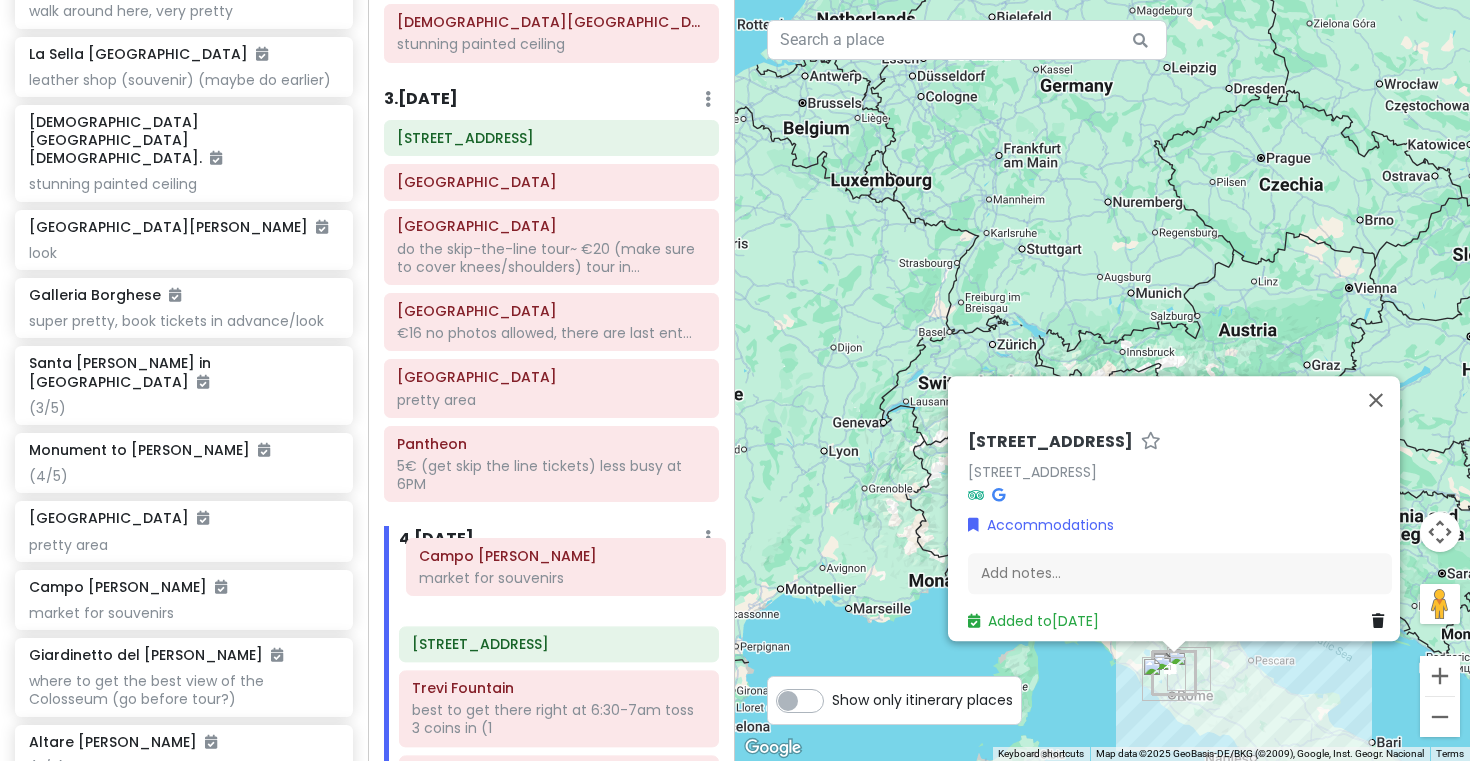 scroll, scrollTop: 1075, scrollLeft: 0, axis: vertical 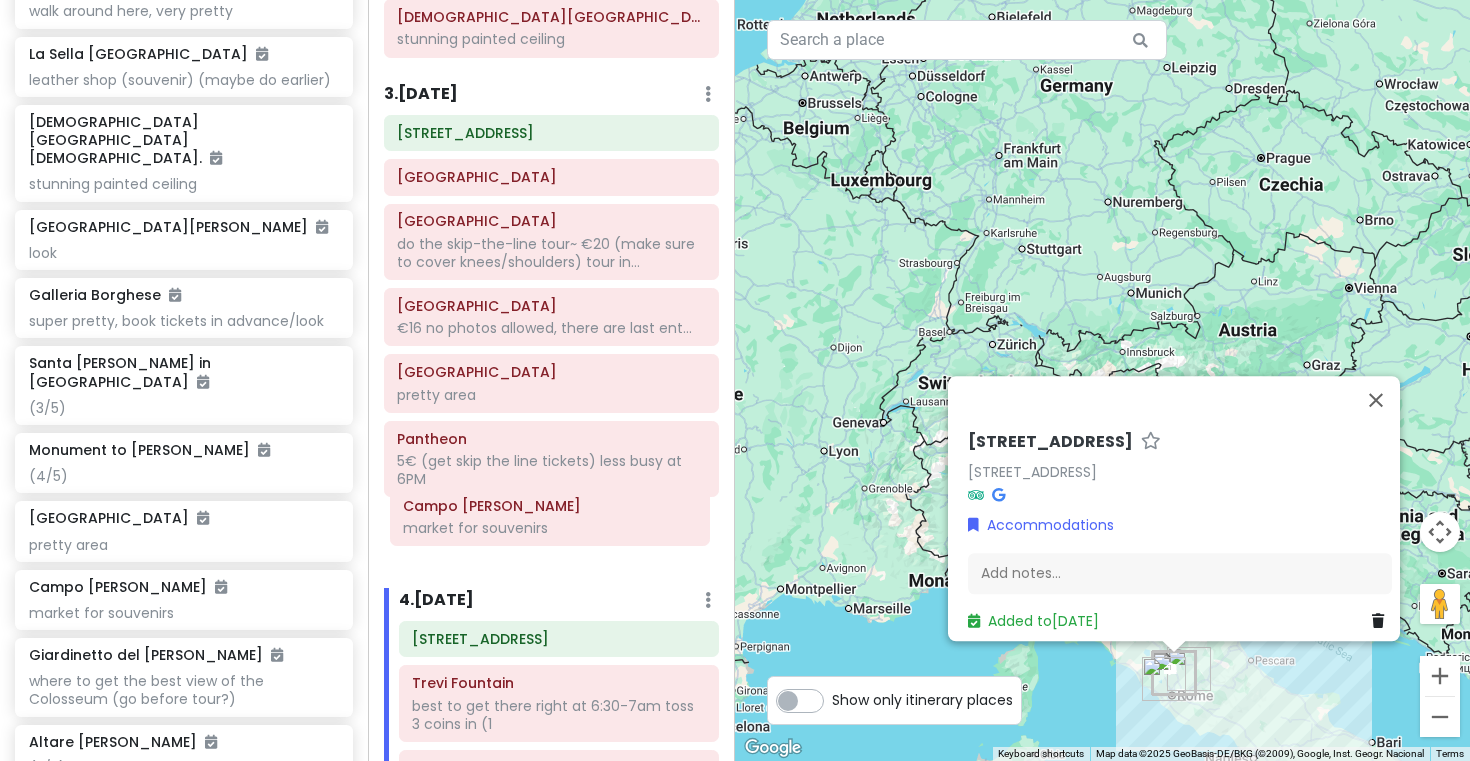 drag, startPoint x: 483, startPoint y: 660, endPoint x: 474, endPoint y: 531, distance: 129.31357 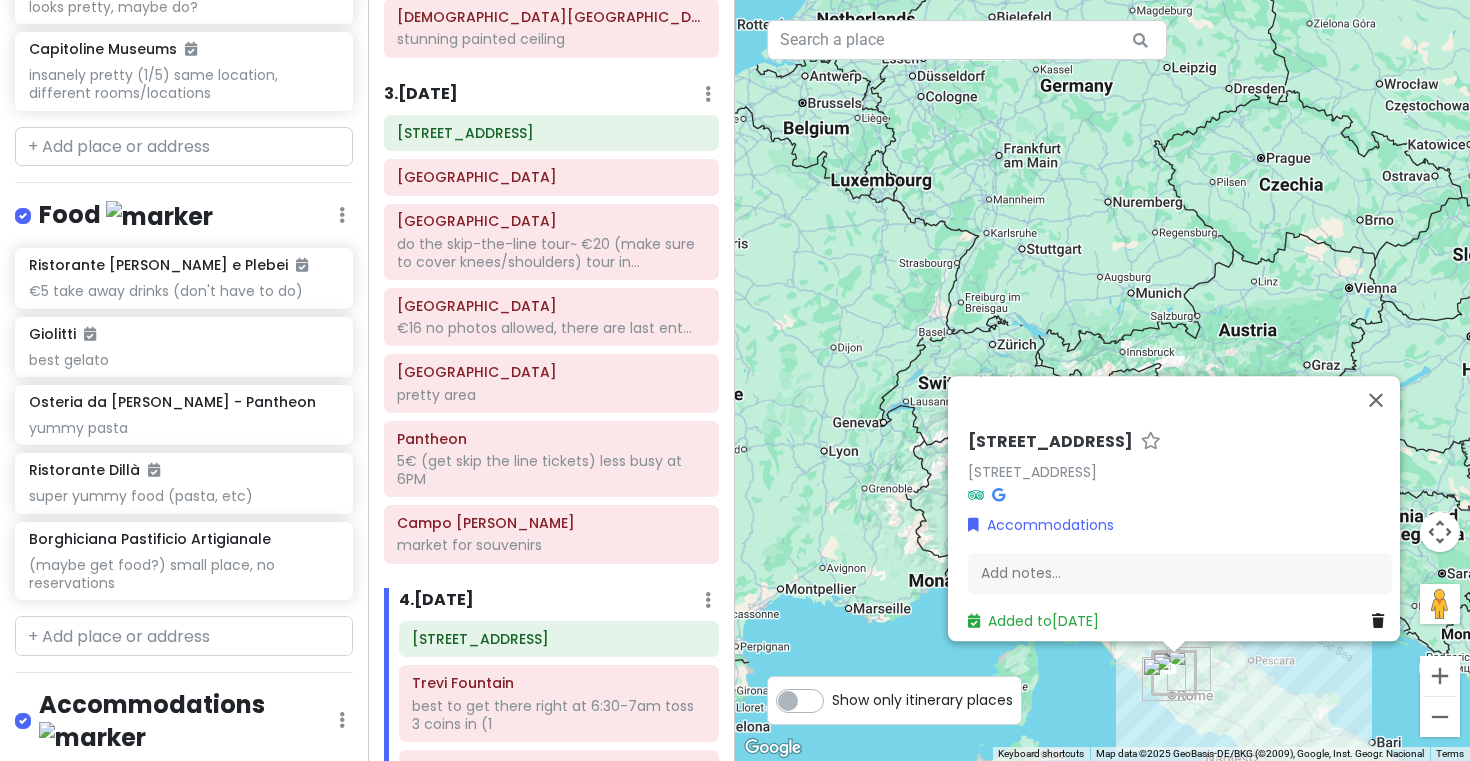 scroll, scrollTop: 3554, scrollLeft: 0, axis: vertical 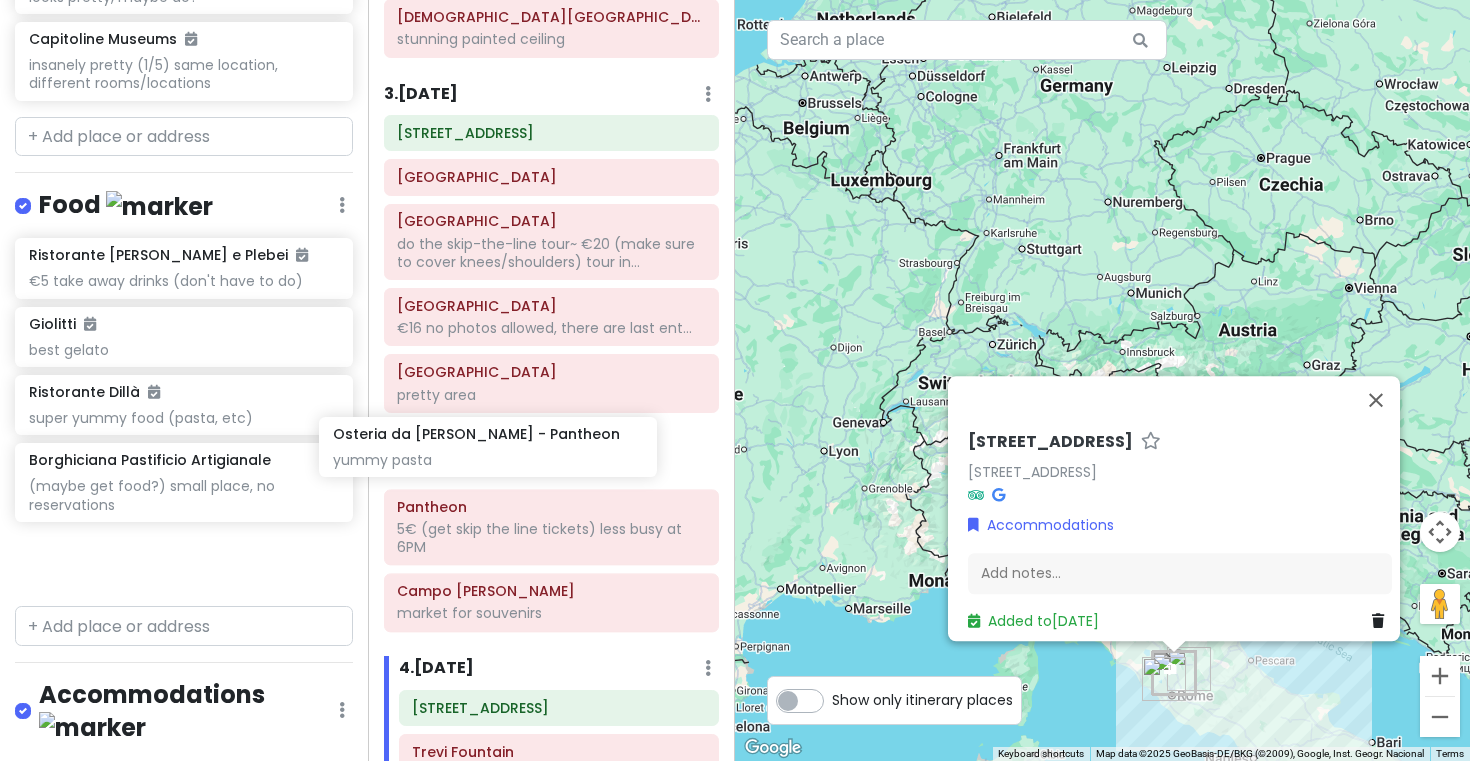 drag, startPoint x: 218, startPoint y: 343, endPoint x: 522, endPoint y: 442, distance: 319.71393 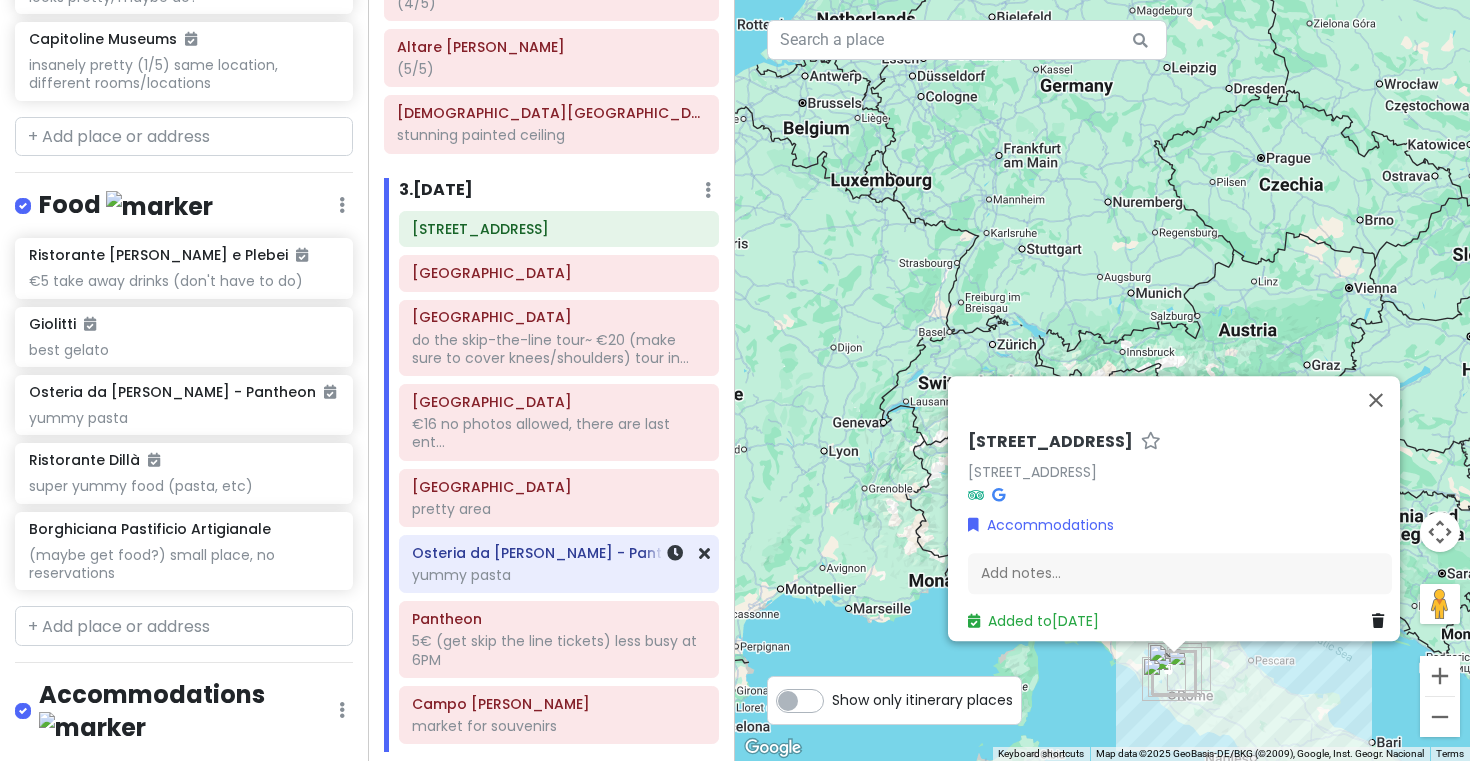 scroll, scrollTop: 980, scrollLeft: 0, axis: vertical 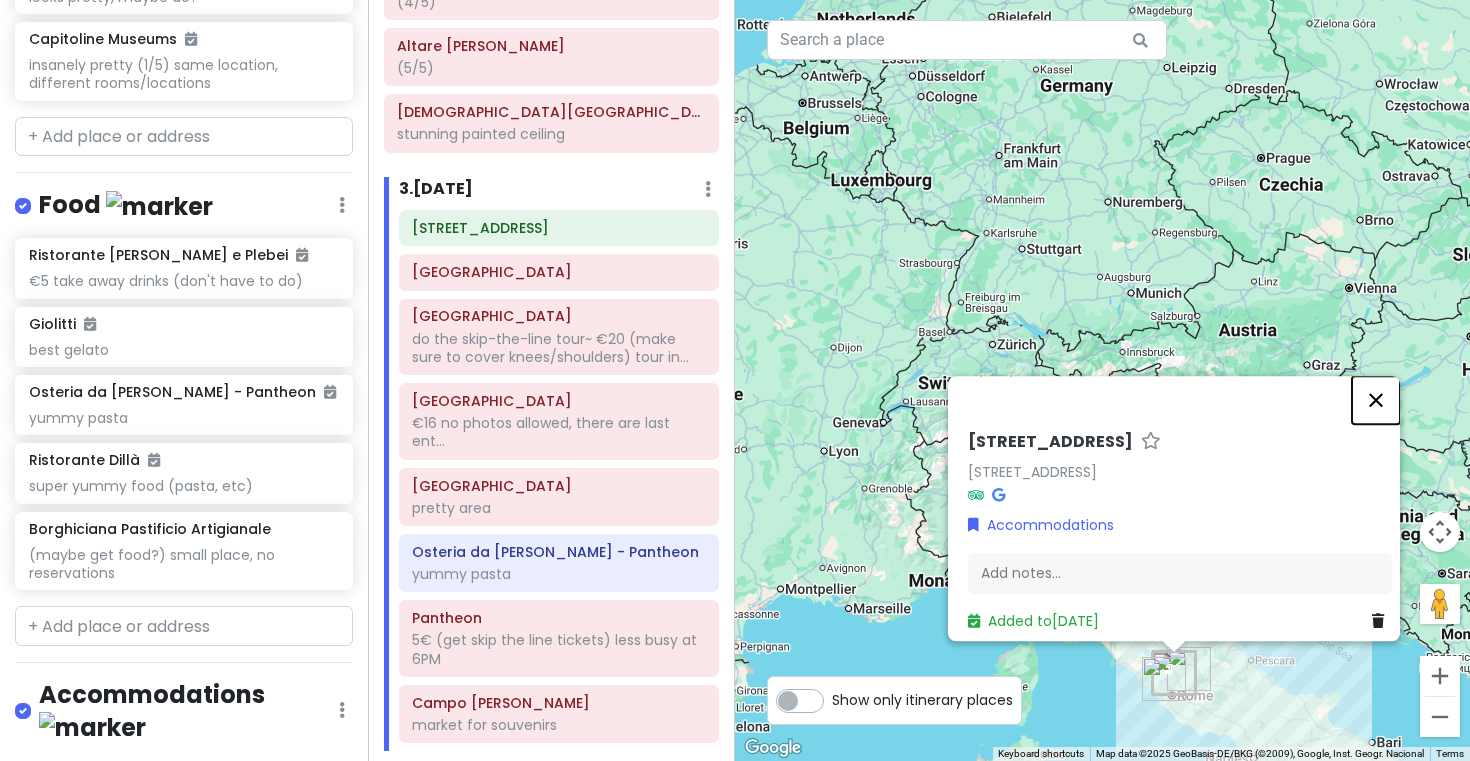 click at bounding box center (1376, 400) 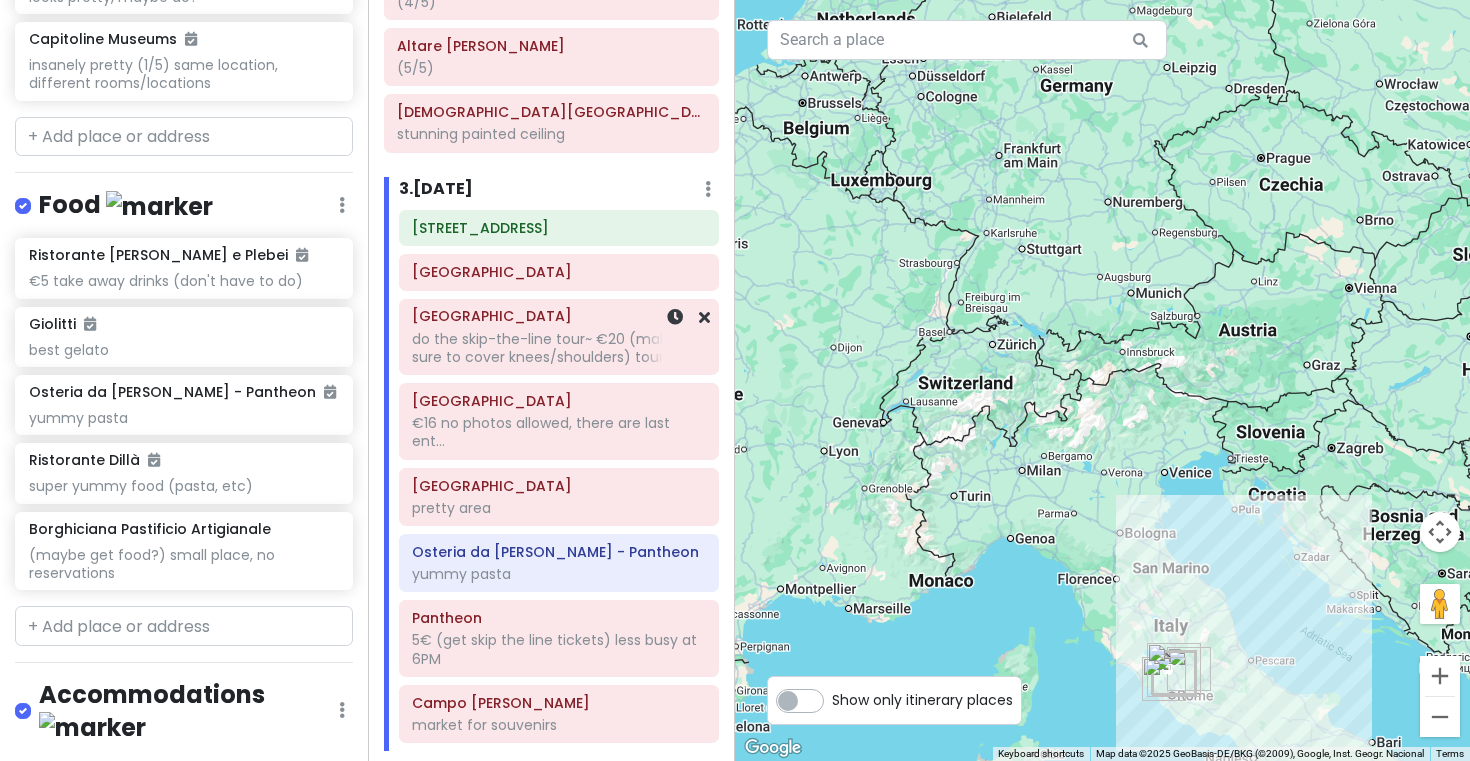 click on "do the skip-the-line tour~ €20 (make sure to cover knees/shoulders) tour in..." at bounding box center [551, -807] 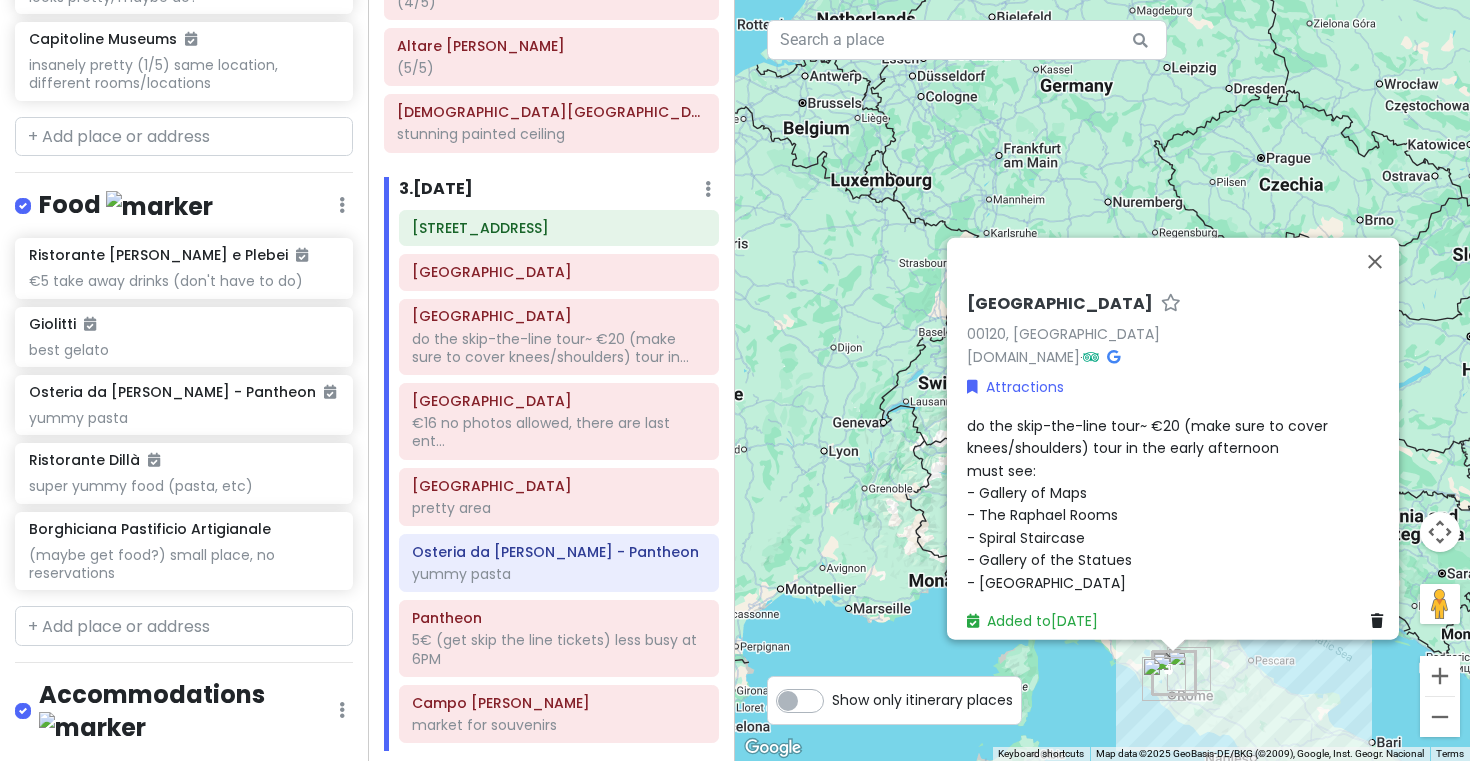 click on "do the skip-the-line tour~ €20 (make sure to cover knees/shoulders) tour in the early afternoon
must see:
- Gallery of Maps
- The Raphael Rooms
- Spiral Staircase
- Gallery of the Statues
- Sala Rotonda" at bounding box center [1149, 503] 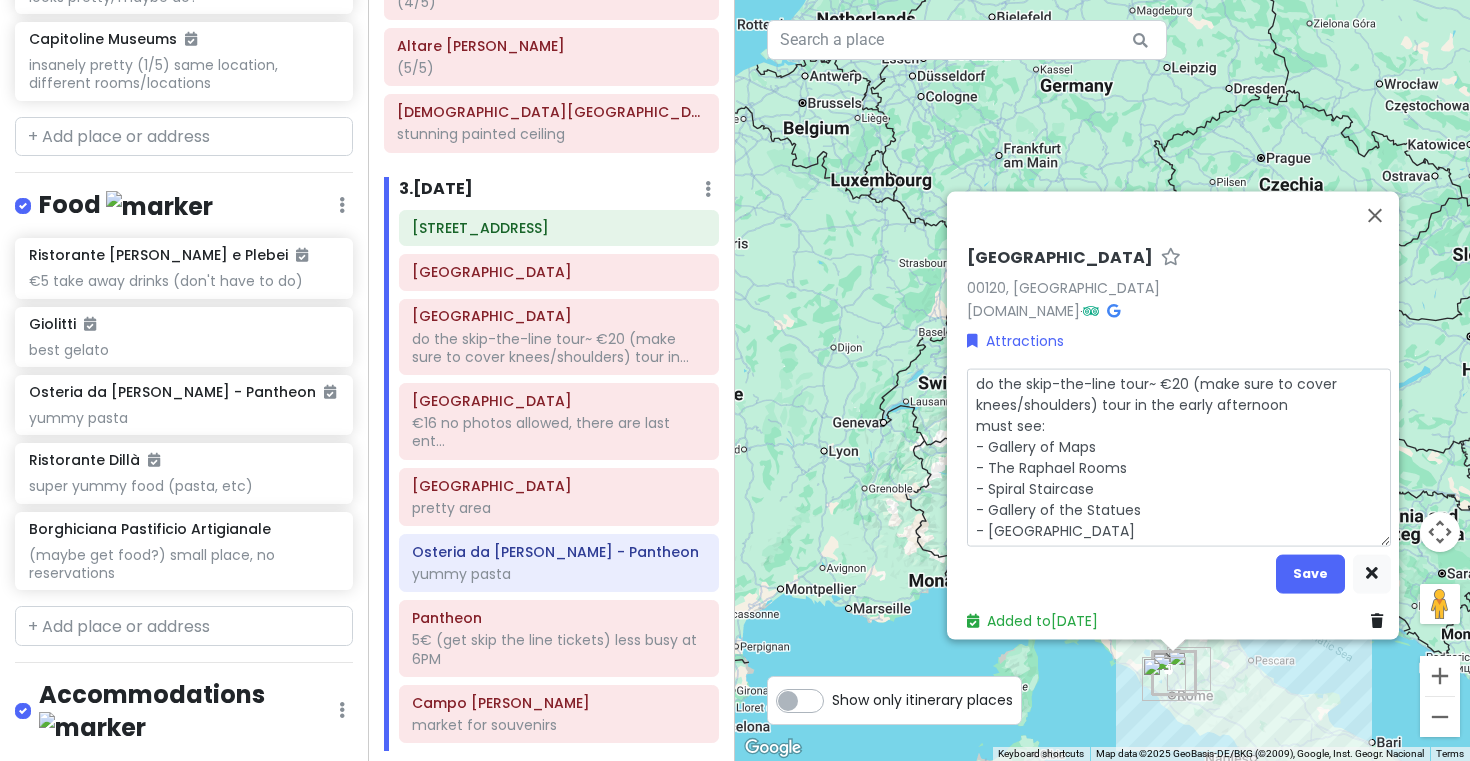 drag, startPoint x: 1177, startPoint y: 370, endPoint x: 969, endPoint y: 367, distance: 208.02164 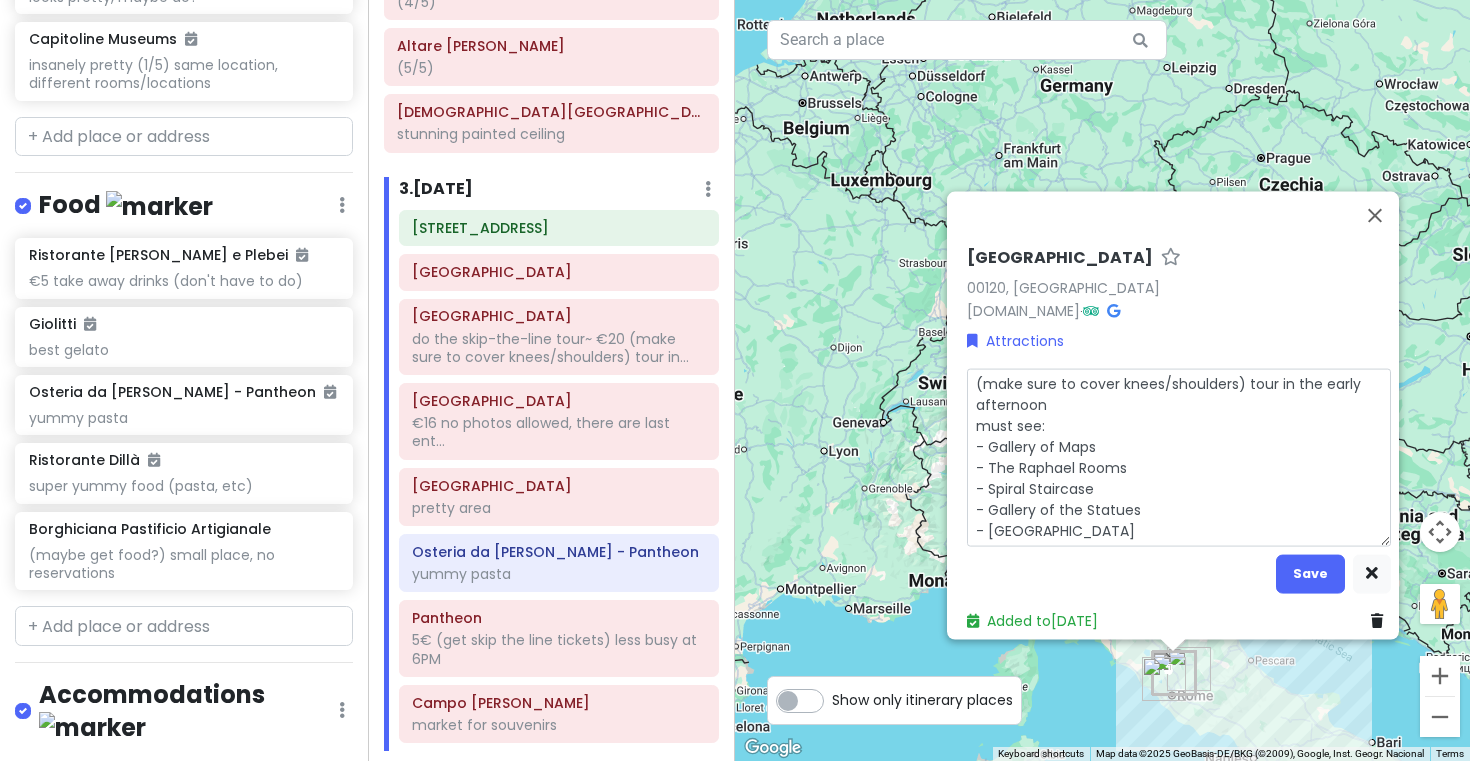 type on "x" 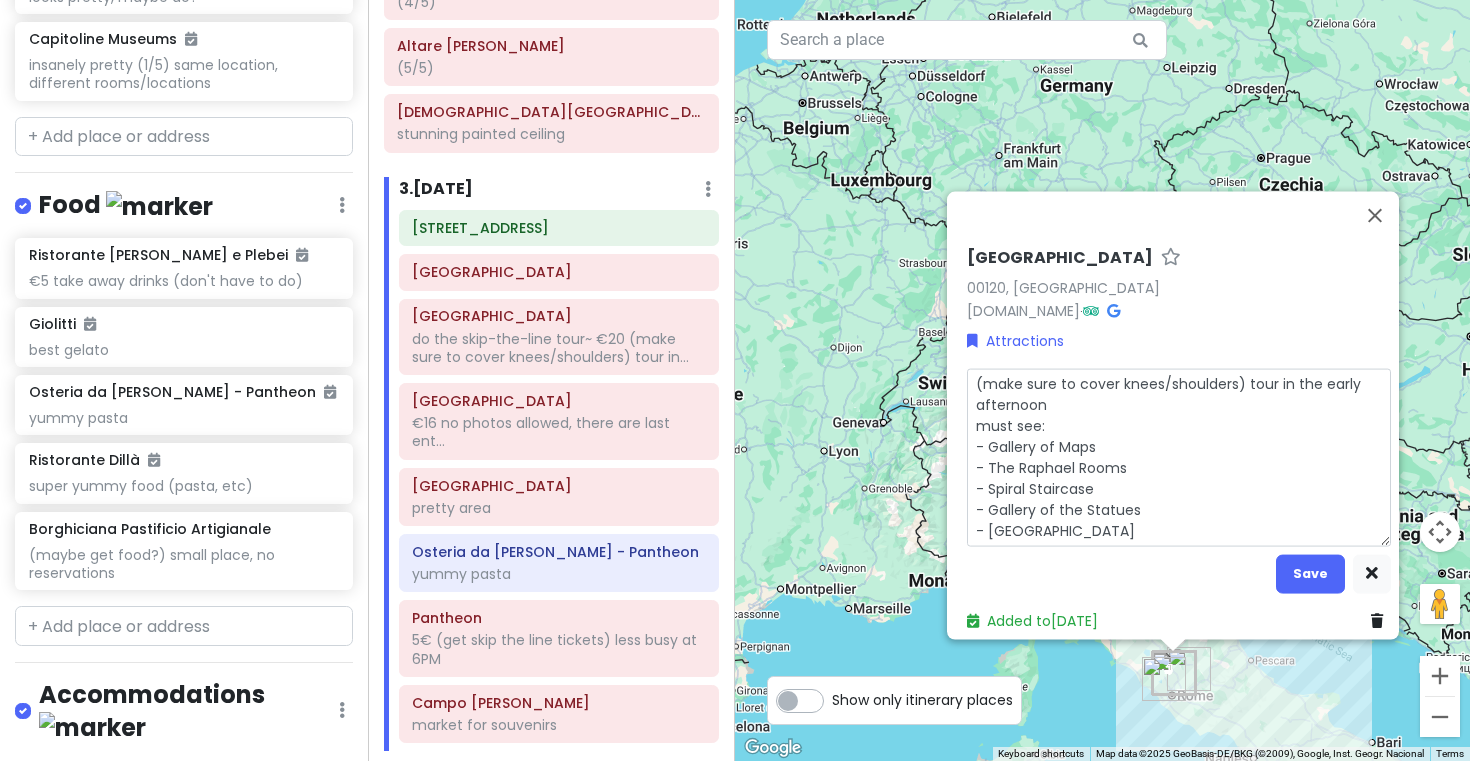 type on "x" 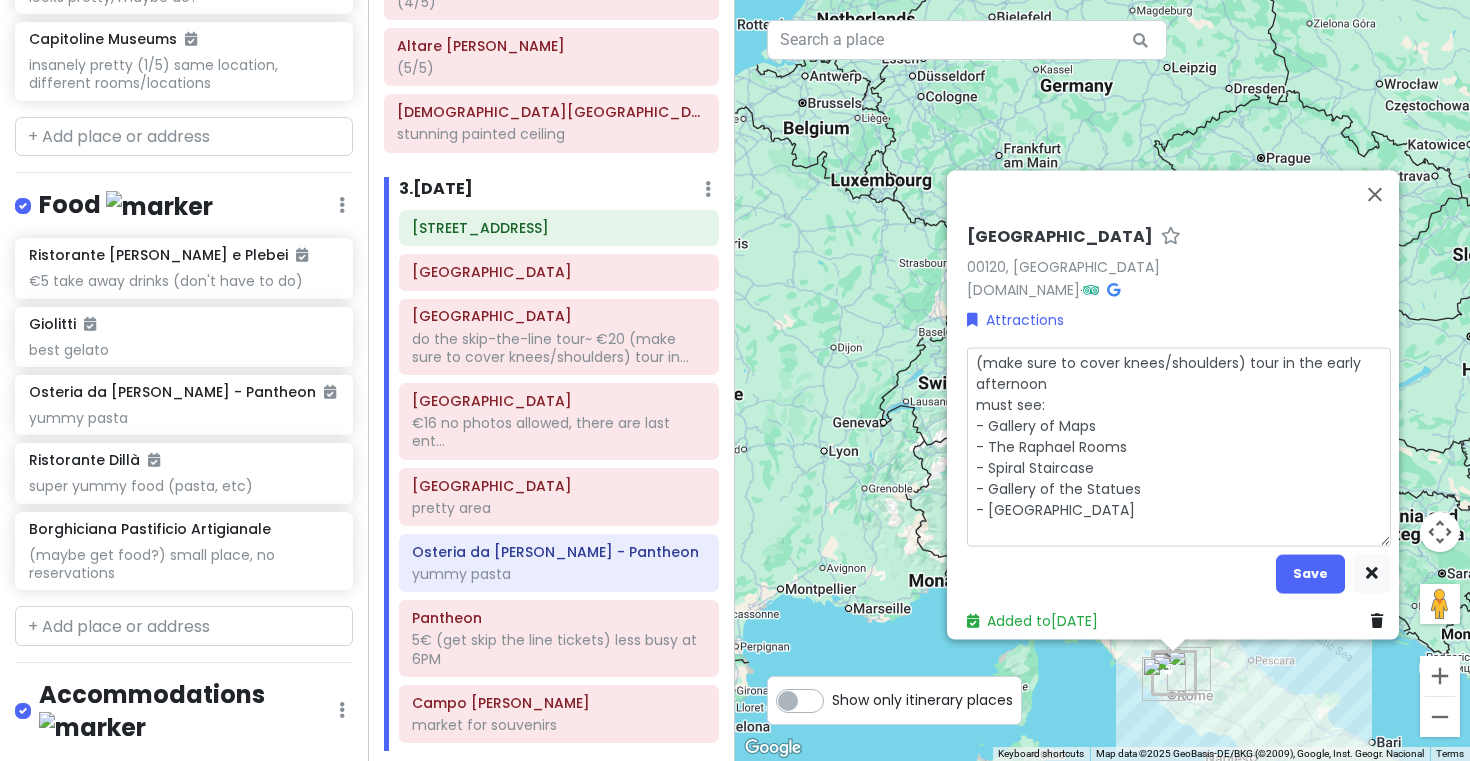 click on "(make sure to cover knees/shoulders) tour in the early afternoon
must see:
- Gallery of Maps
- The Raphael Rooms
- Spiral Staircase
- Gallery of the Statues
- Sala Rotonda" at bounding box center (1179, 446) 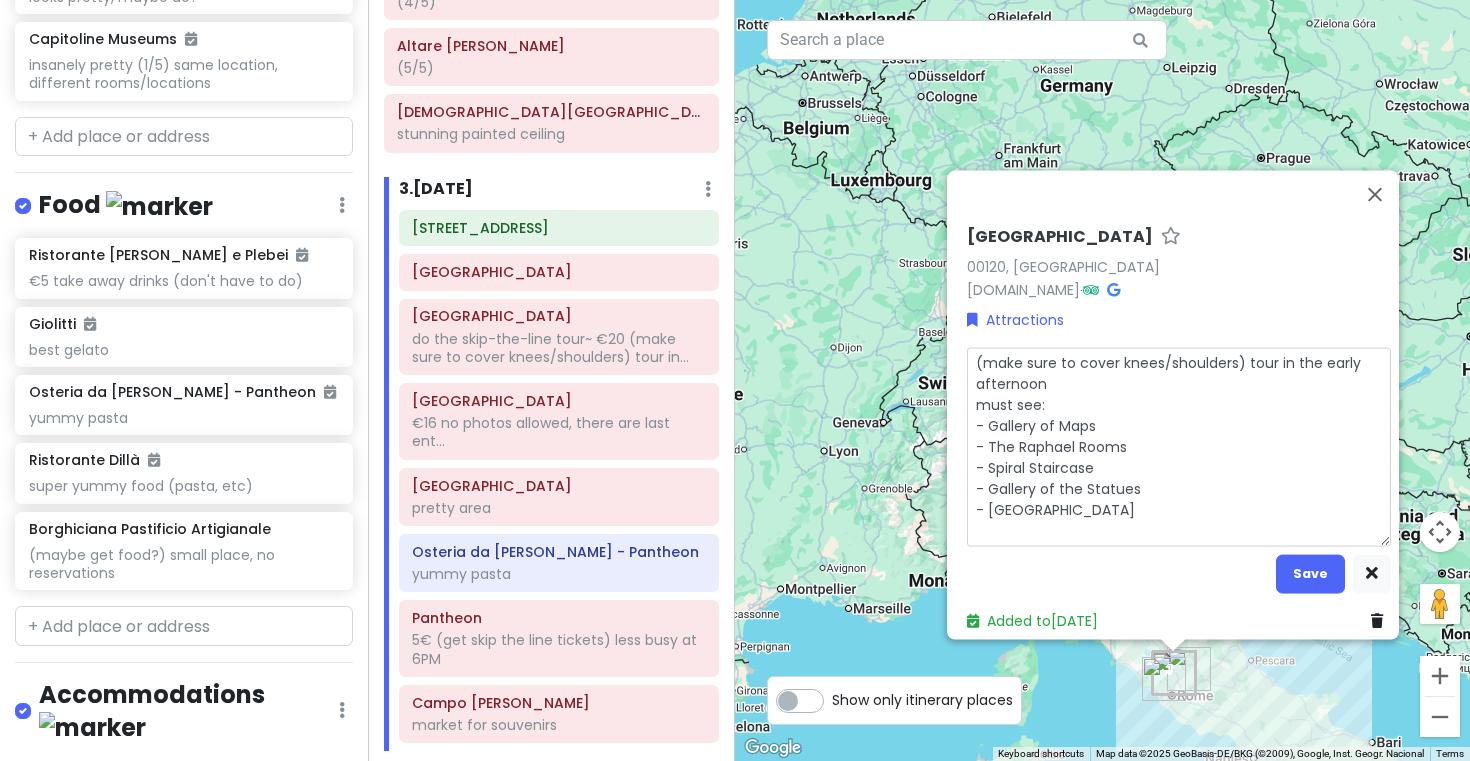 type on "x" 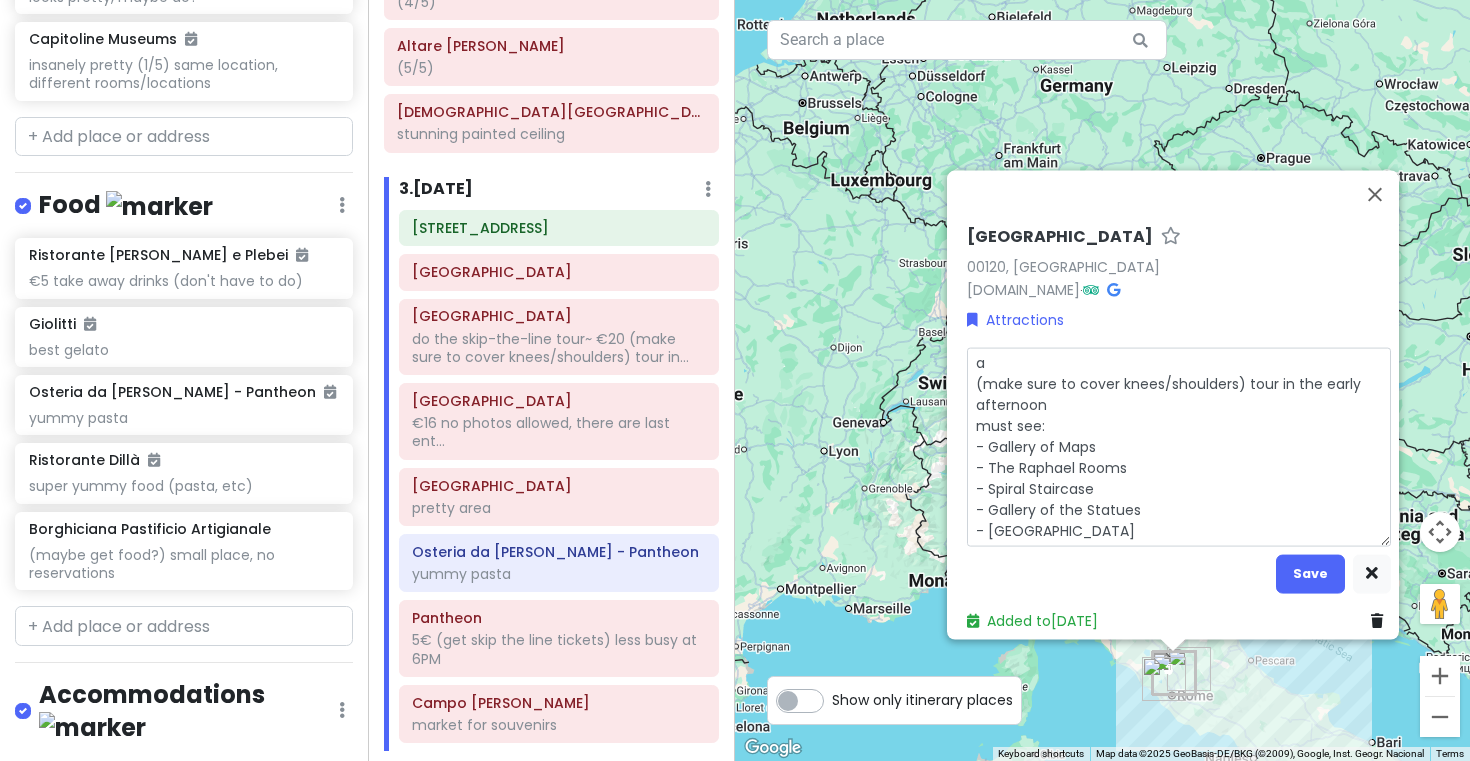 type on "x" 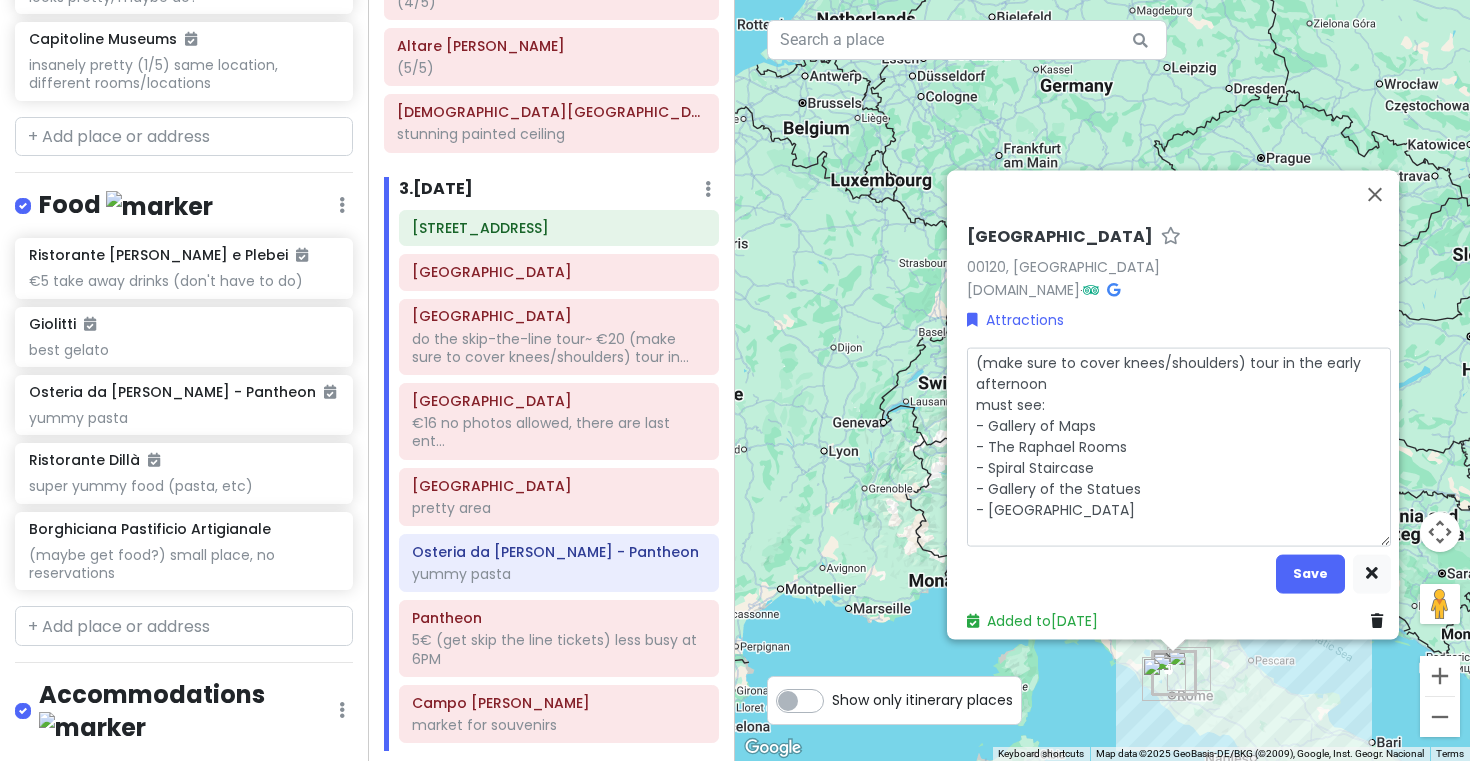 type on "x" 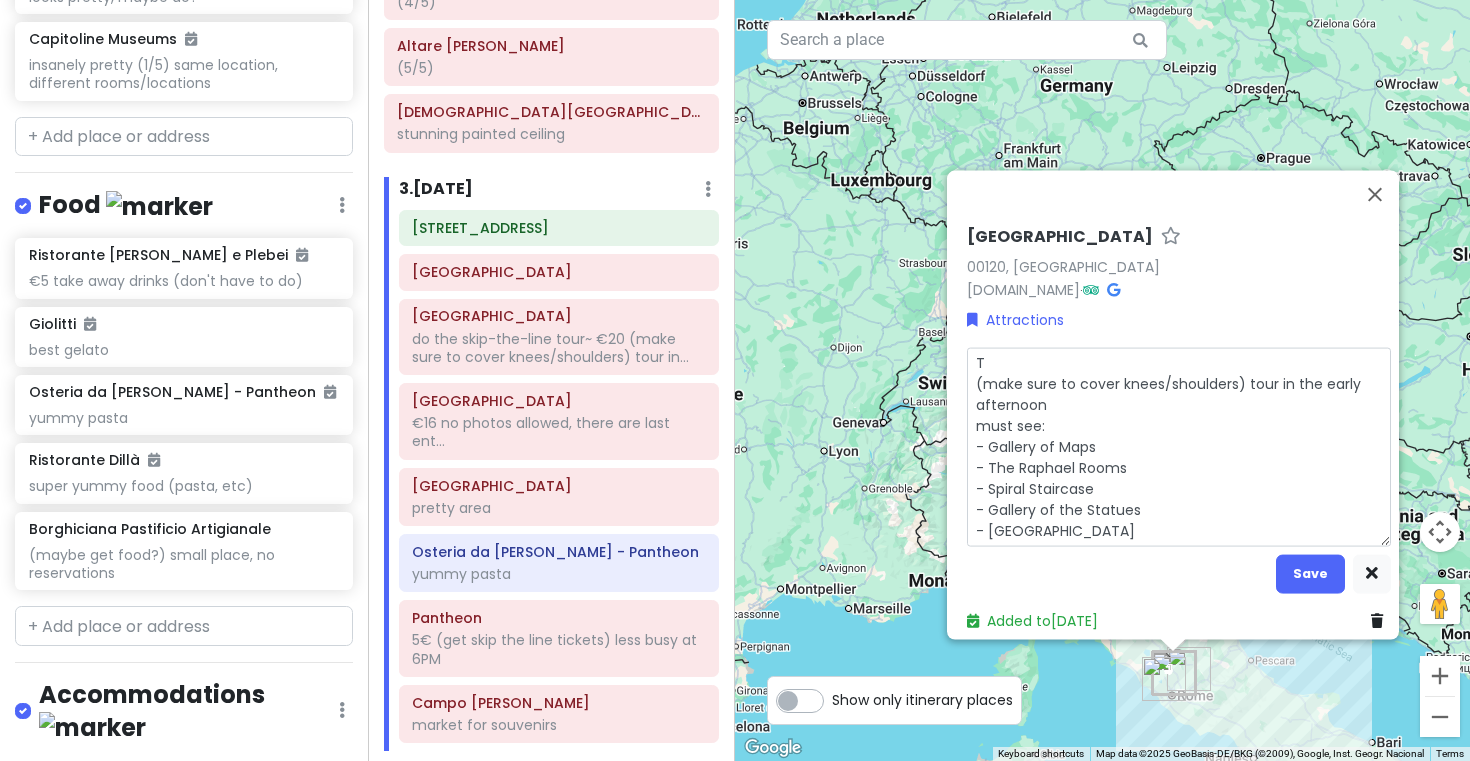 type on "x" 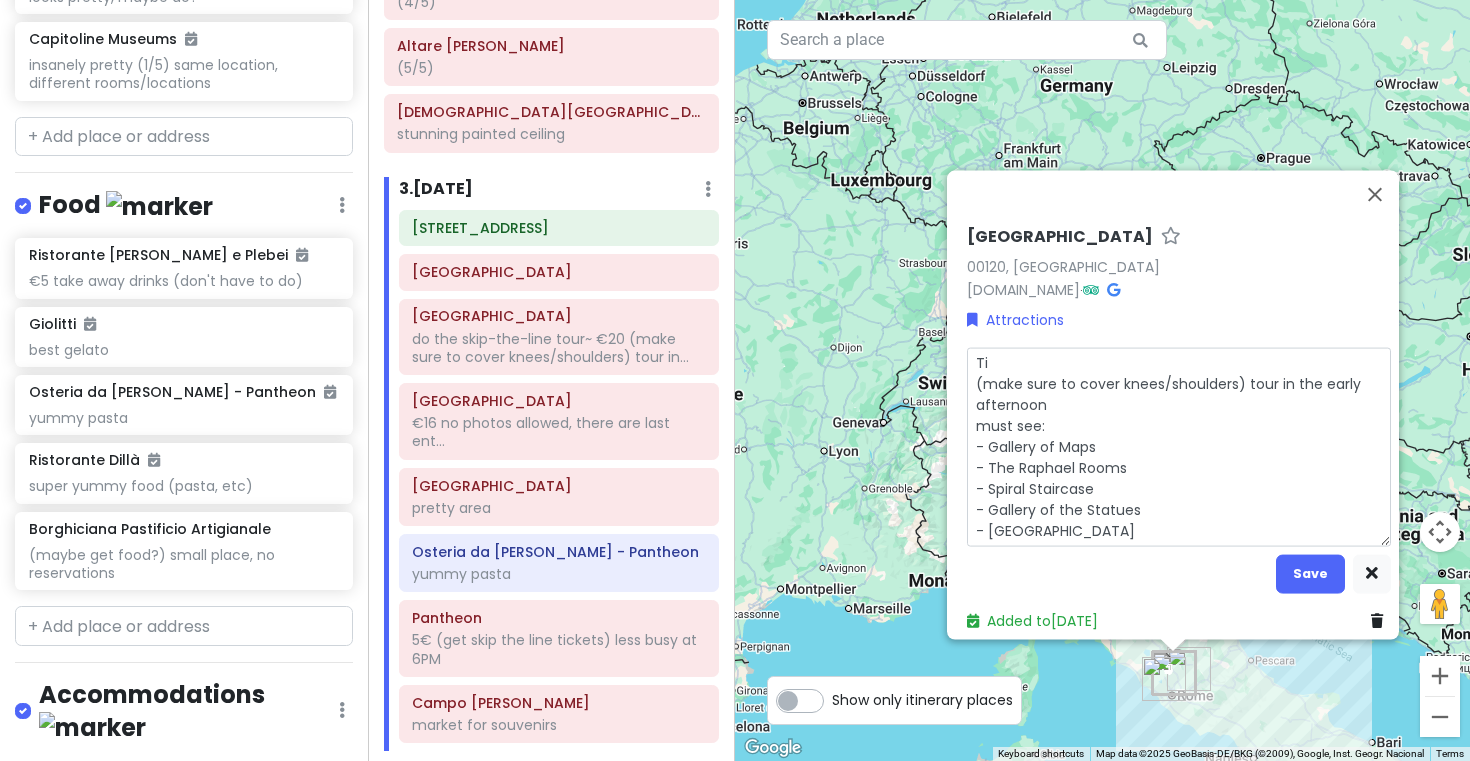 type on "x" 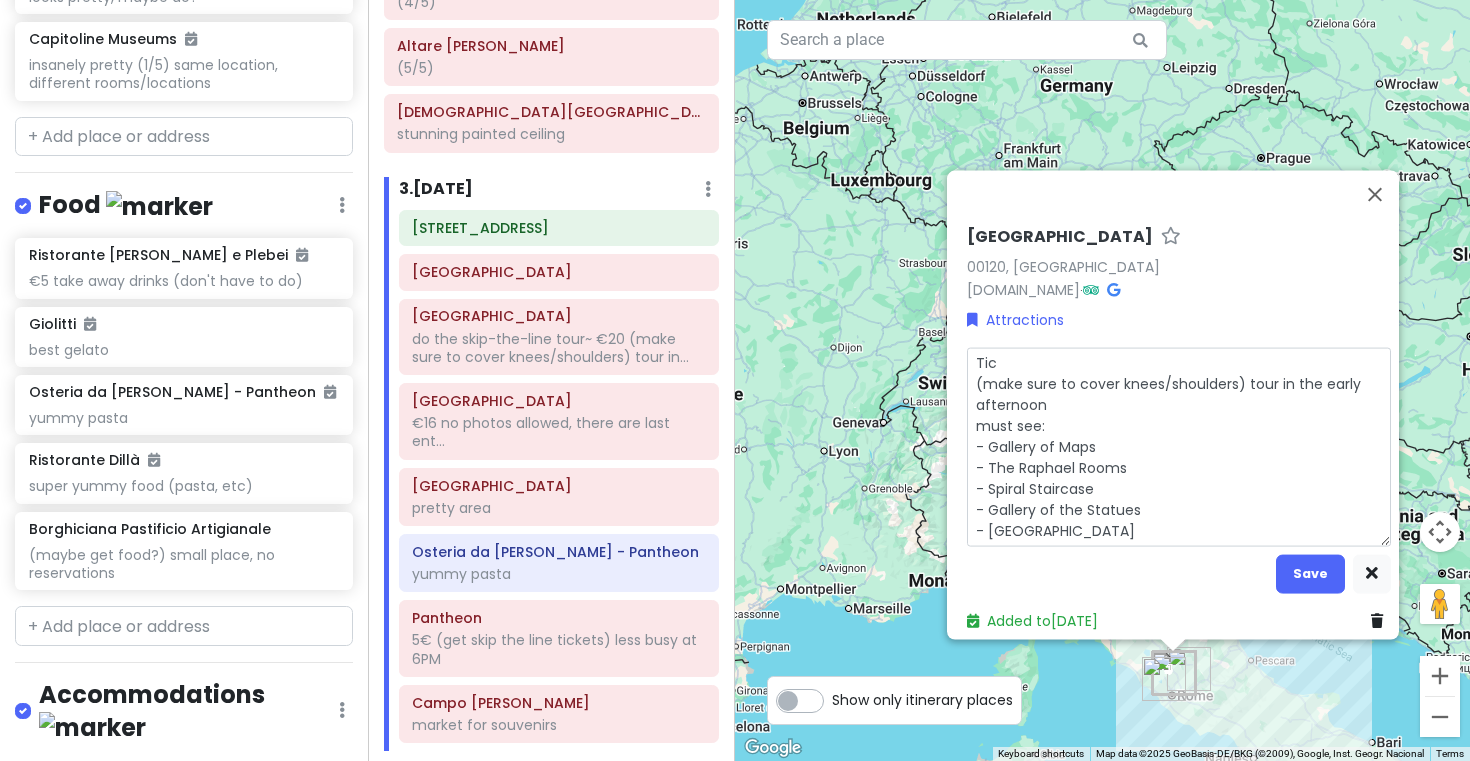 type on "x" 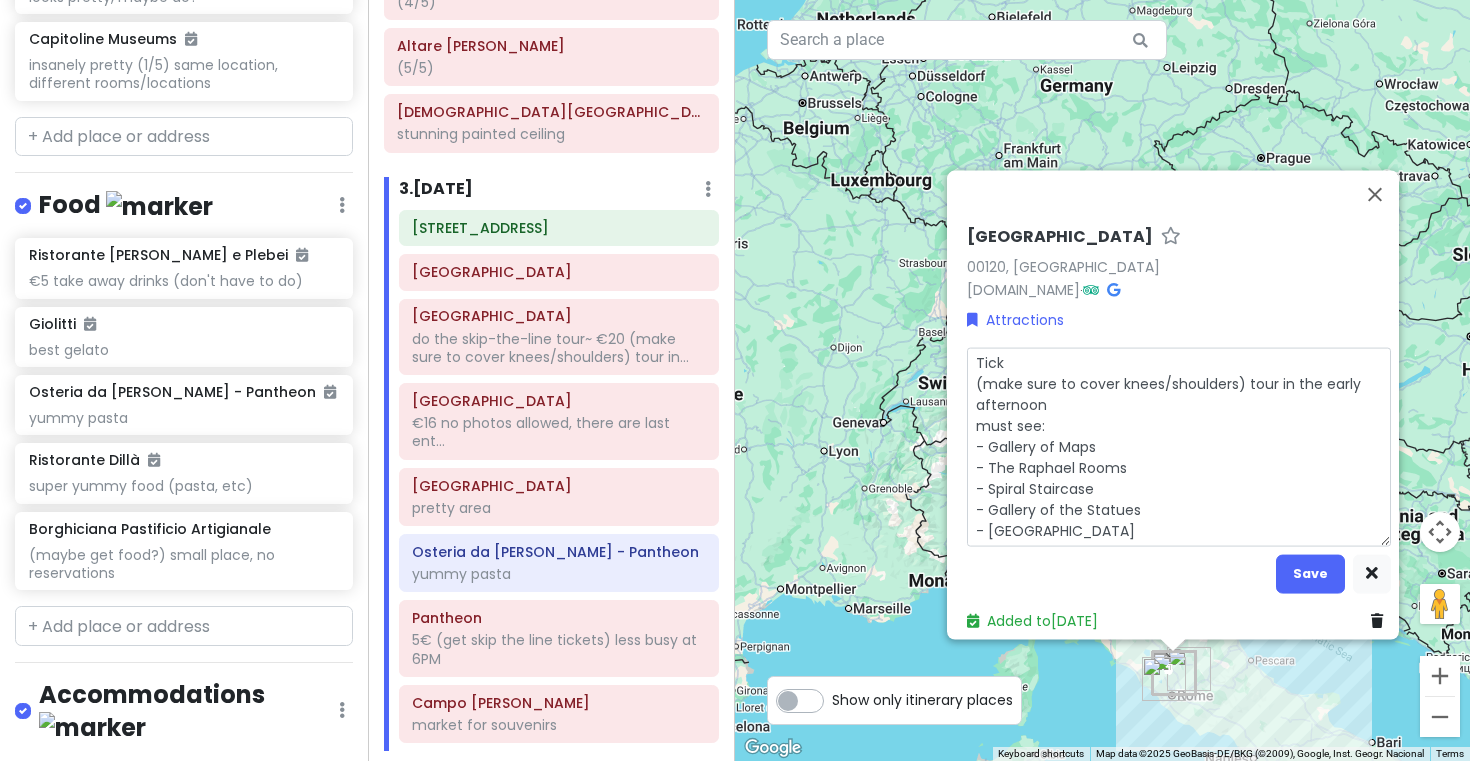 type on "x" 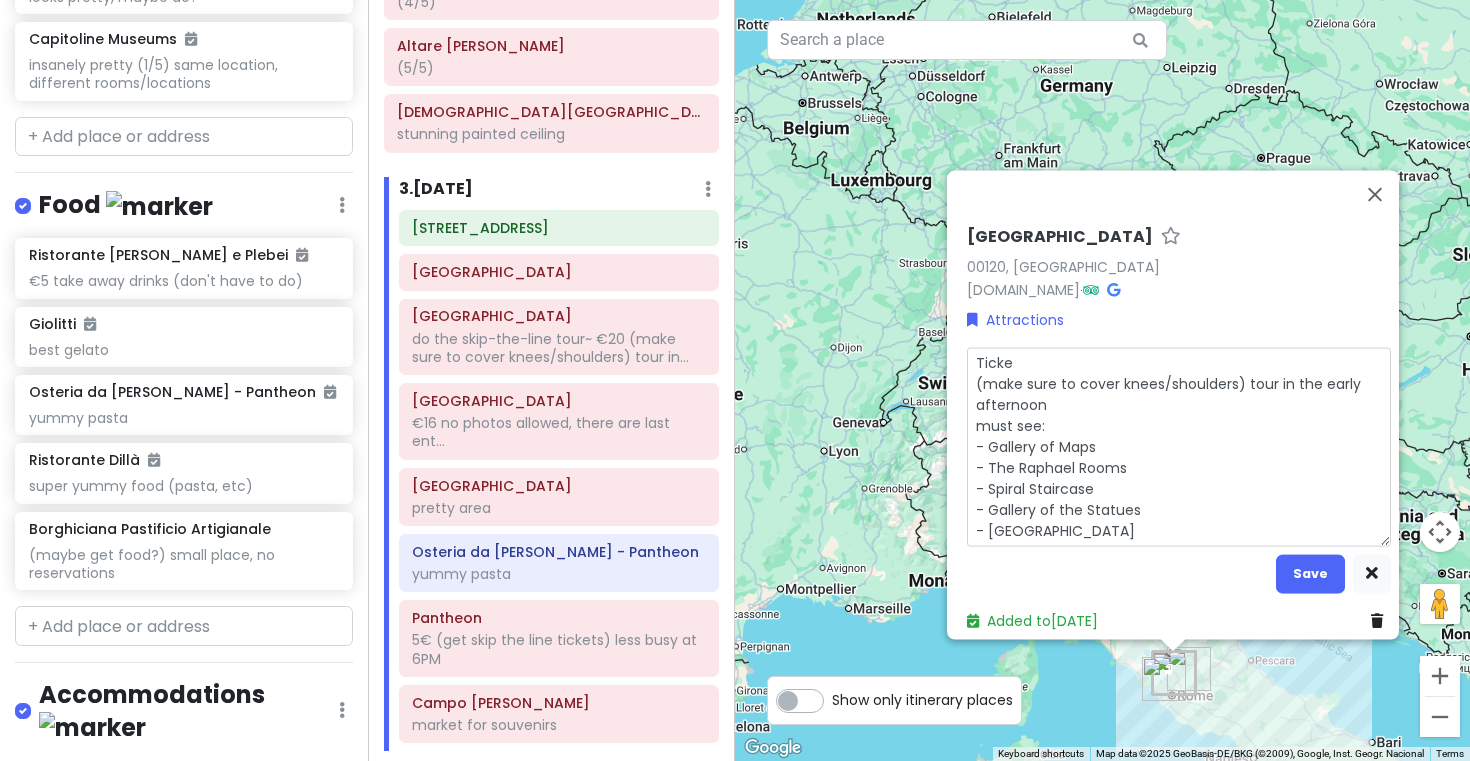 type on "x" 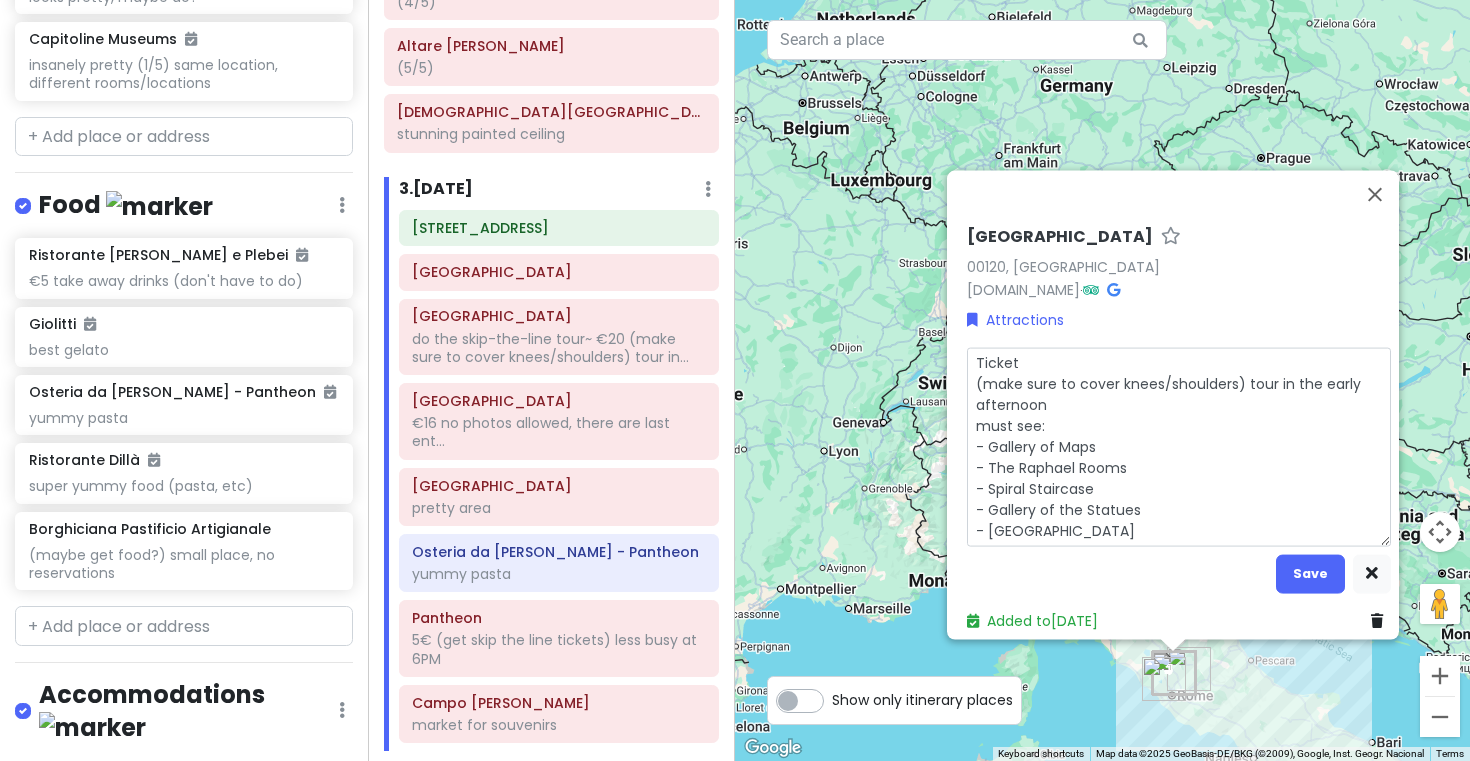 type on "x" 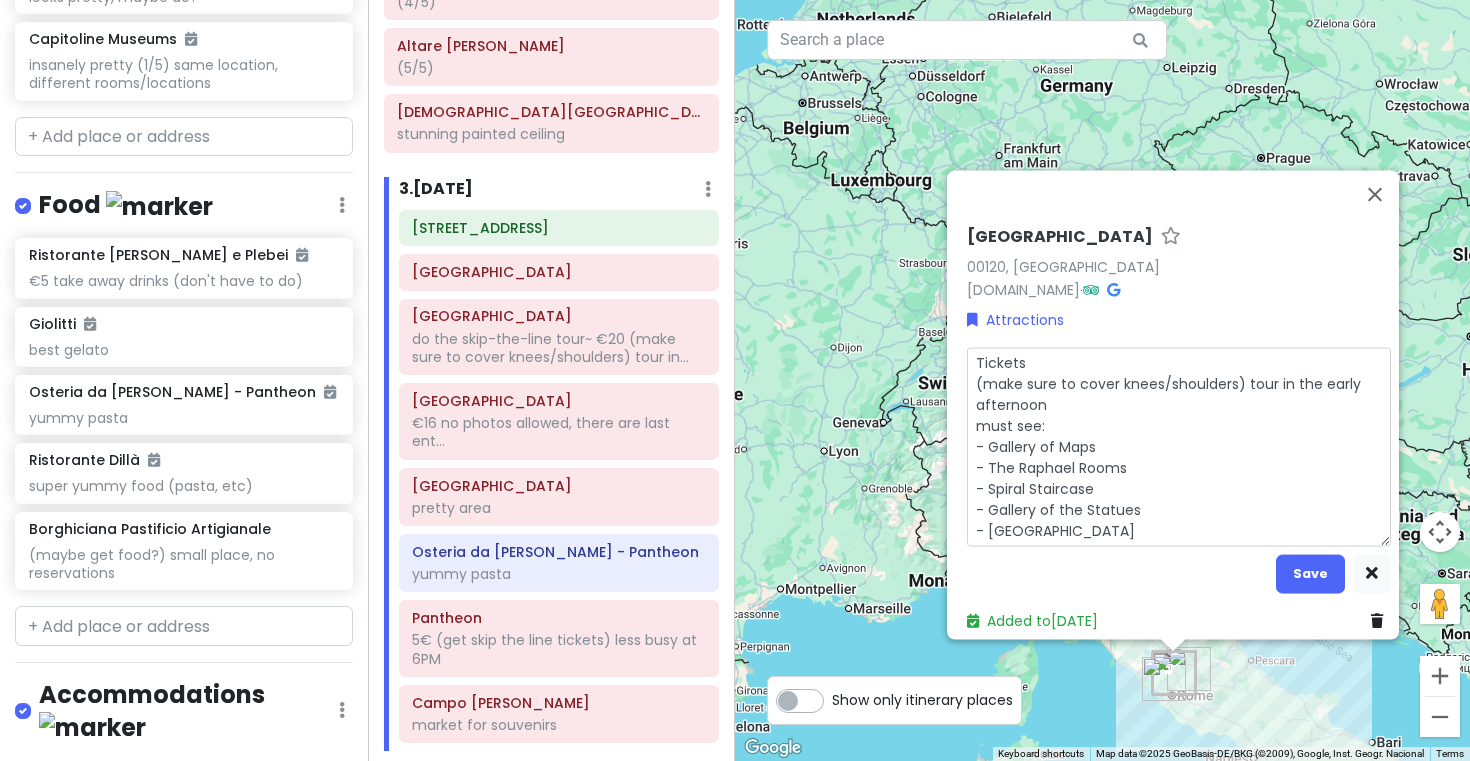 type on "x" 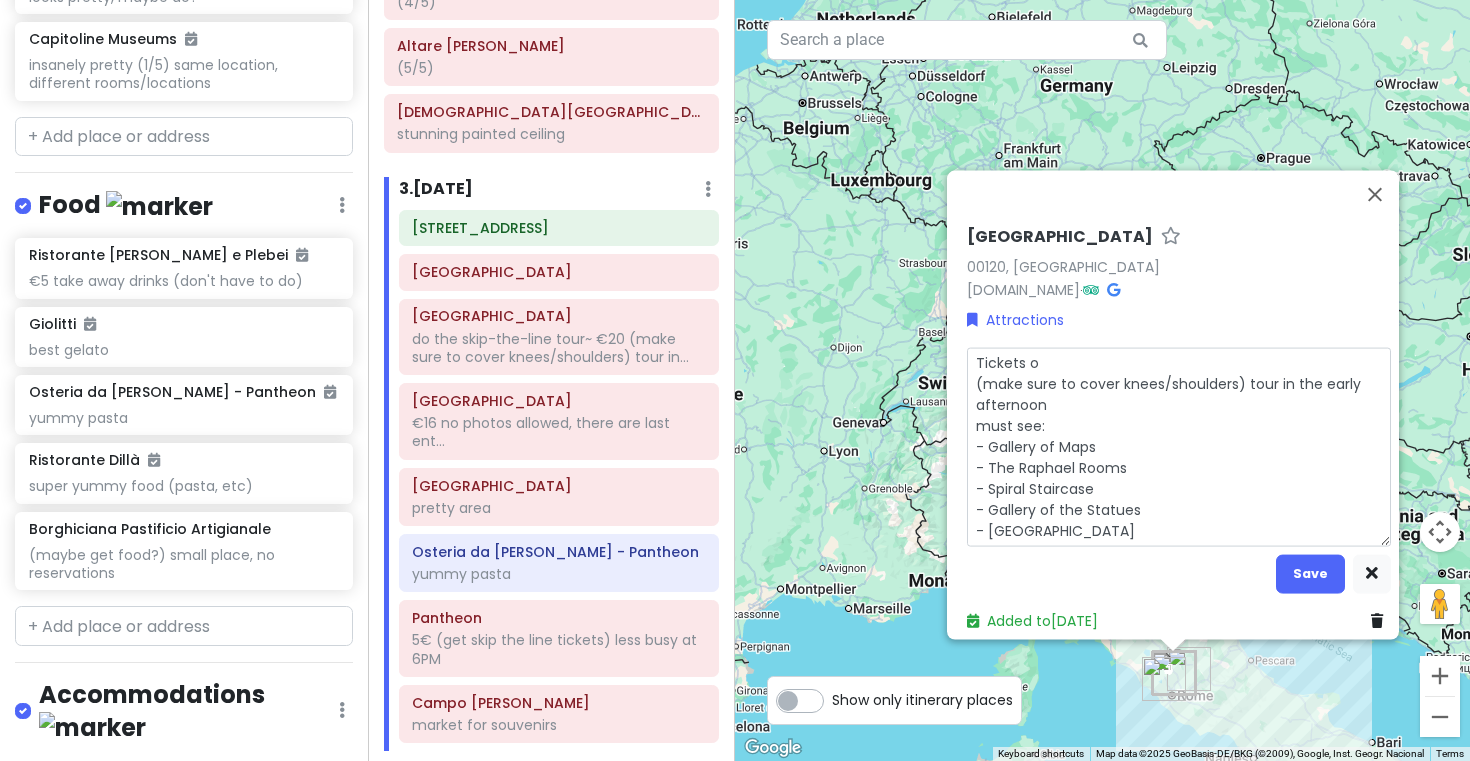 type on "x" 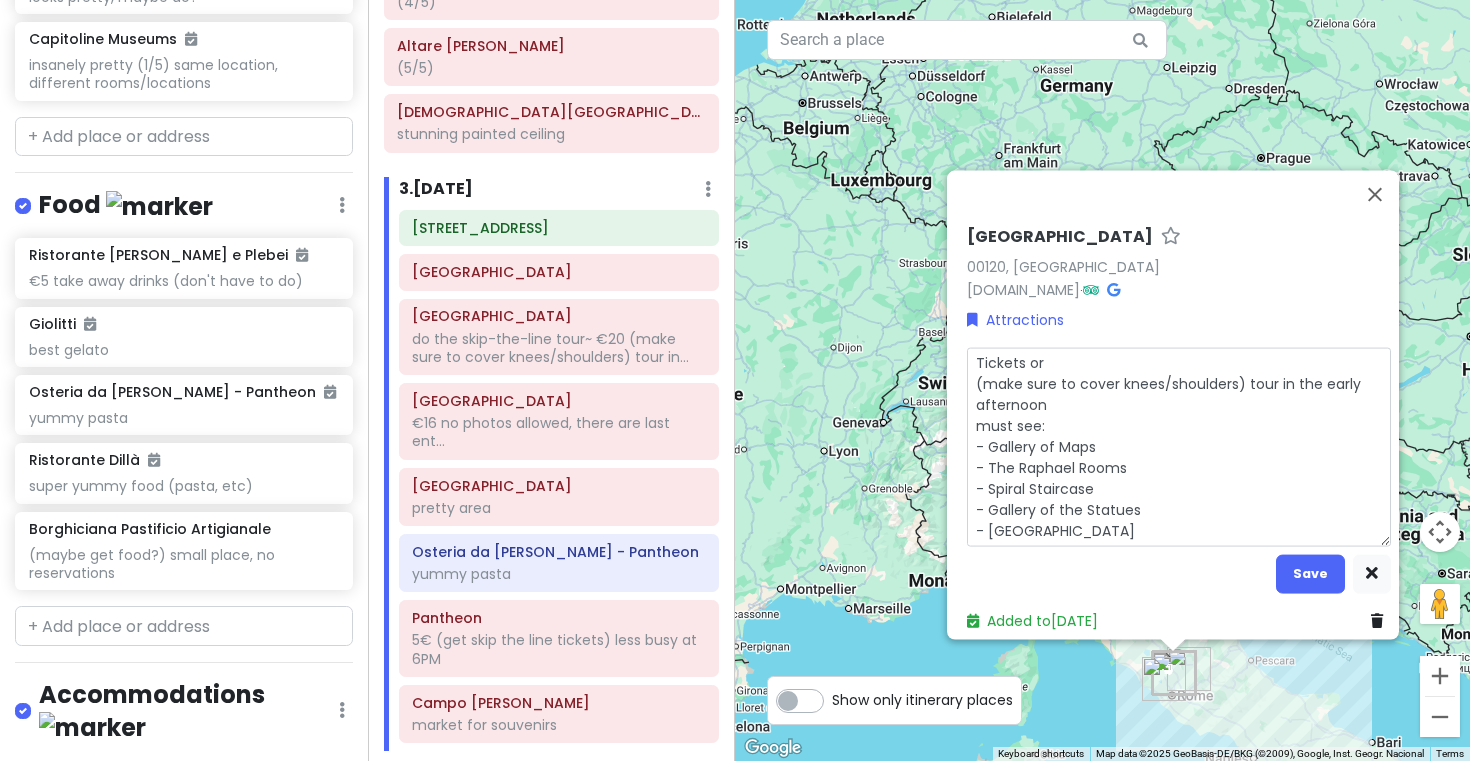 type on "x" 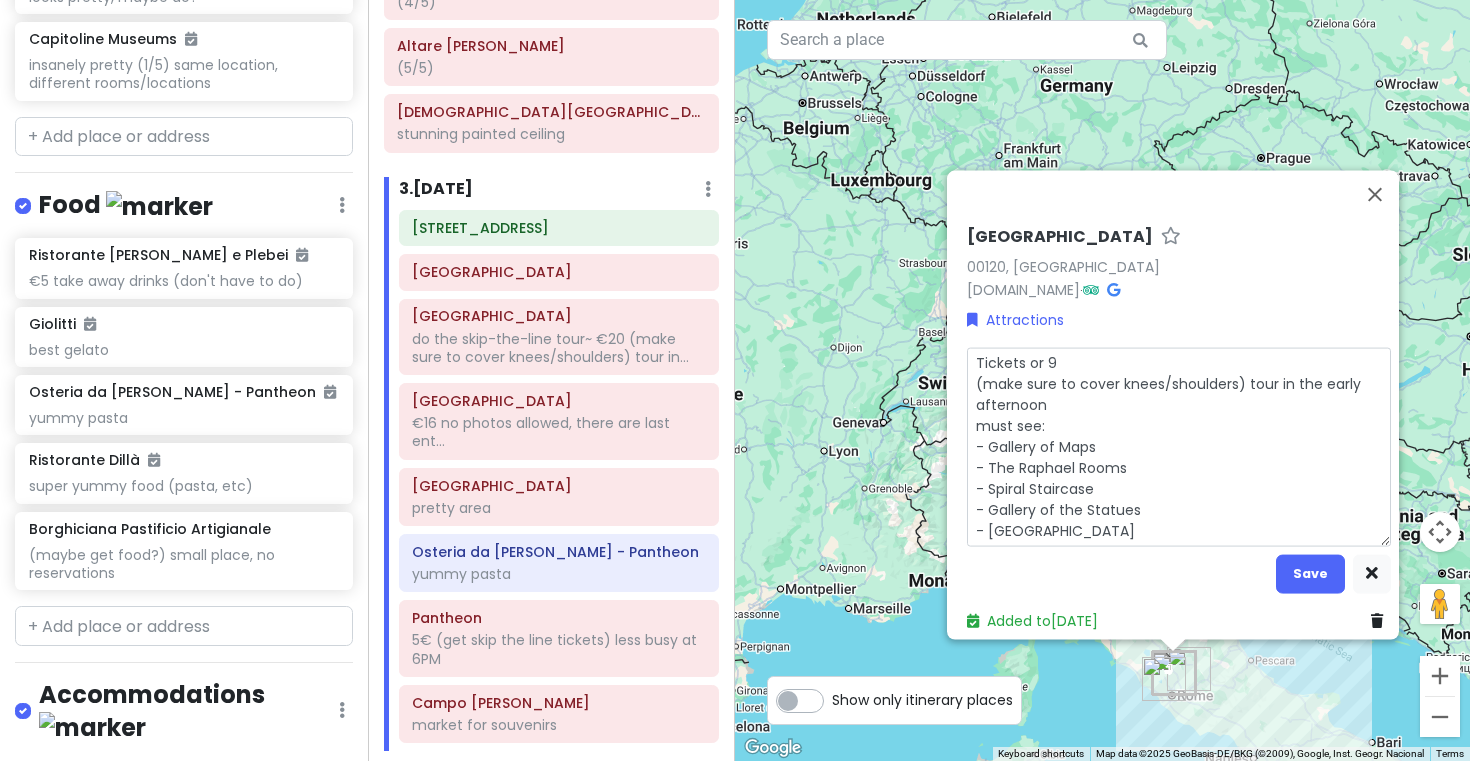 type on "x" 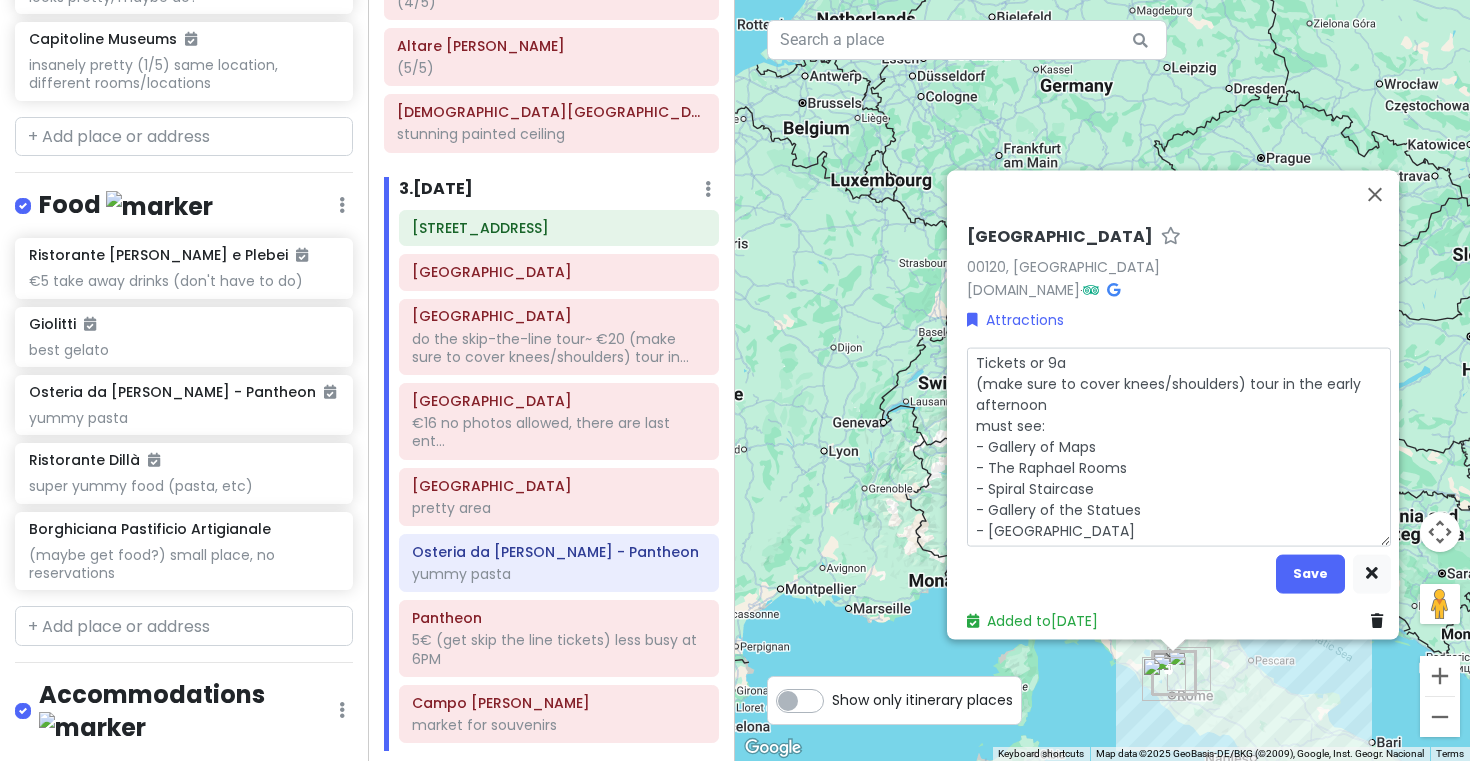 type on "x" 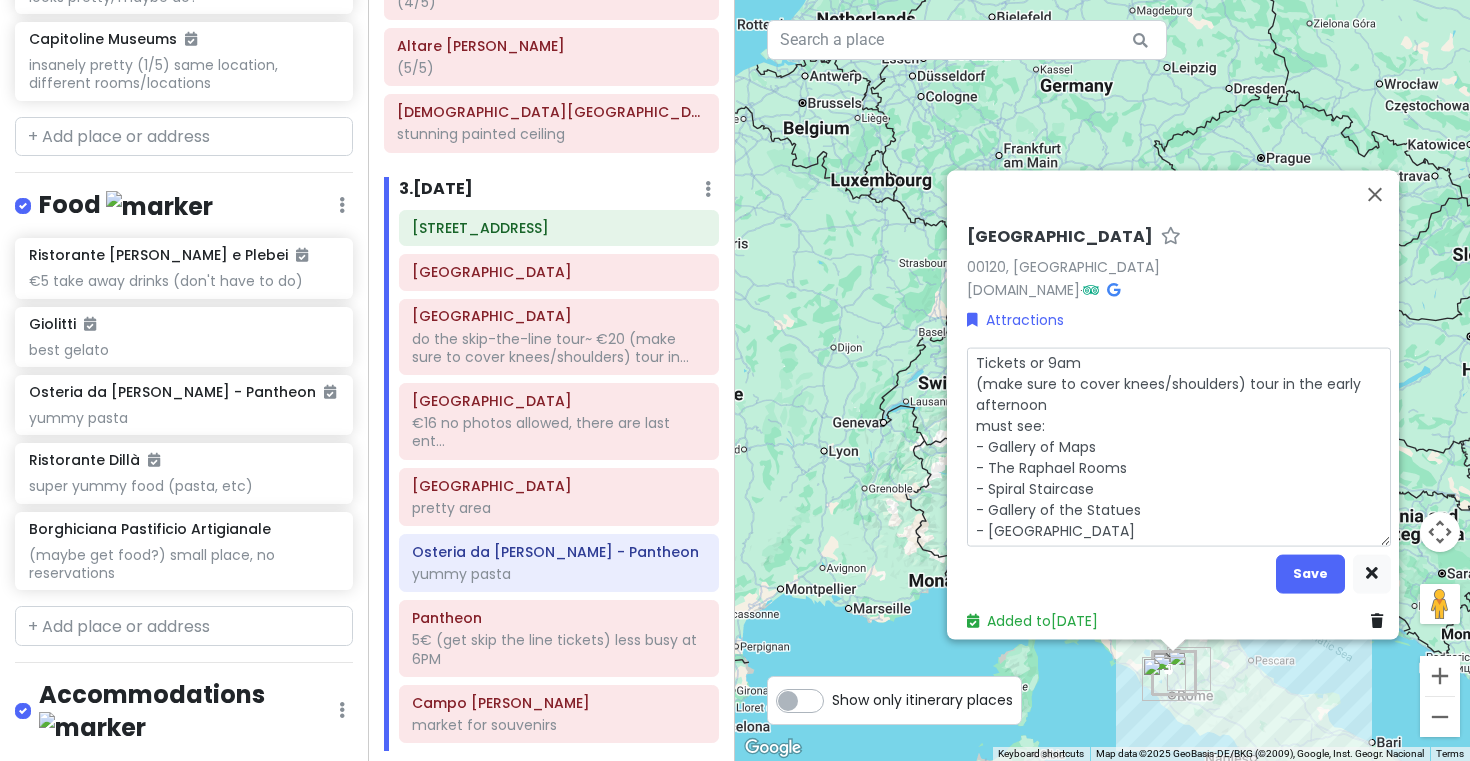 type on "x" 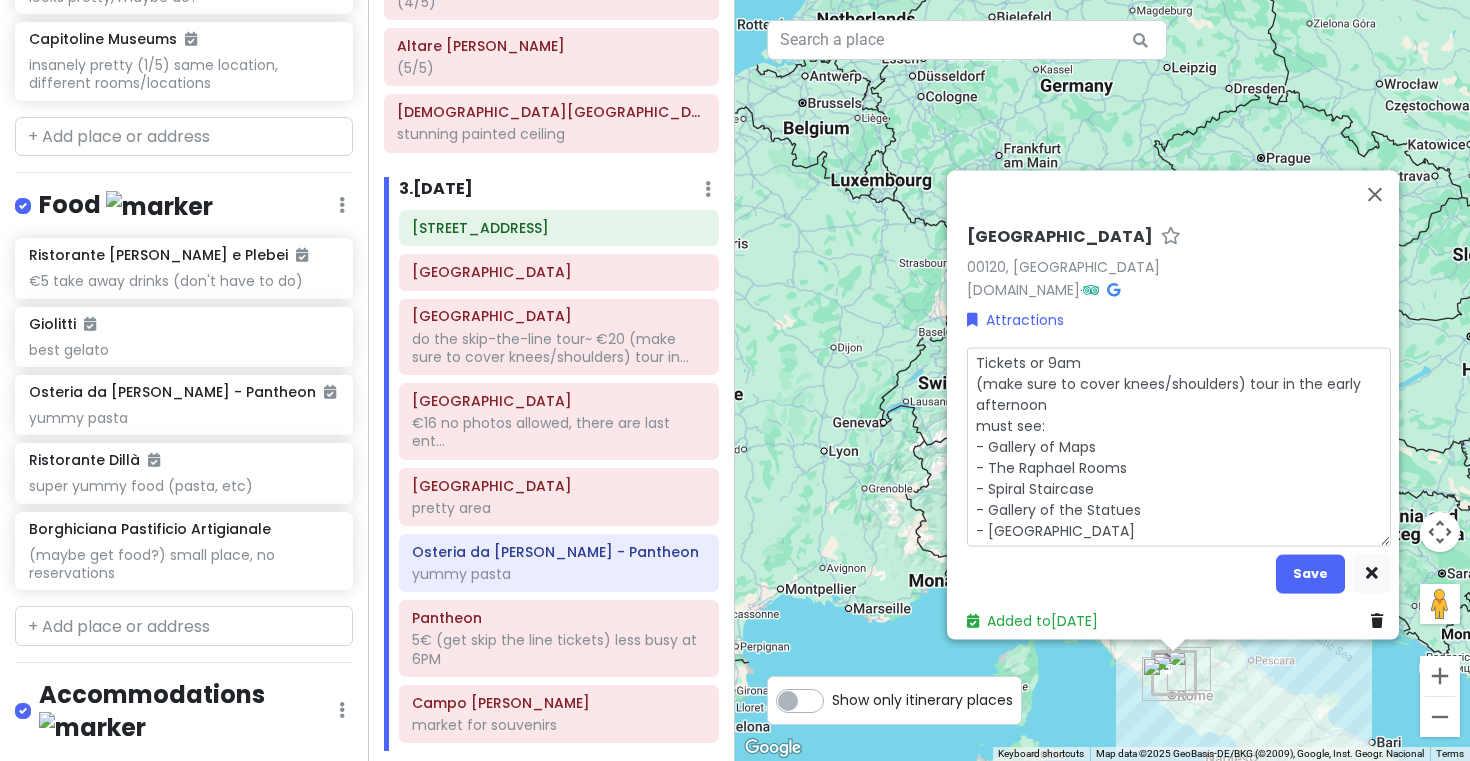 click on "Tickets or 9am
(make sure to cover knees/shoulders) tour in the early afternoon
must see:
- Gallery of Maps
- The Raphael Rooms
- Spiral Staircase
- Gallery of the Statues
- Sala Rotonda" at bounding box center (1179, 446) 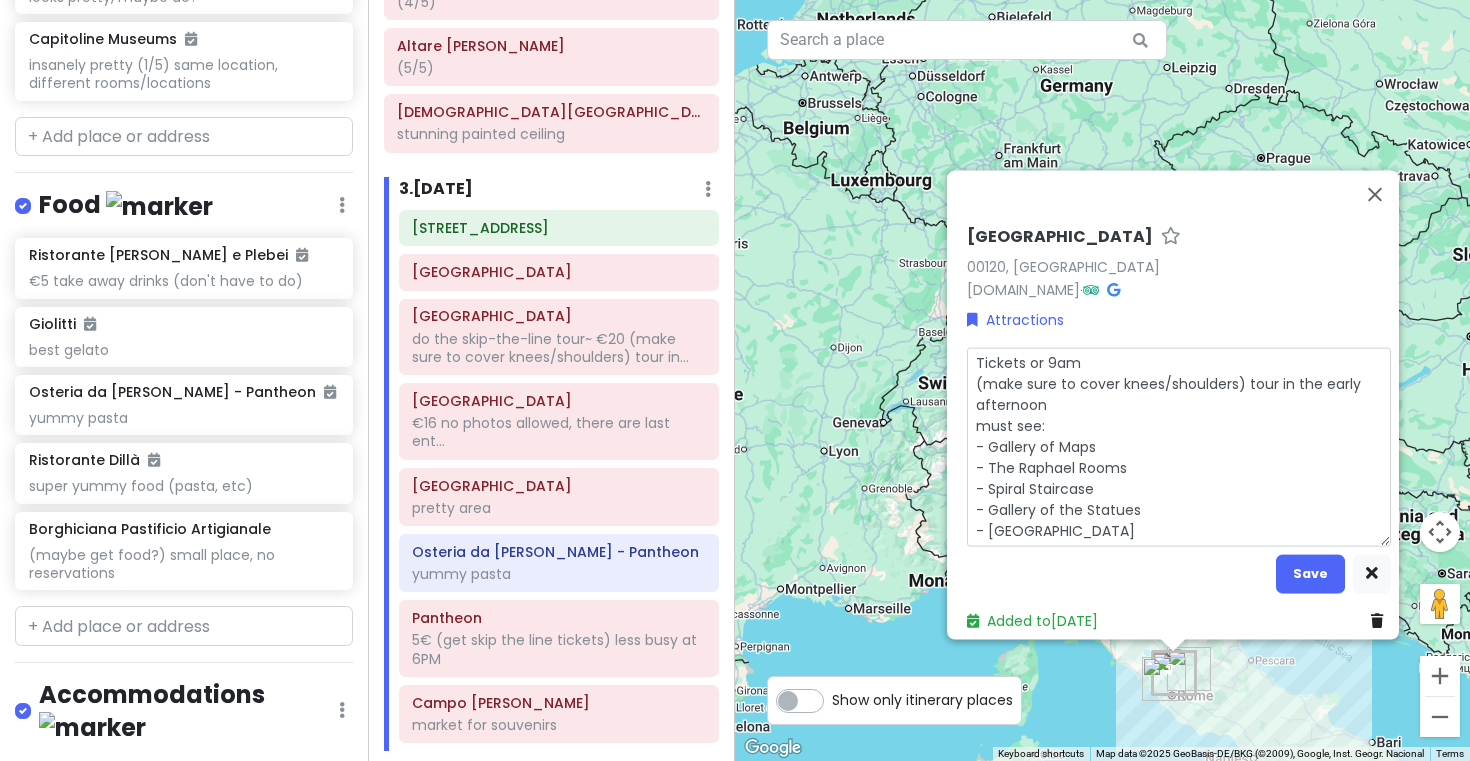 click on "Tickets or 9am
(make sure to cover knees/shoulders) tour in the early afternoon
must see:
- Gallery of Maps
- The Raphael Rooms
- Spiral Staircase
- Gallery of the Statues
- Sala Rotonda" at bounding box center (1179, 446) 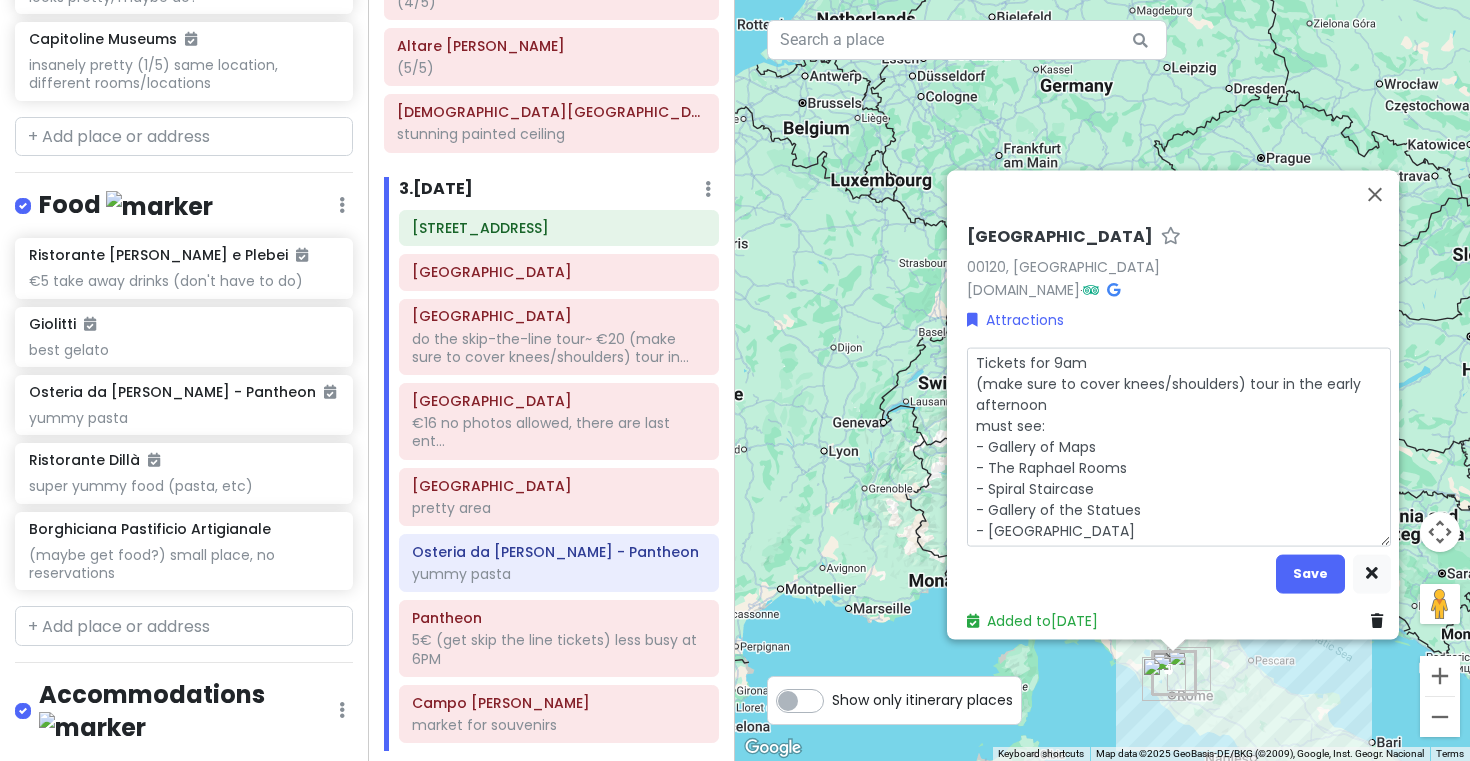 click on "Tickets for 9am
(make sure to cover knees/shoulders) tour in the early afternoon
must see:
- Gallery of Maps
- The Raphael Rooms
- Spiral Staircase
- Gallery of the Statues
- Sala Rotonda" at bounding box center (1179, 446) 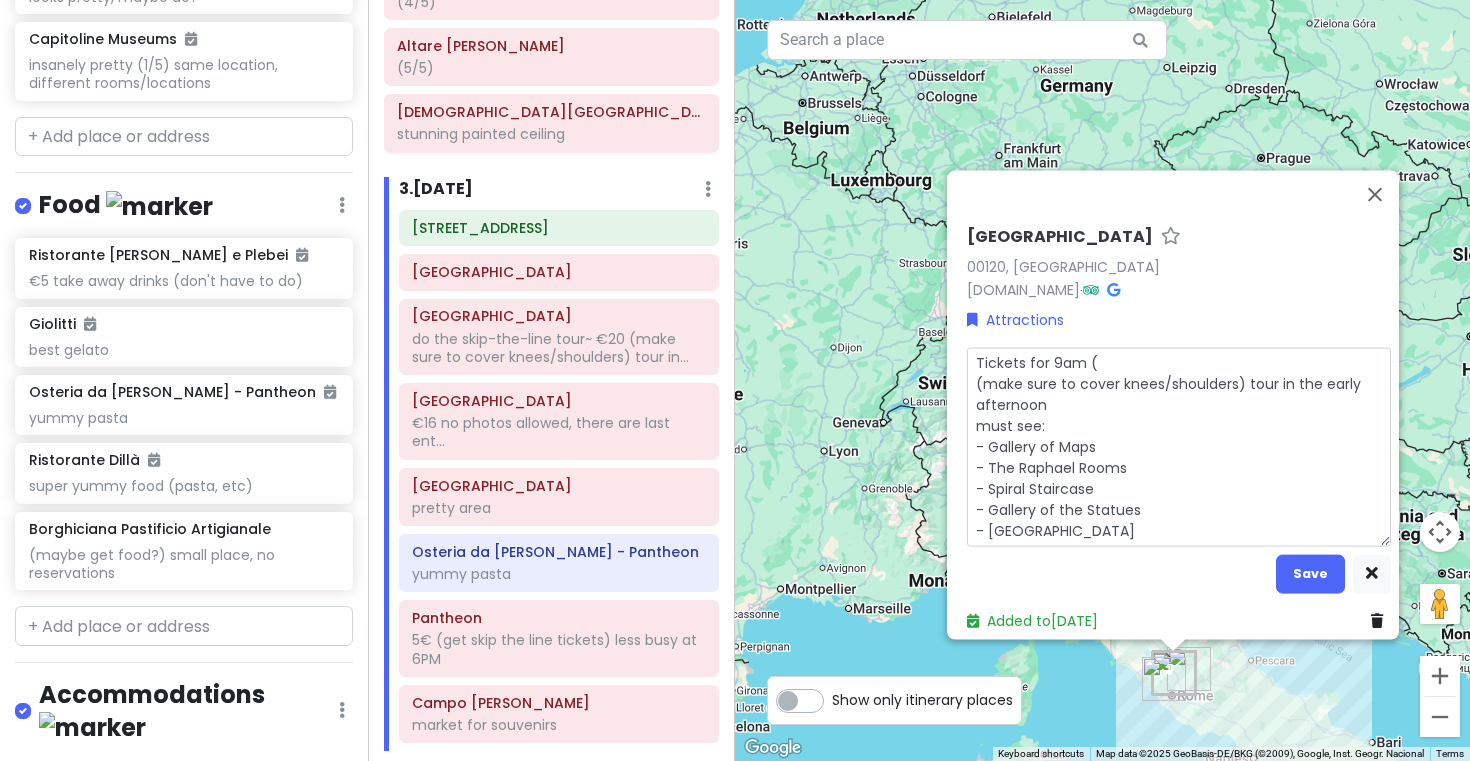 type on "x" 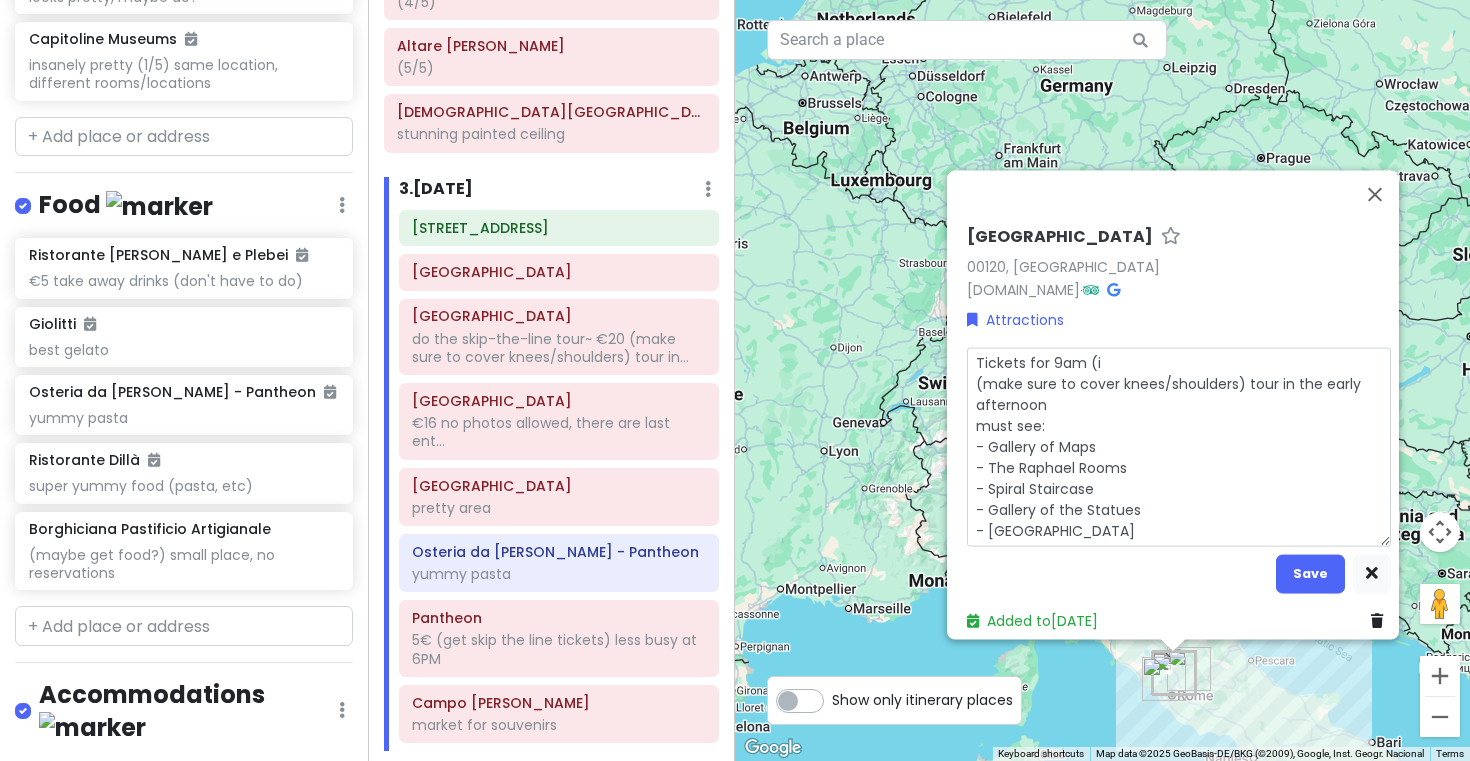 type on "x" 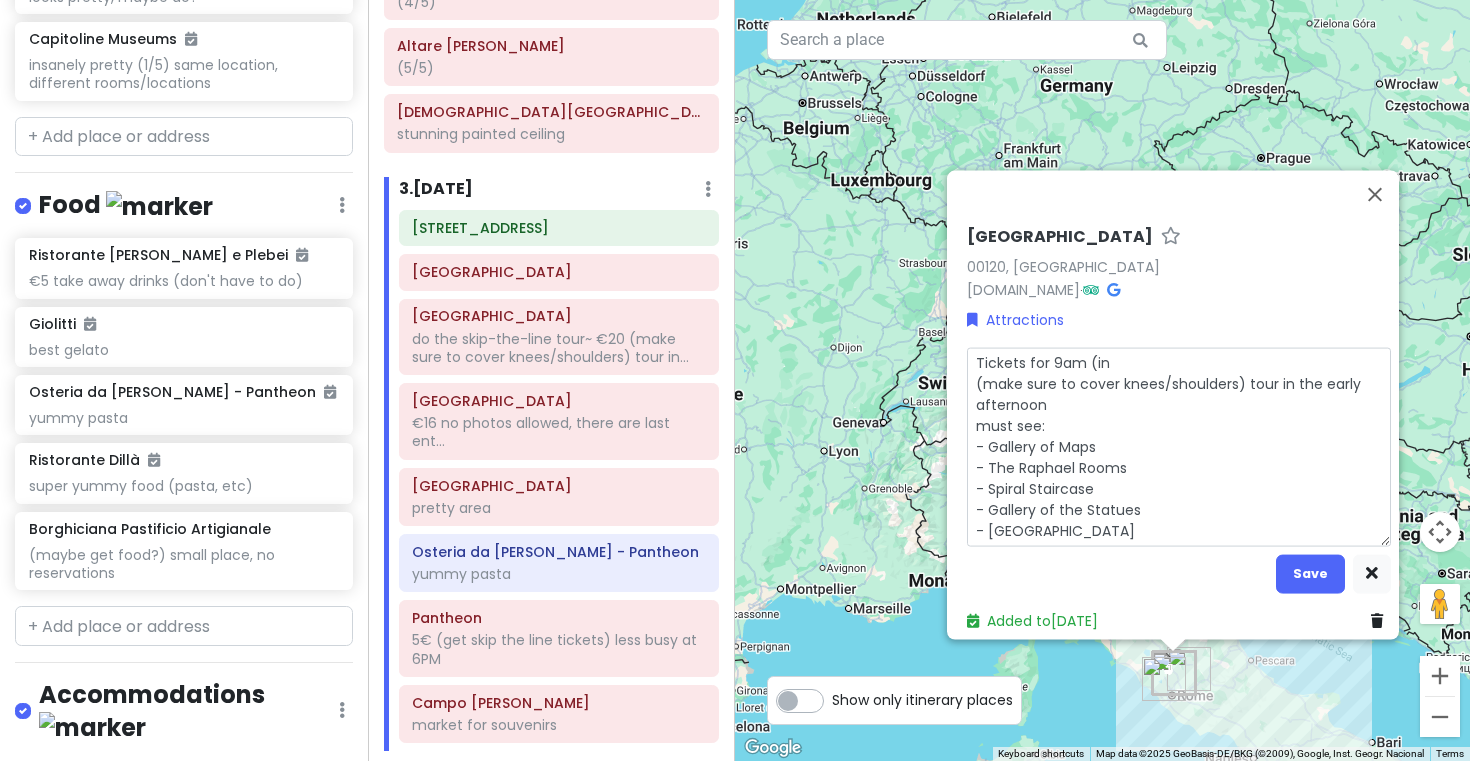 type on "x" 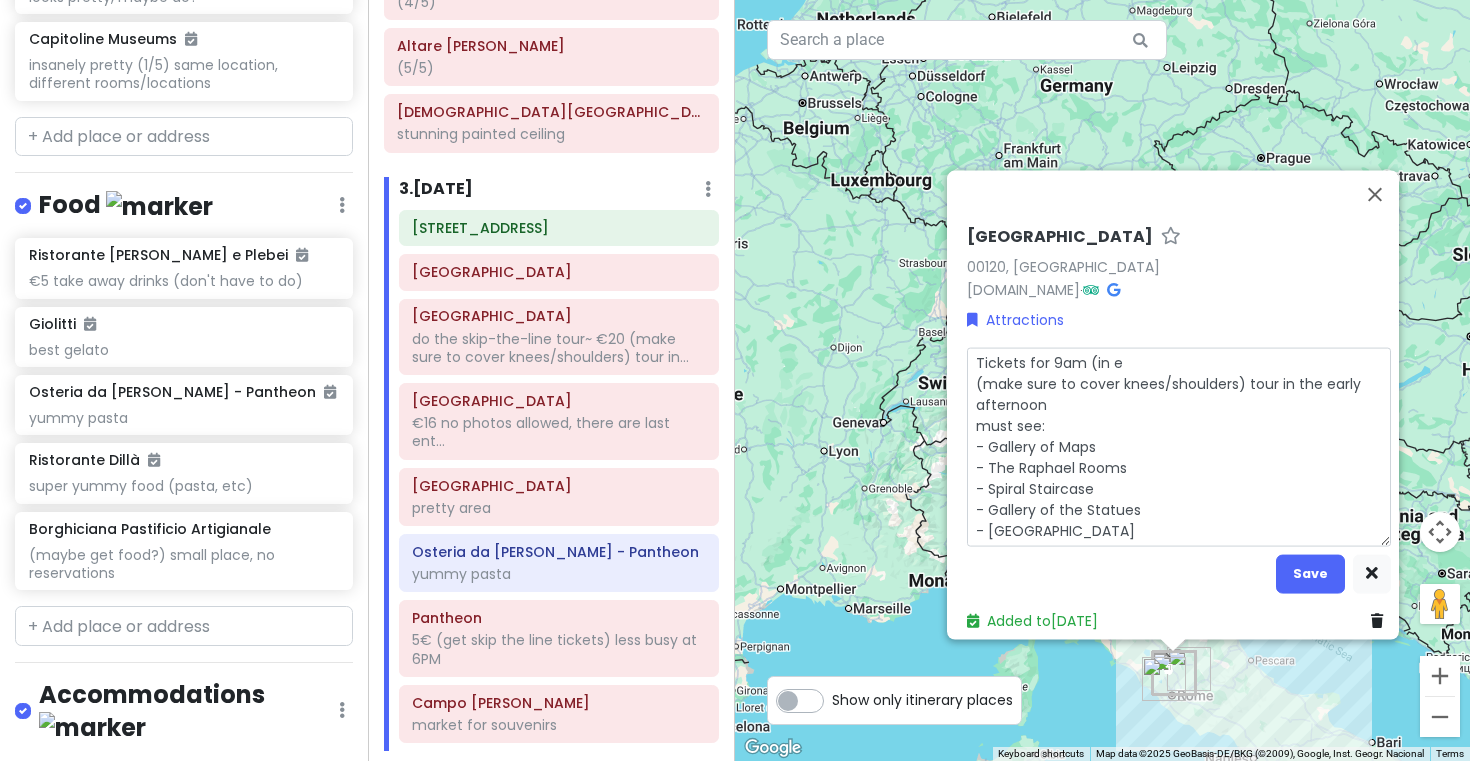 type on "x" 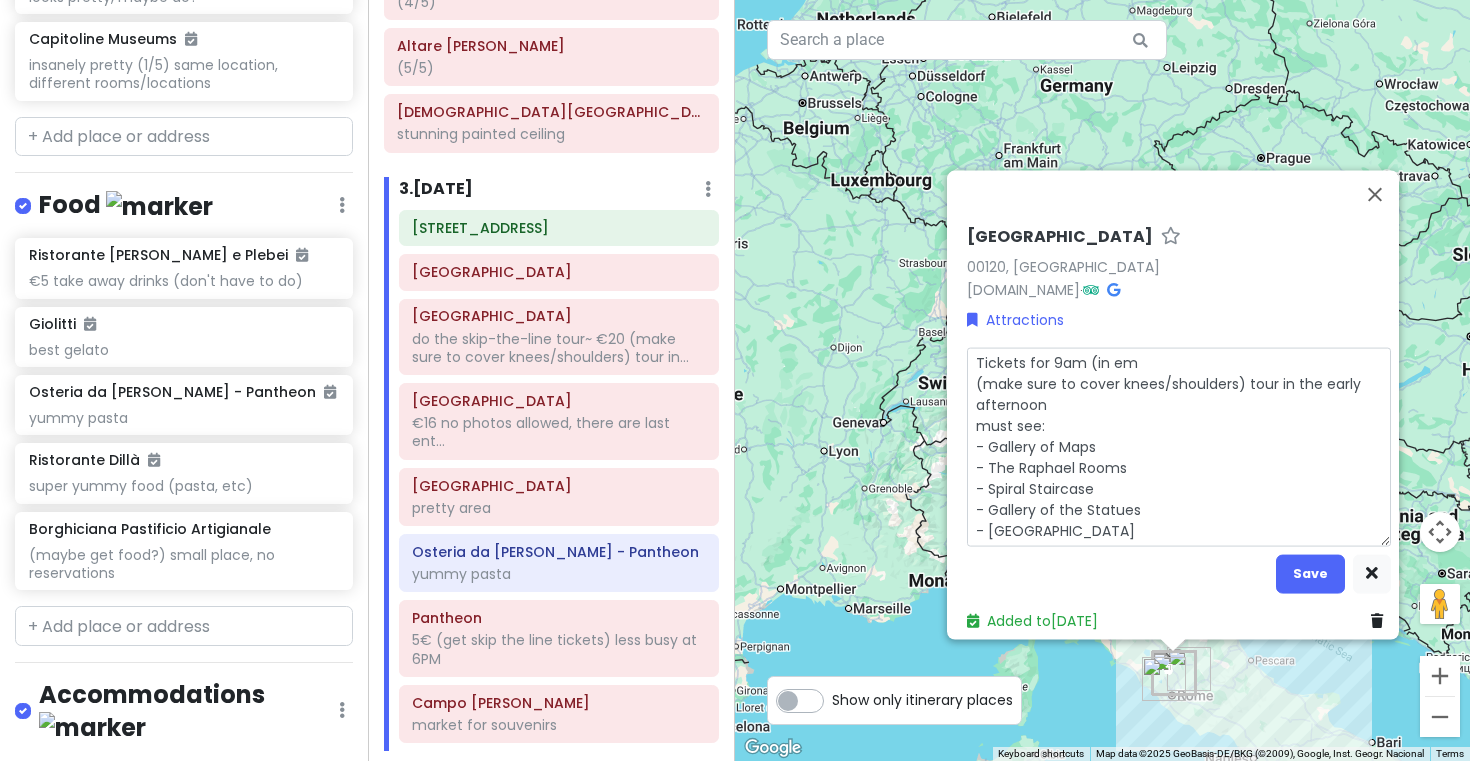 type on "x" 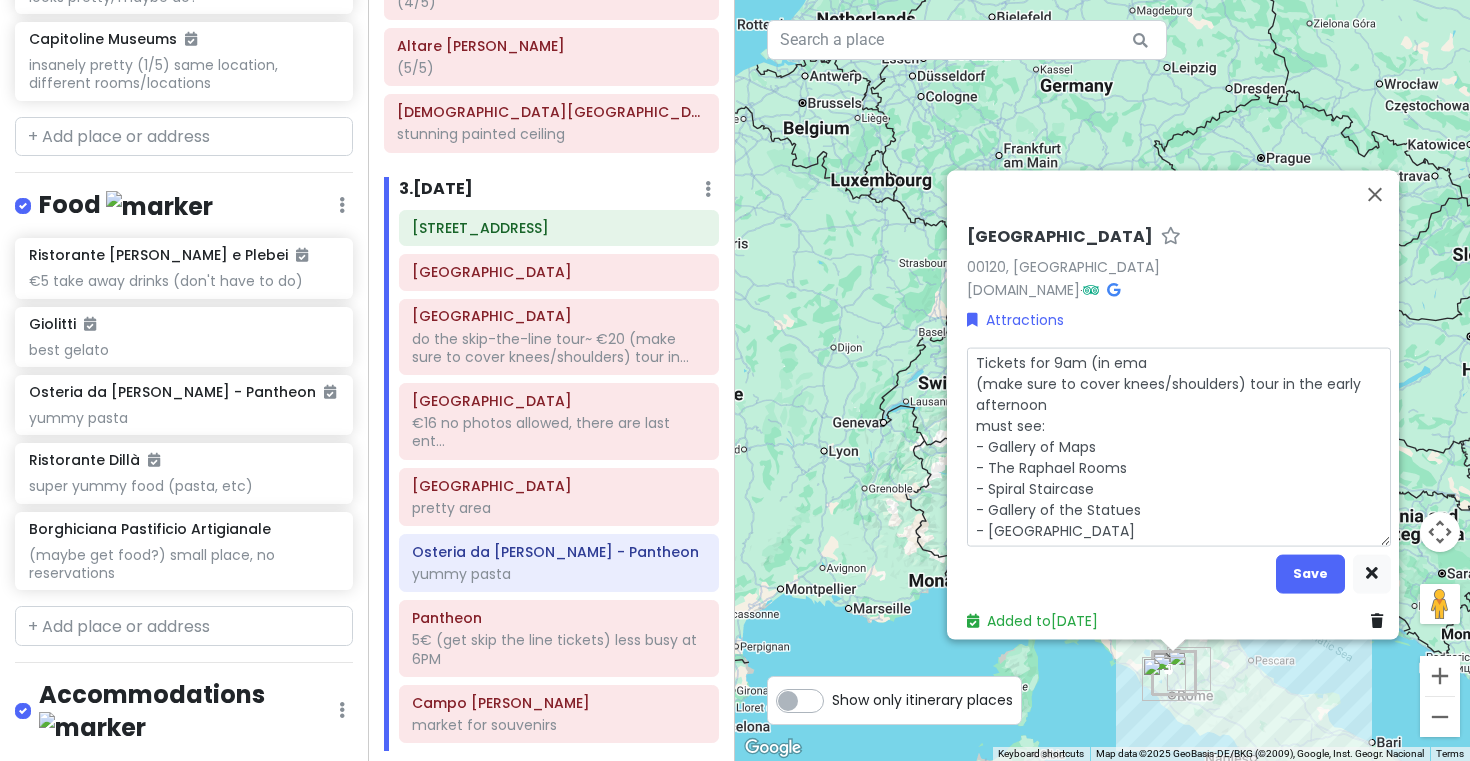 type on "x" 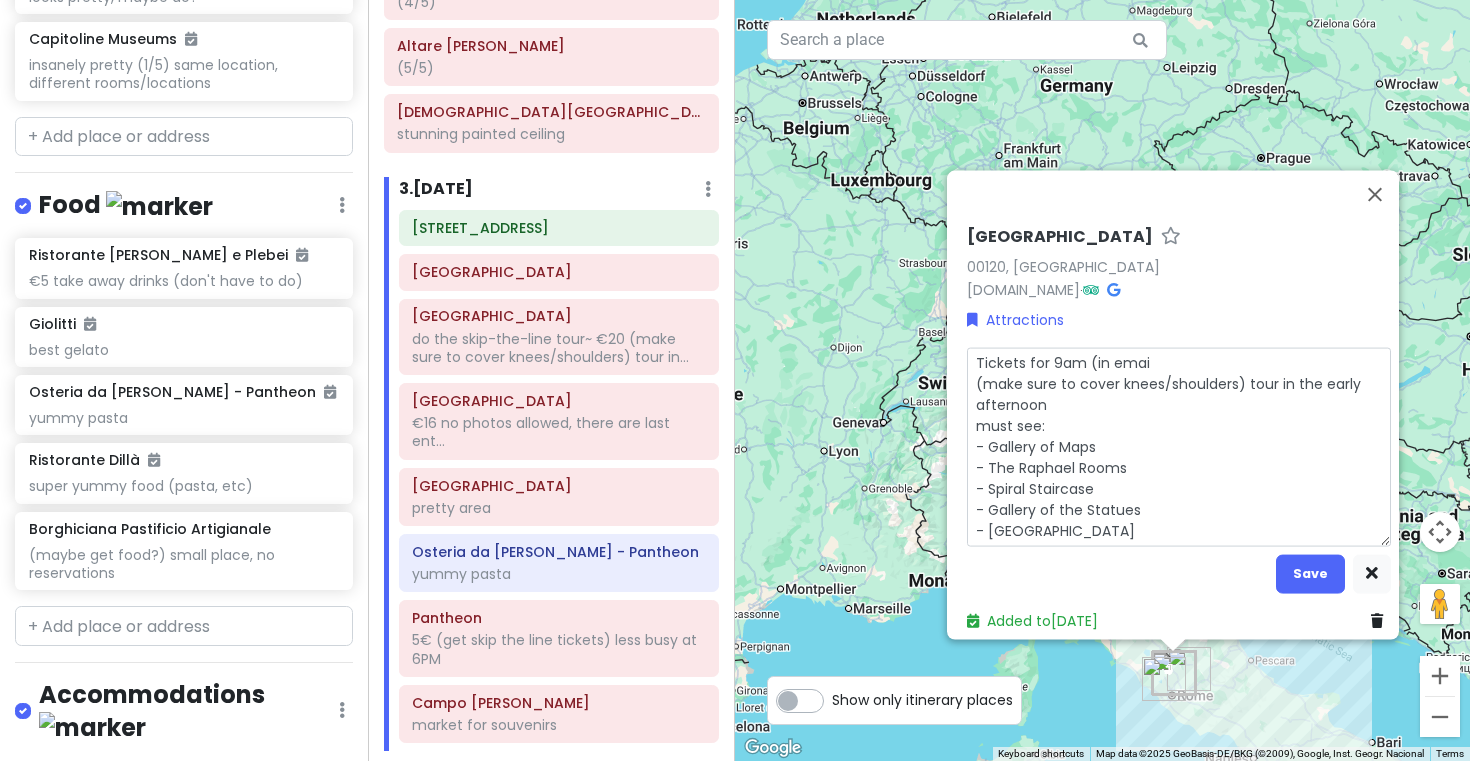 type on "x" 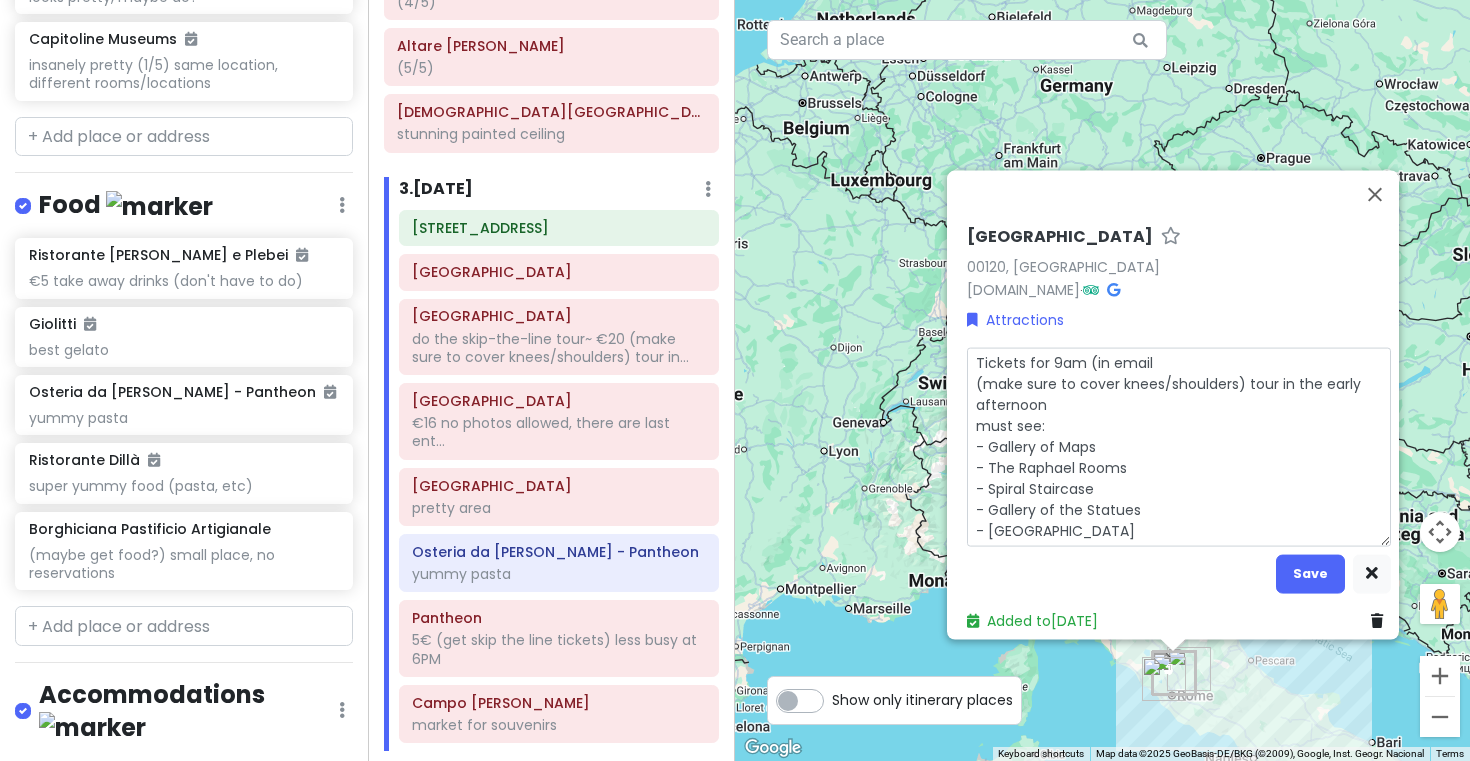 type on "x" 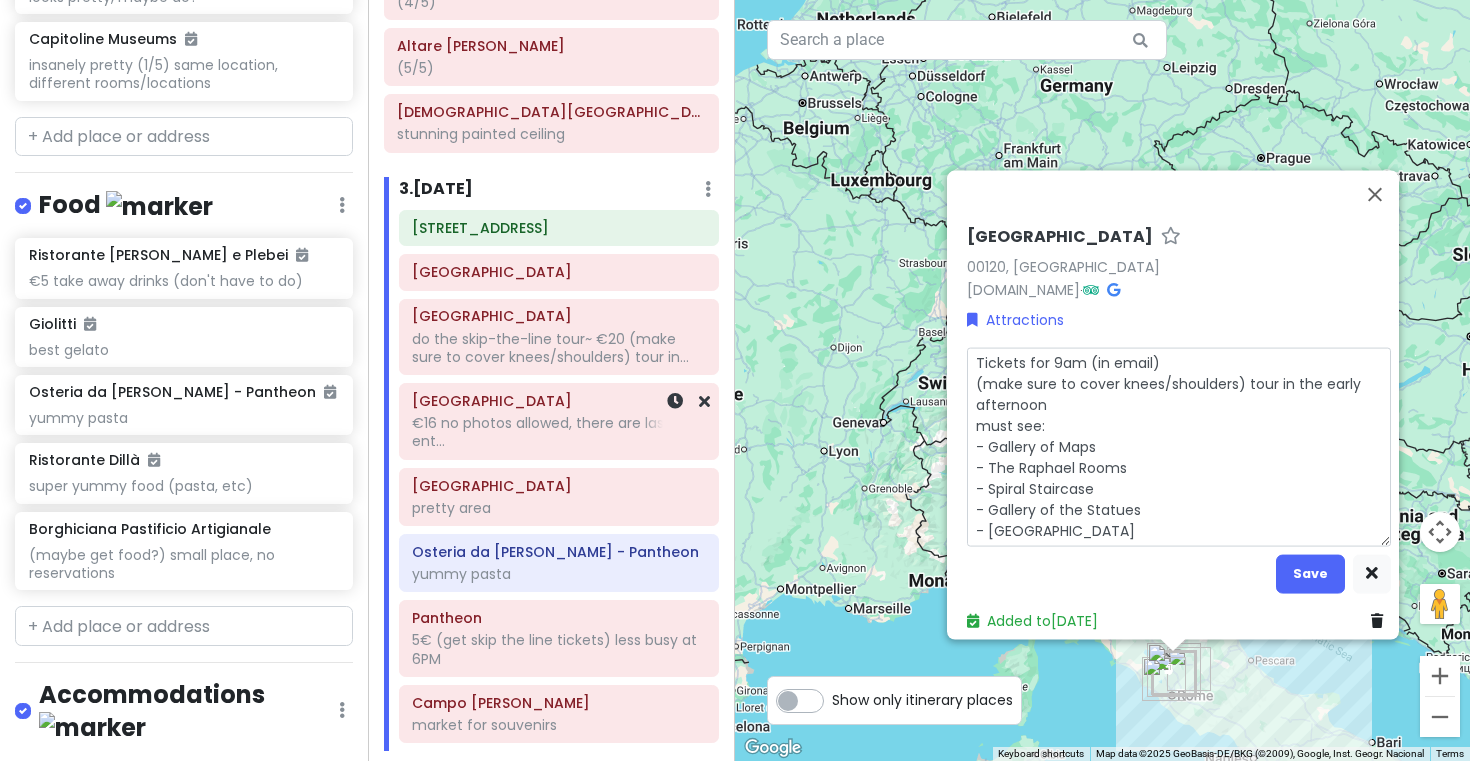 click on "[GEOGRAPHIC_DATA]" at bounding box center [558, 401] 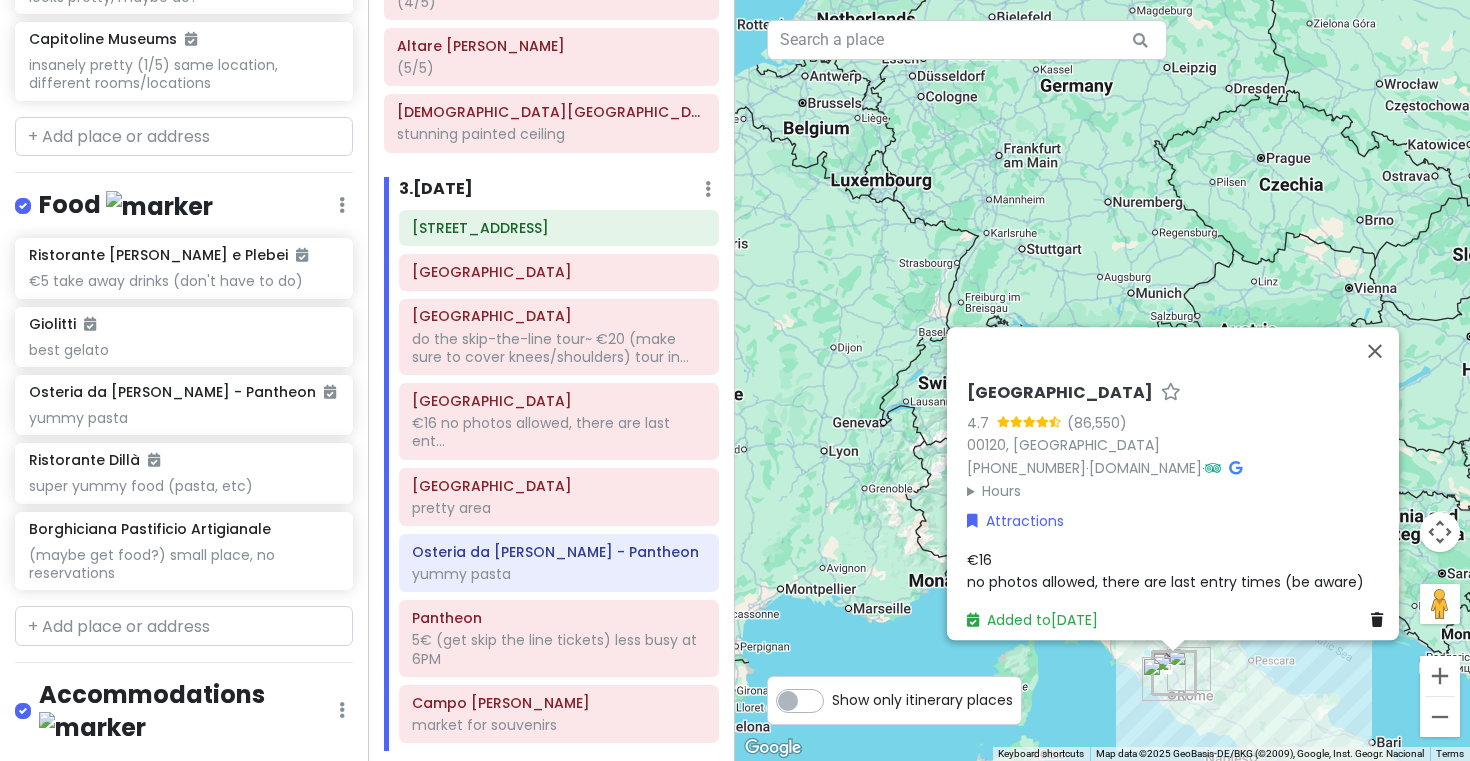 click on "€16
no photos allowed, there are last entry times (be aware)" at bounding box center (1165, 570) 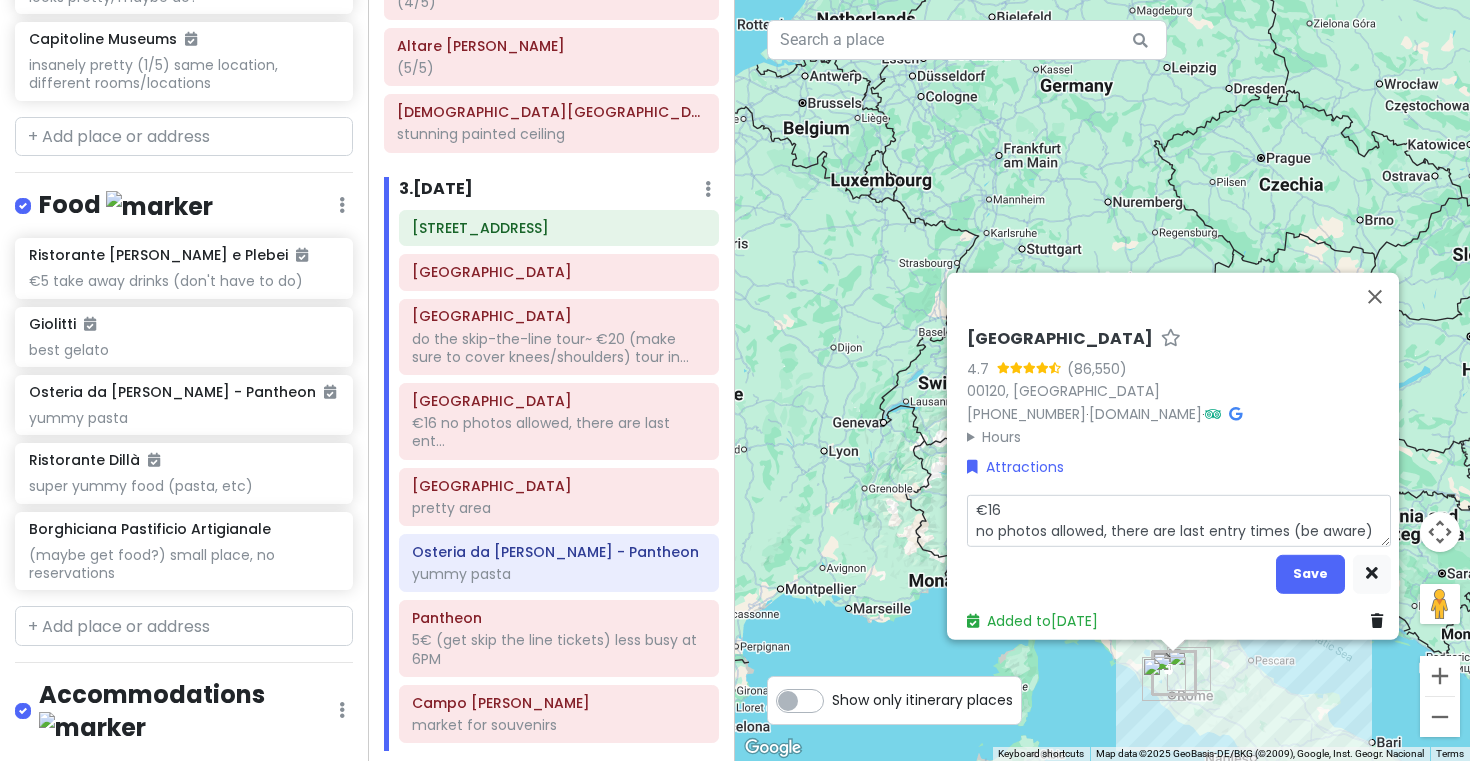 click on "€16
no photos allowed, there are last entry times (be aware)" at bounding box center [1179, 520] 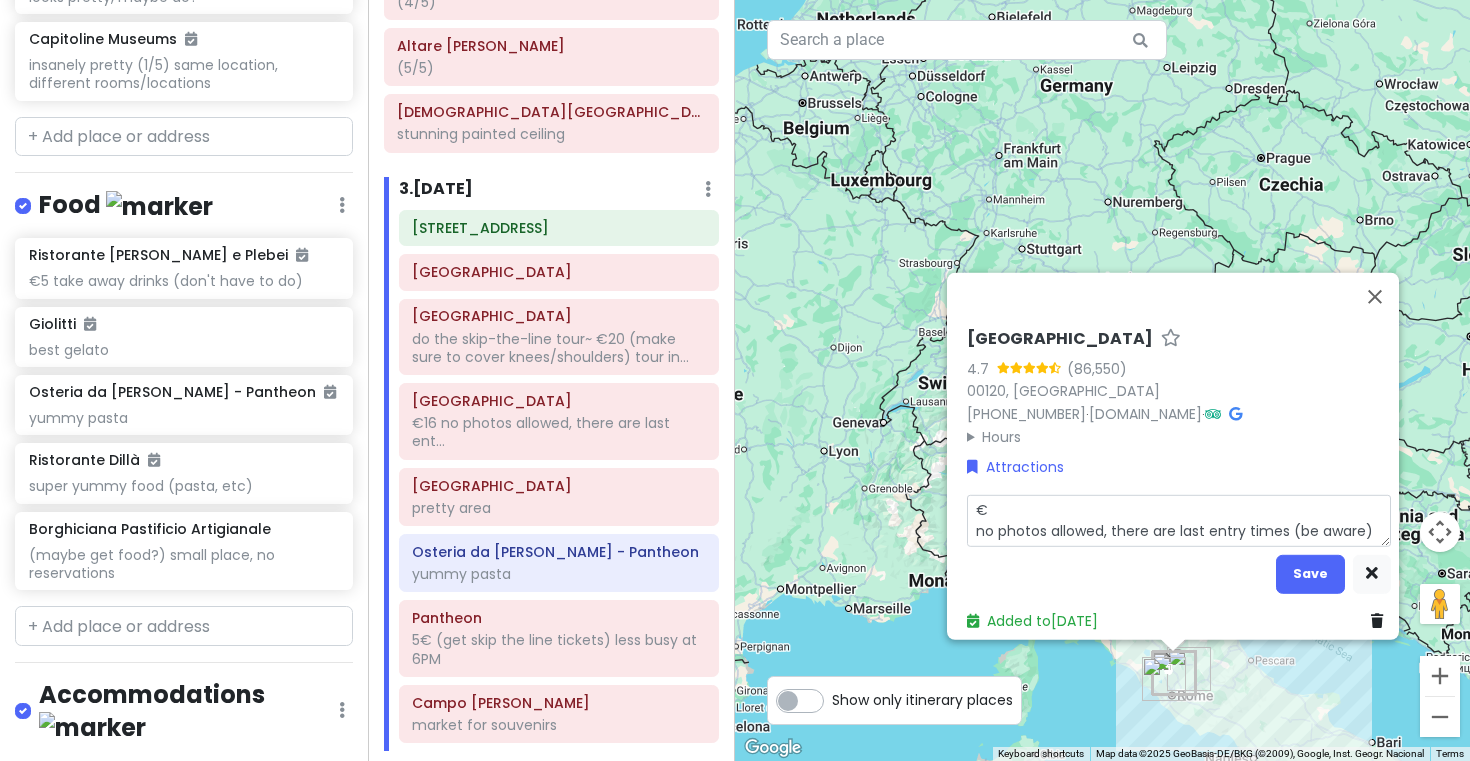 type on "x" 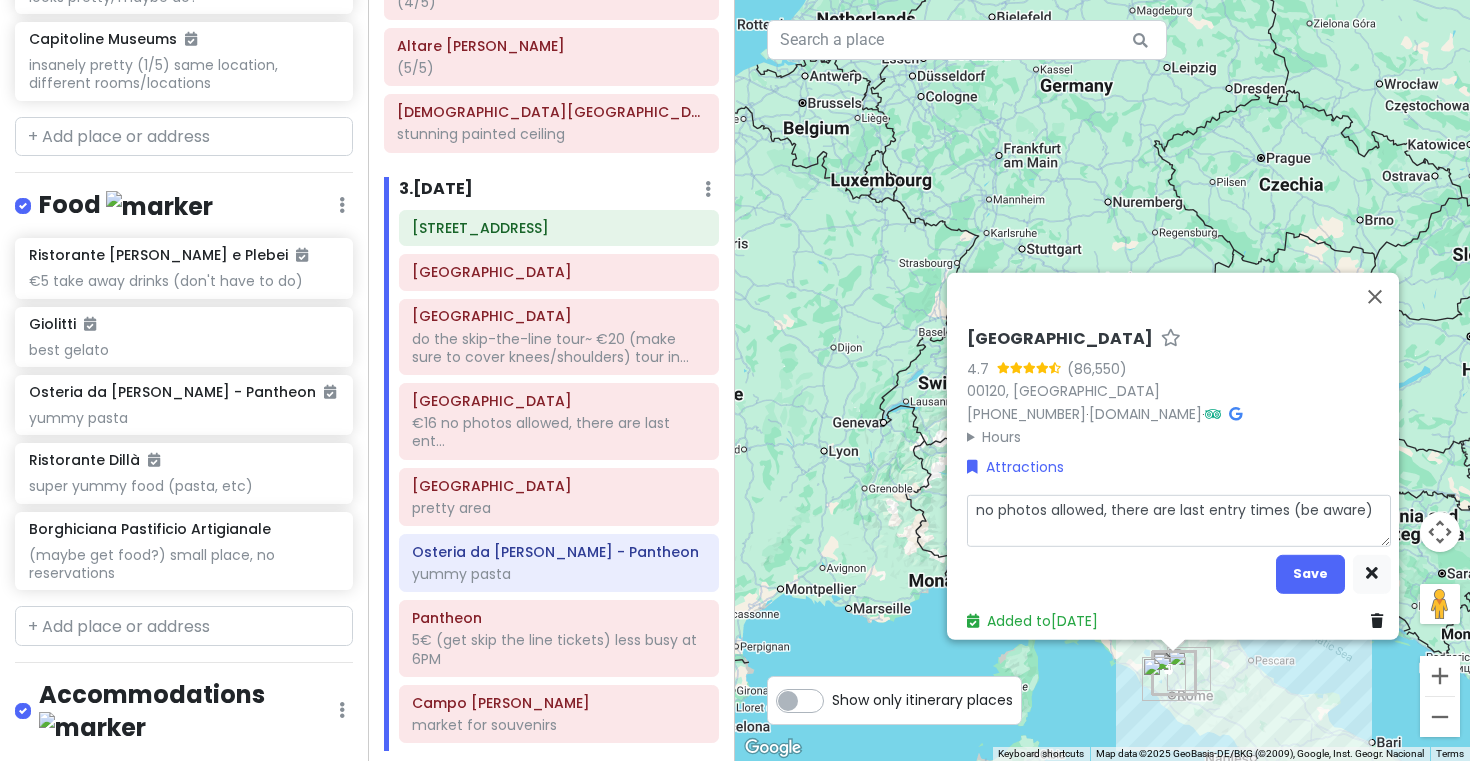 type on "x" 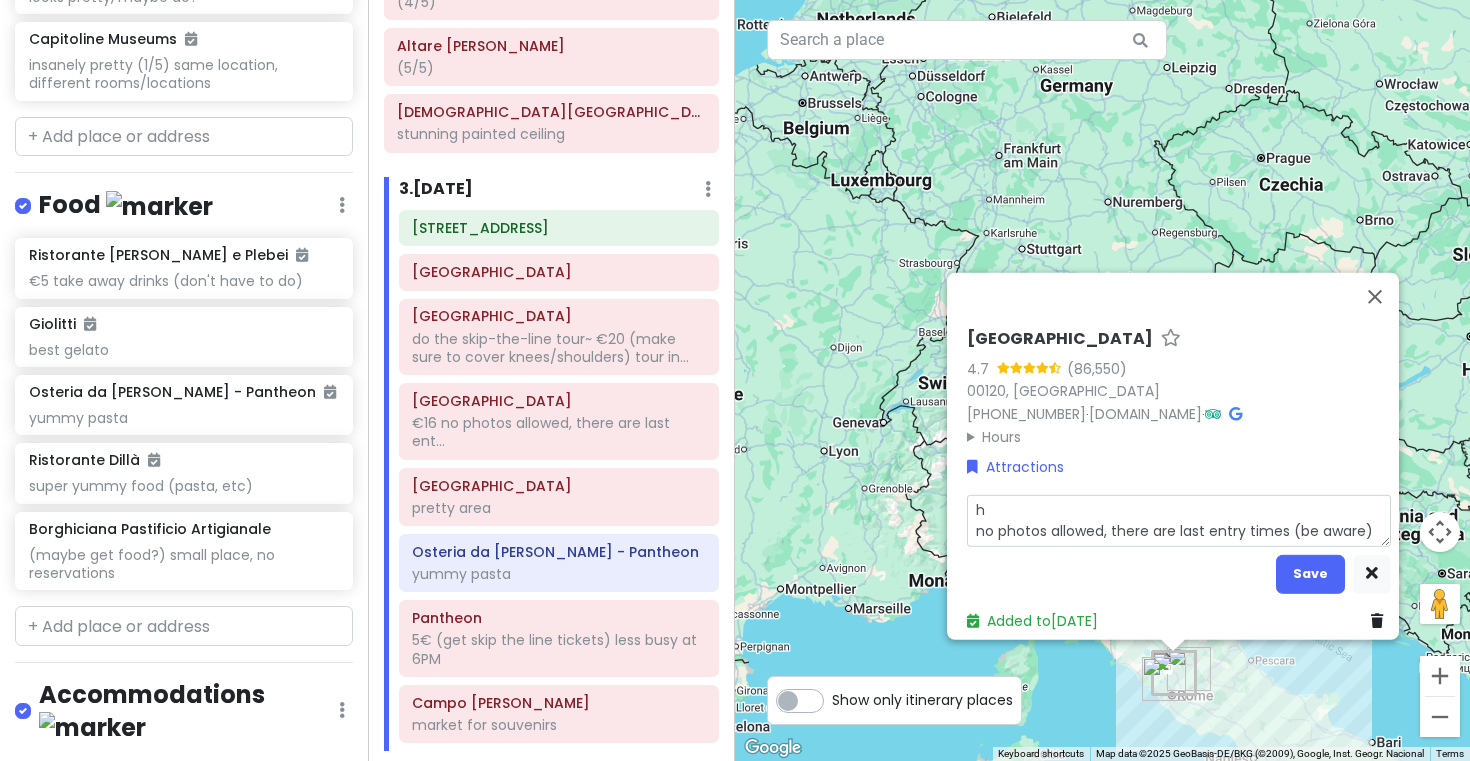 type on "x" 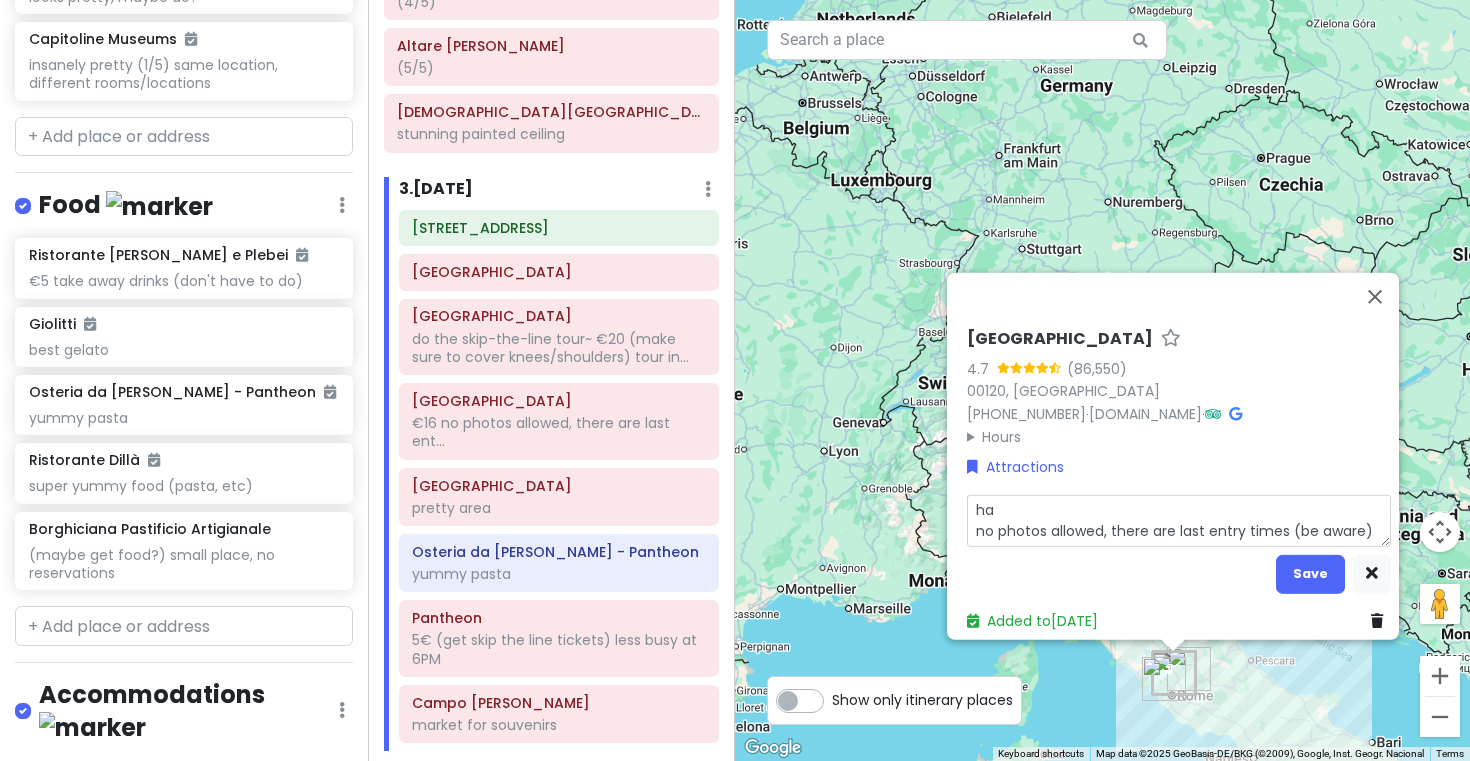 type on "x" 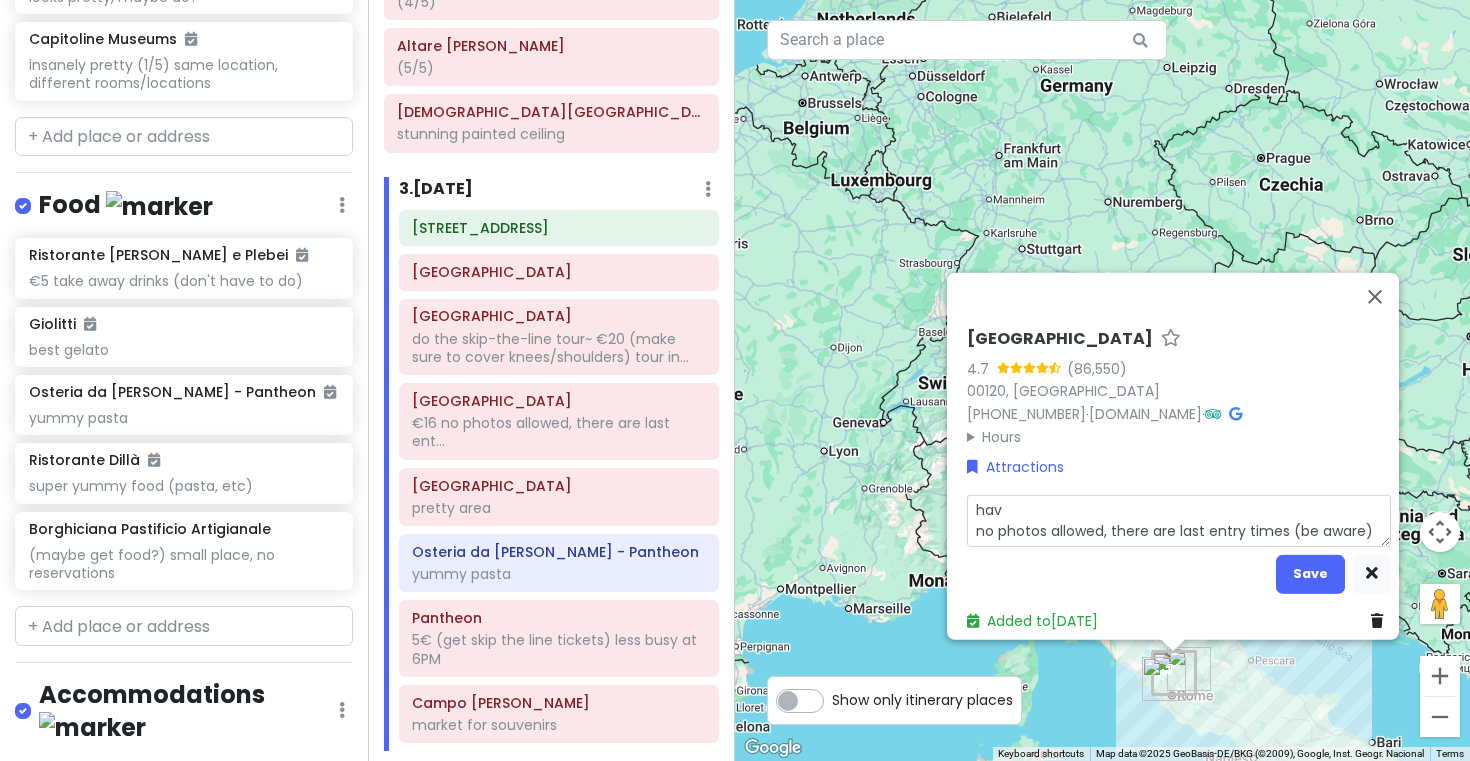 type on "x" 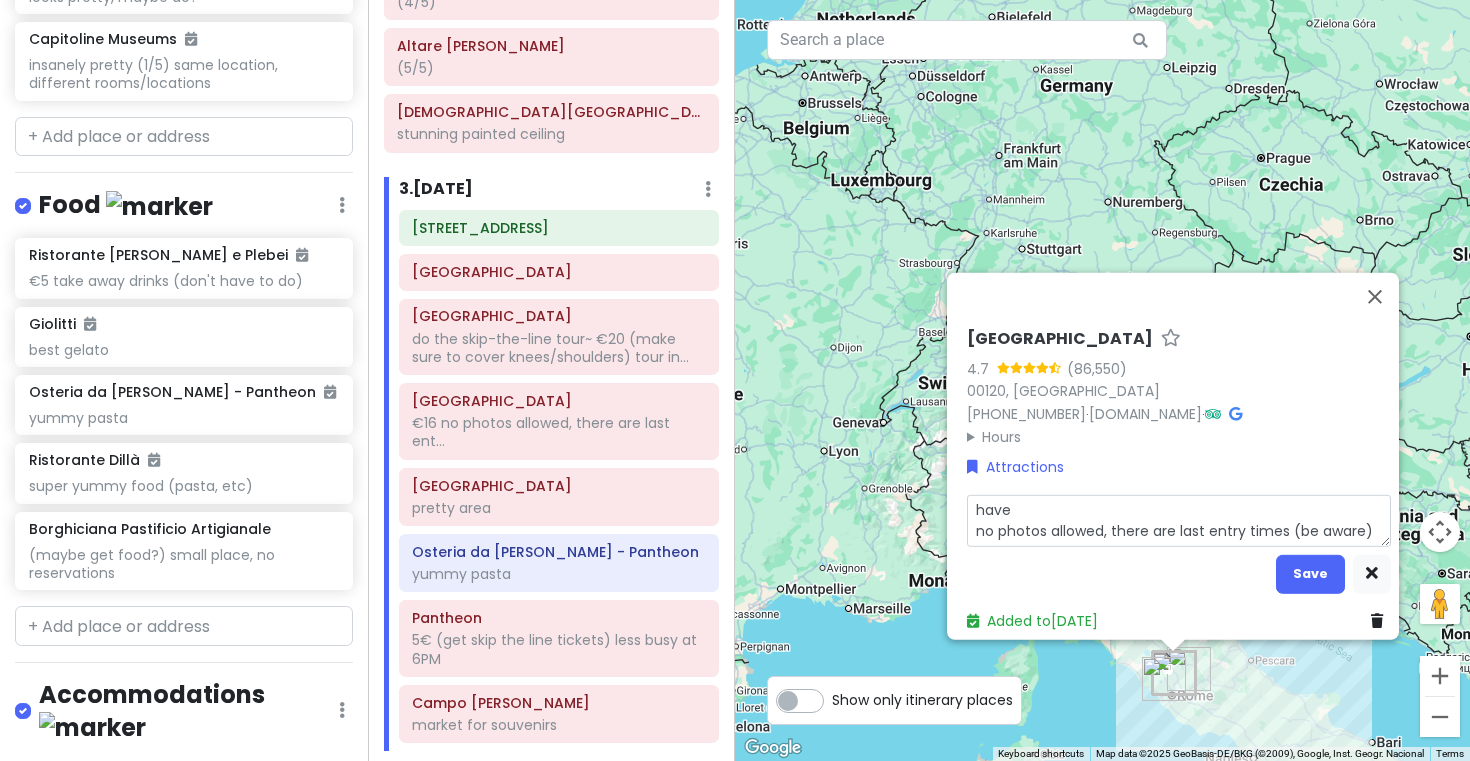 type on "x" 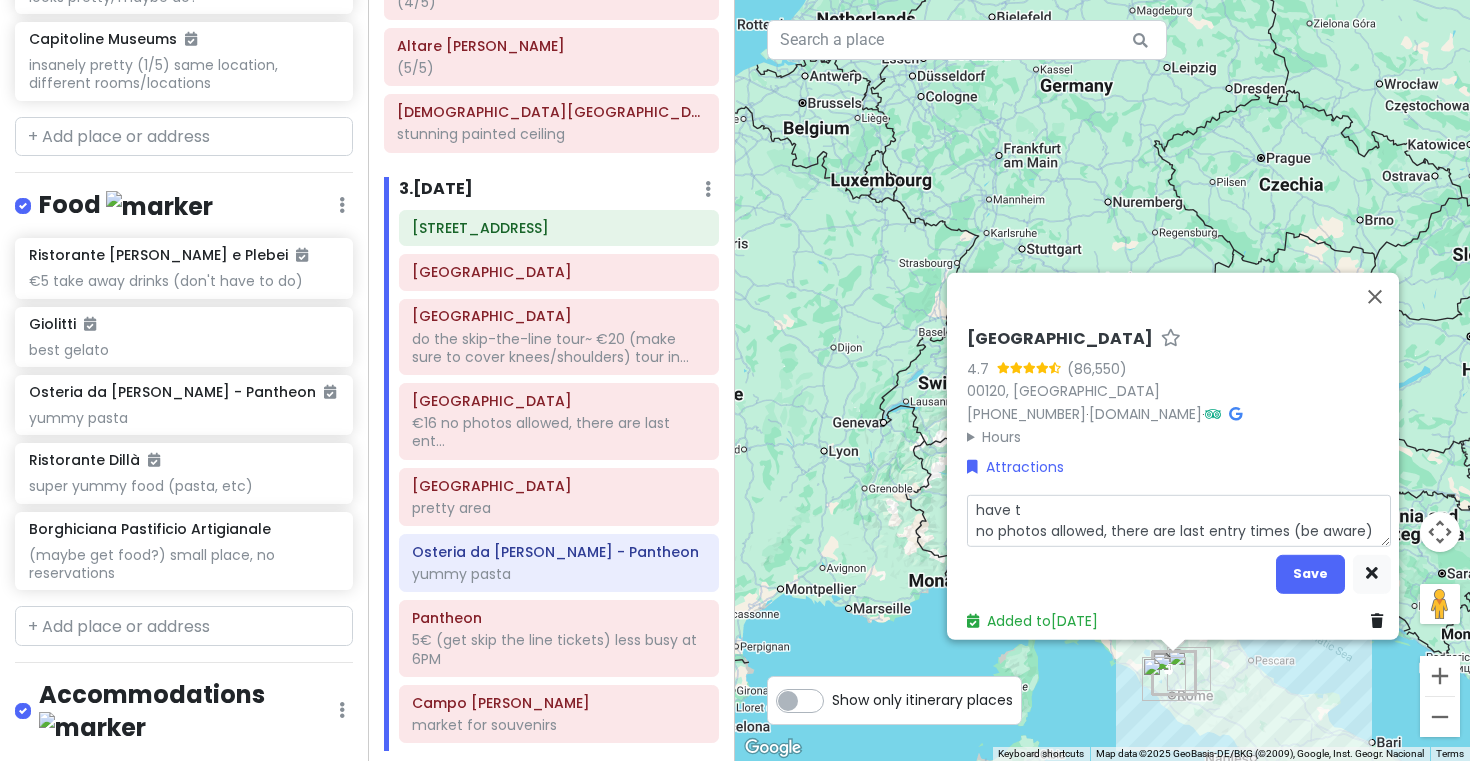 type on "x" 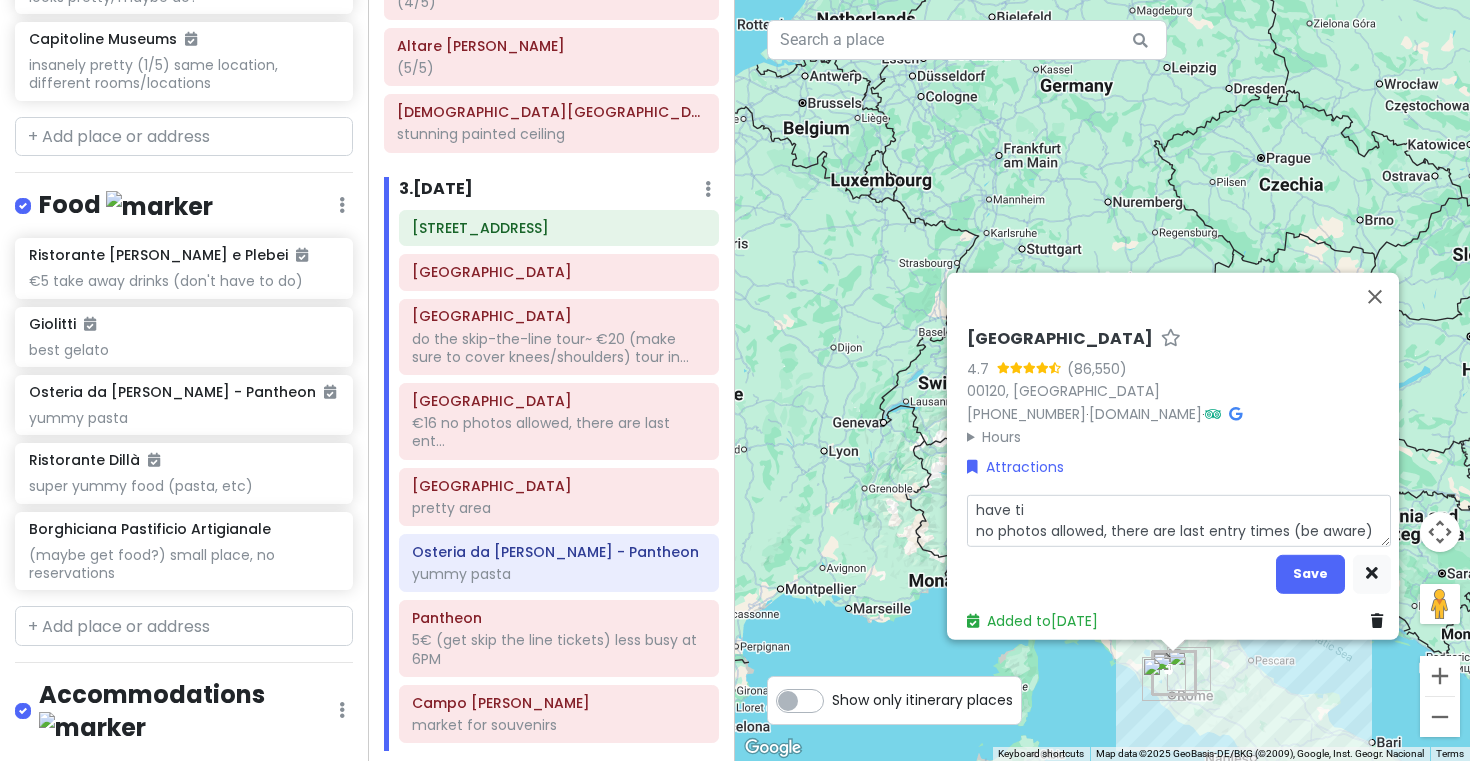 type on "x" 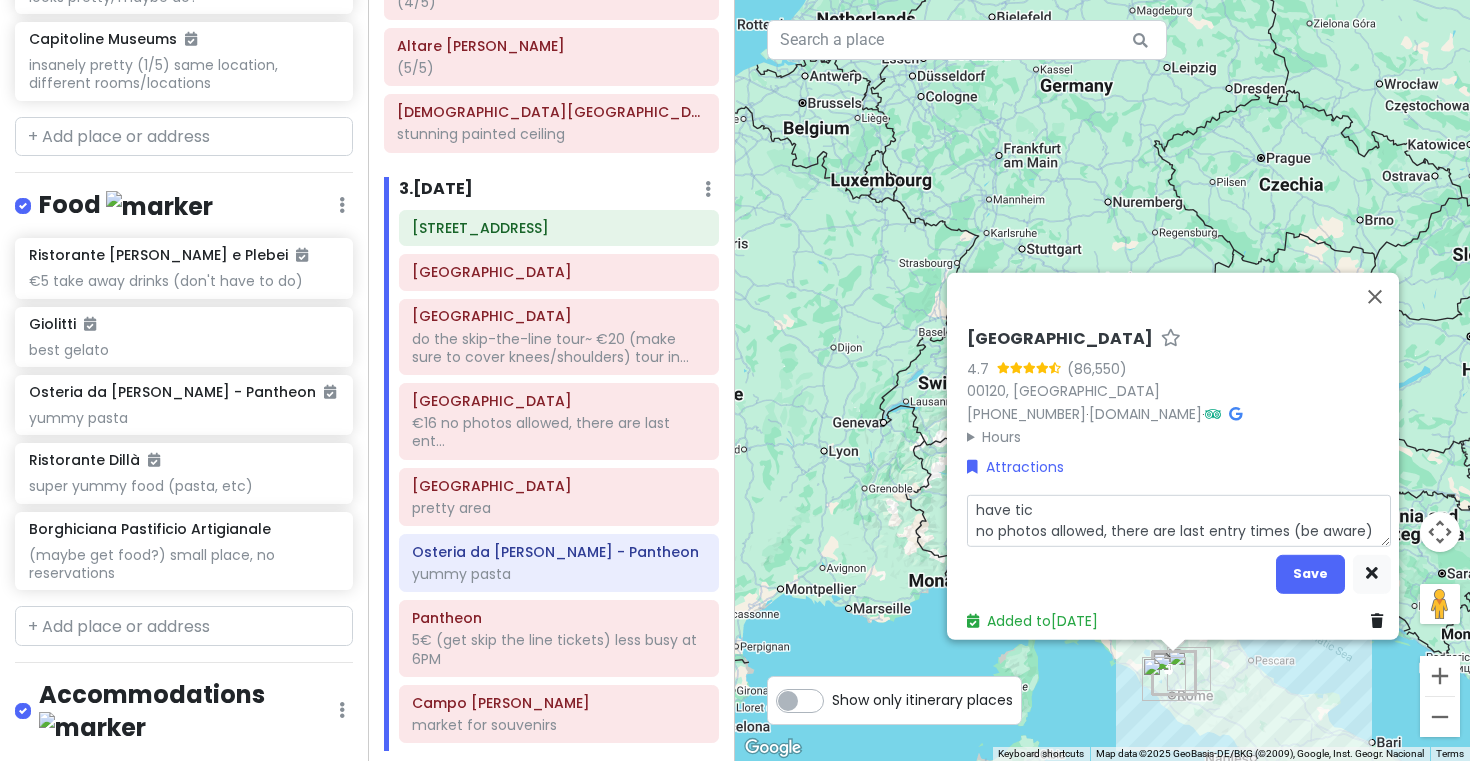 type on "x" 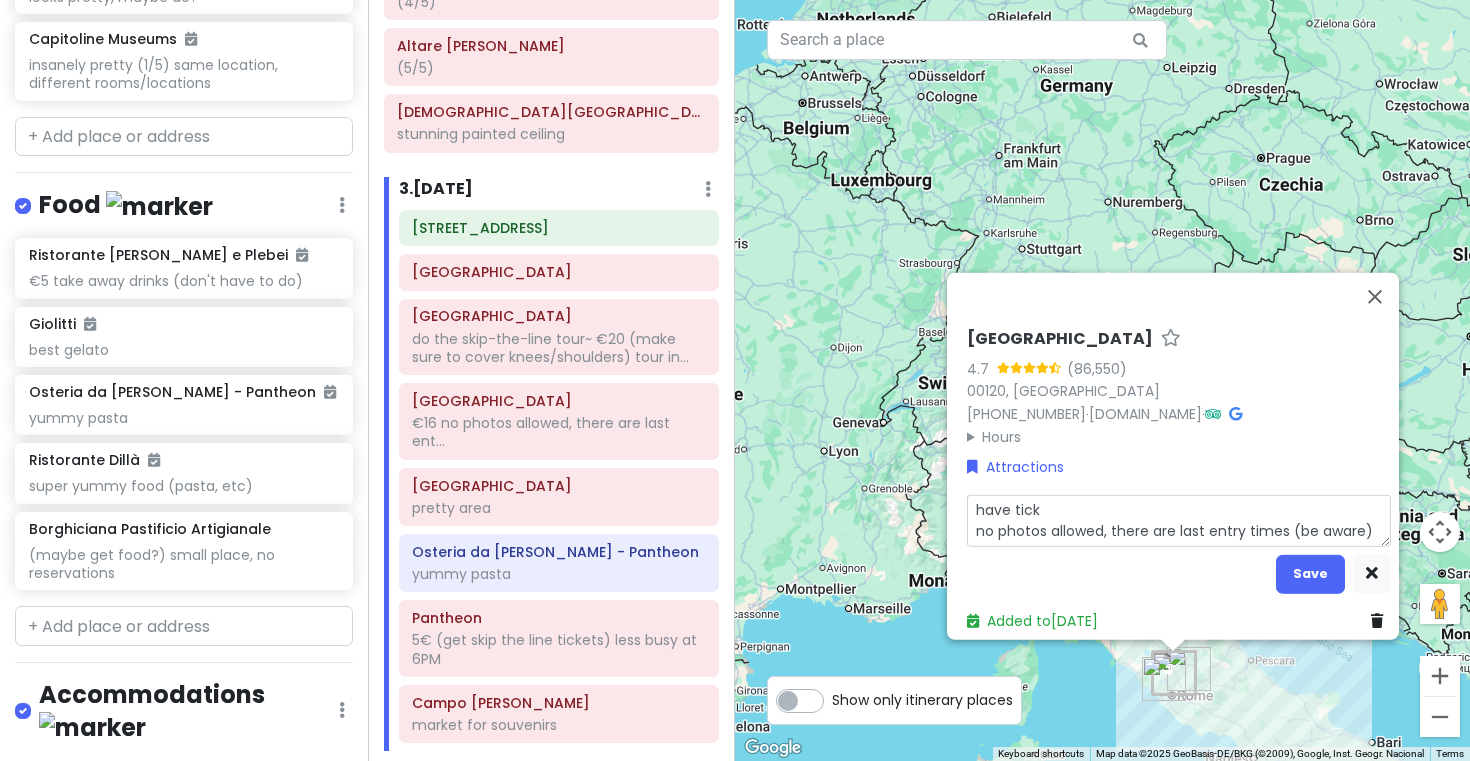 type on "x" 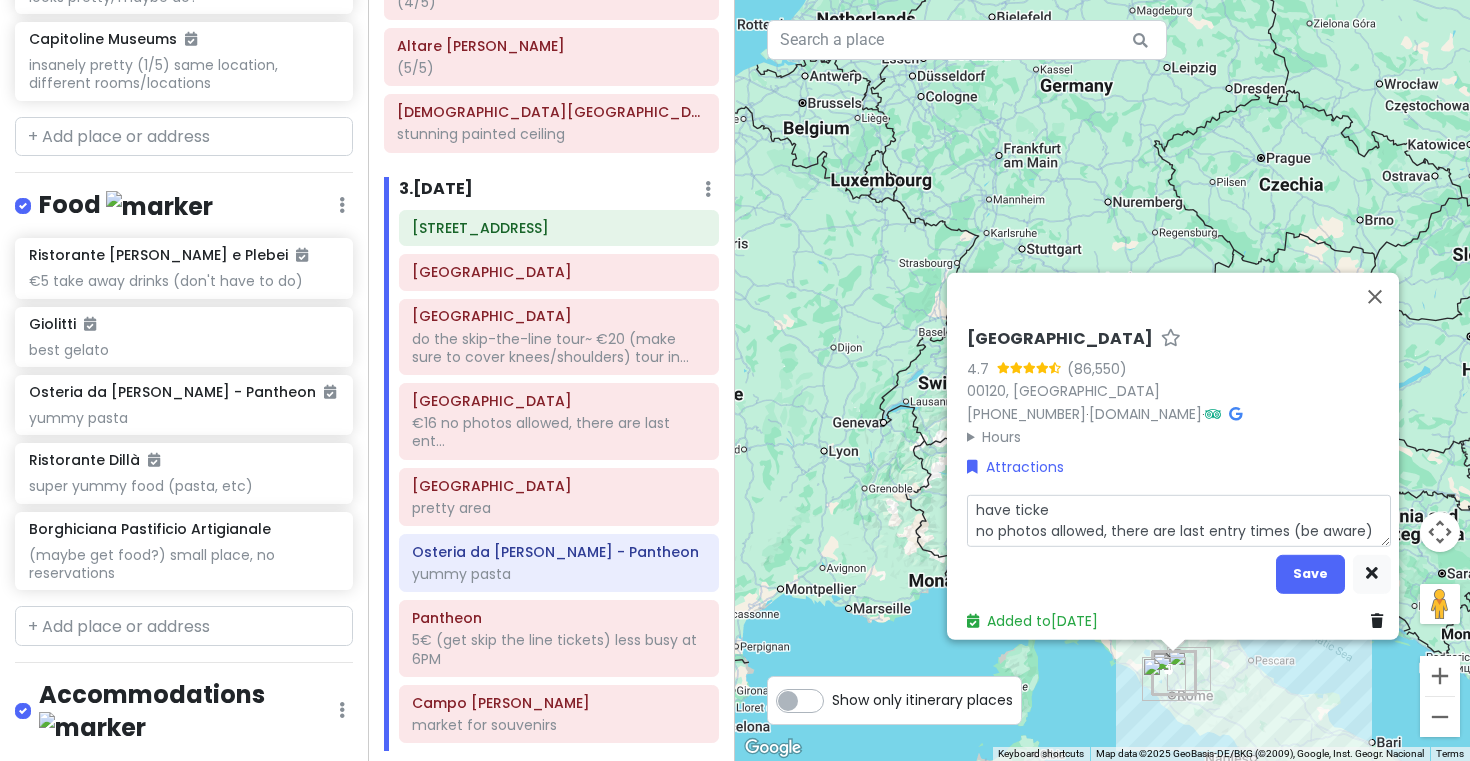 type on "x" 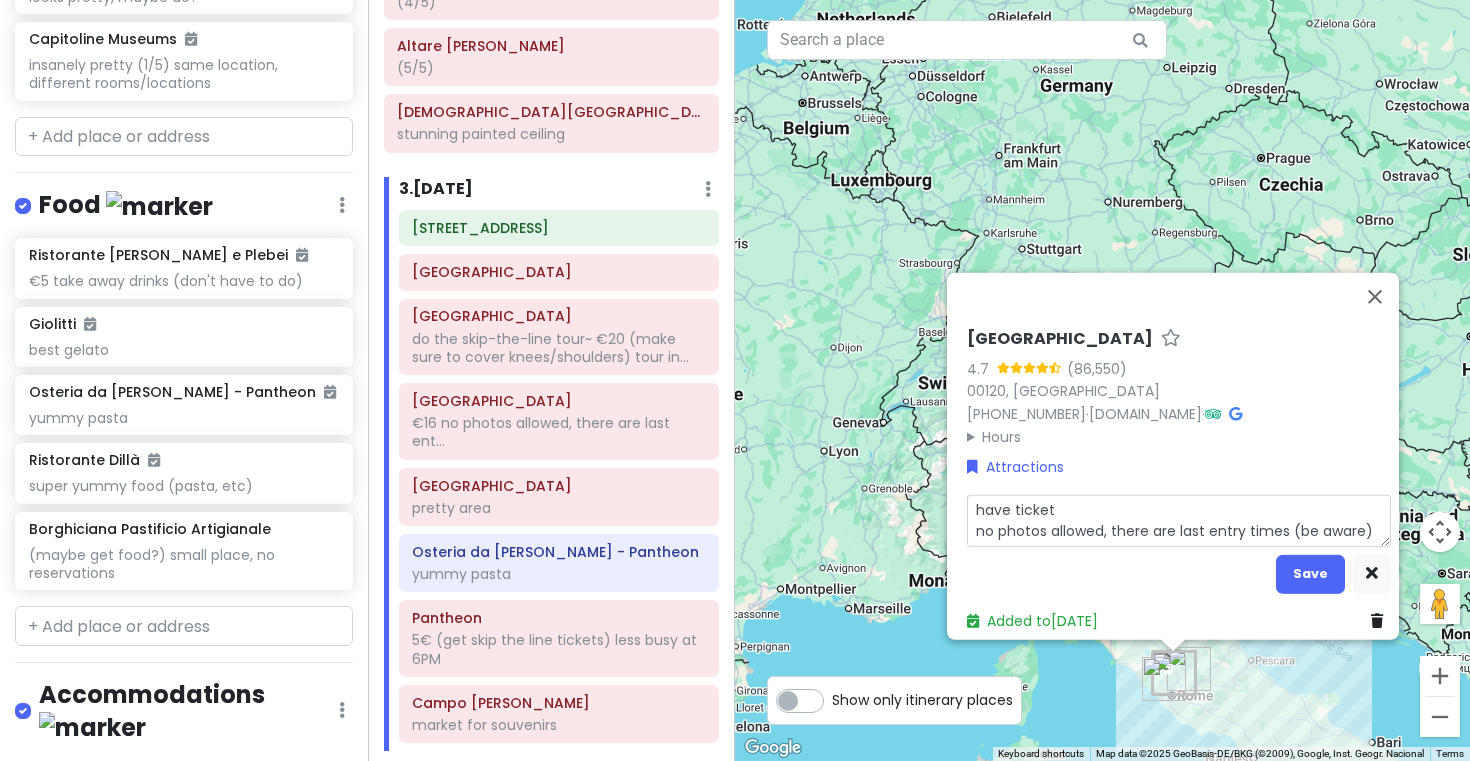 type on "x" 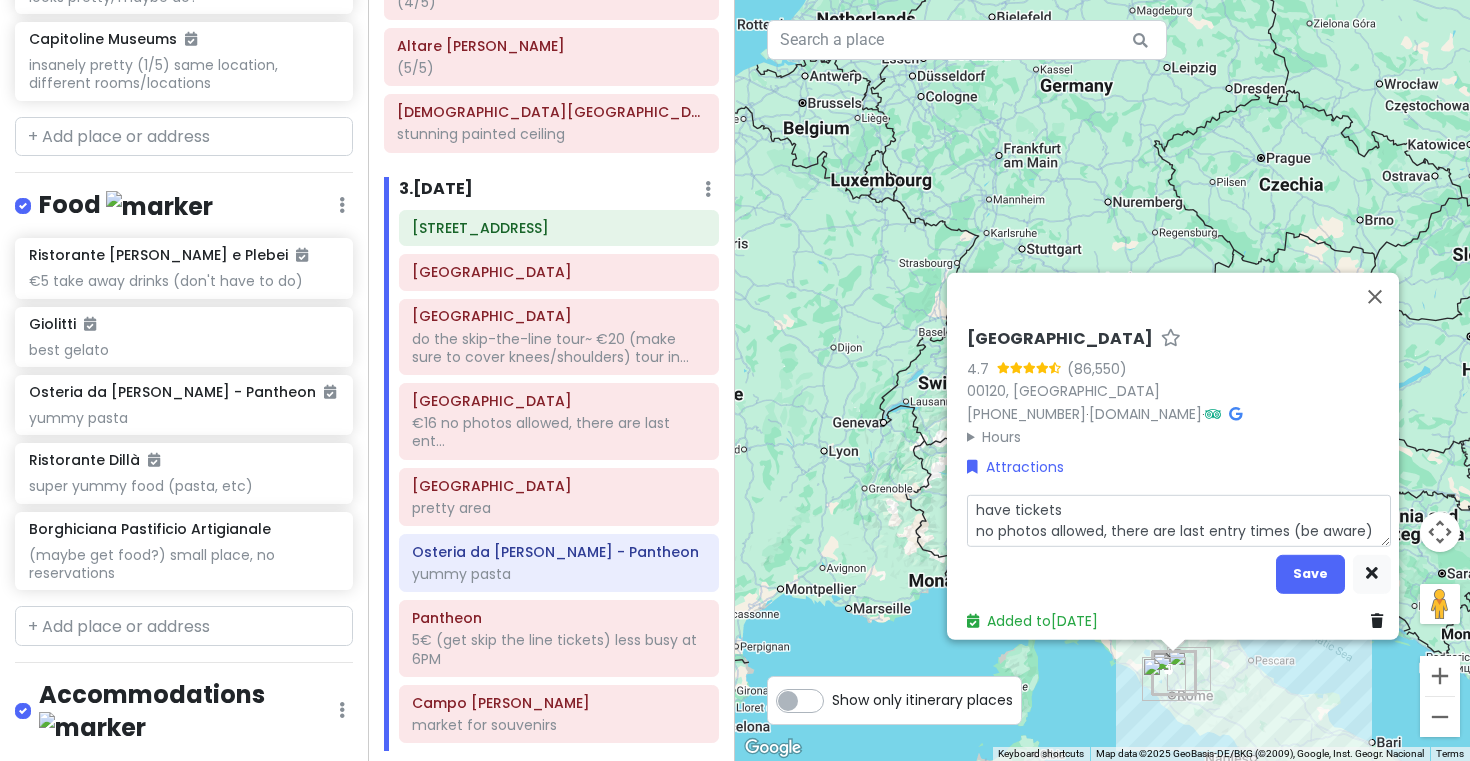type on "x" 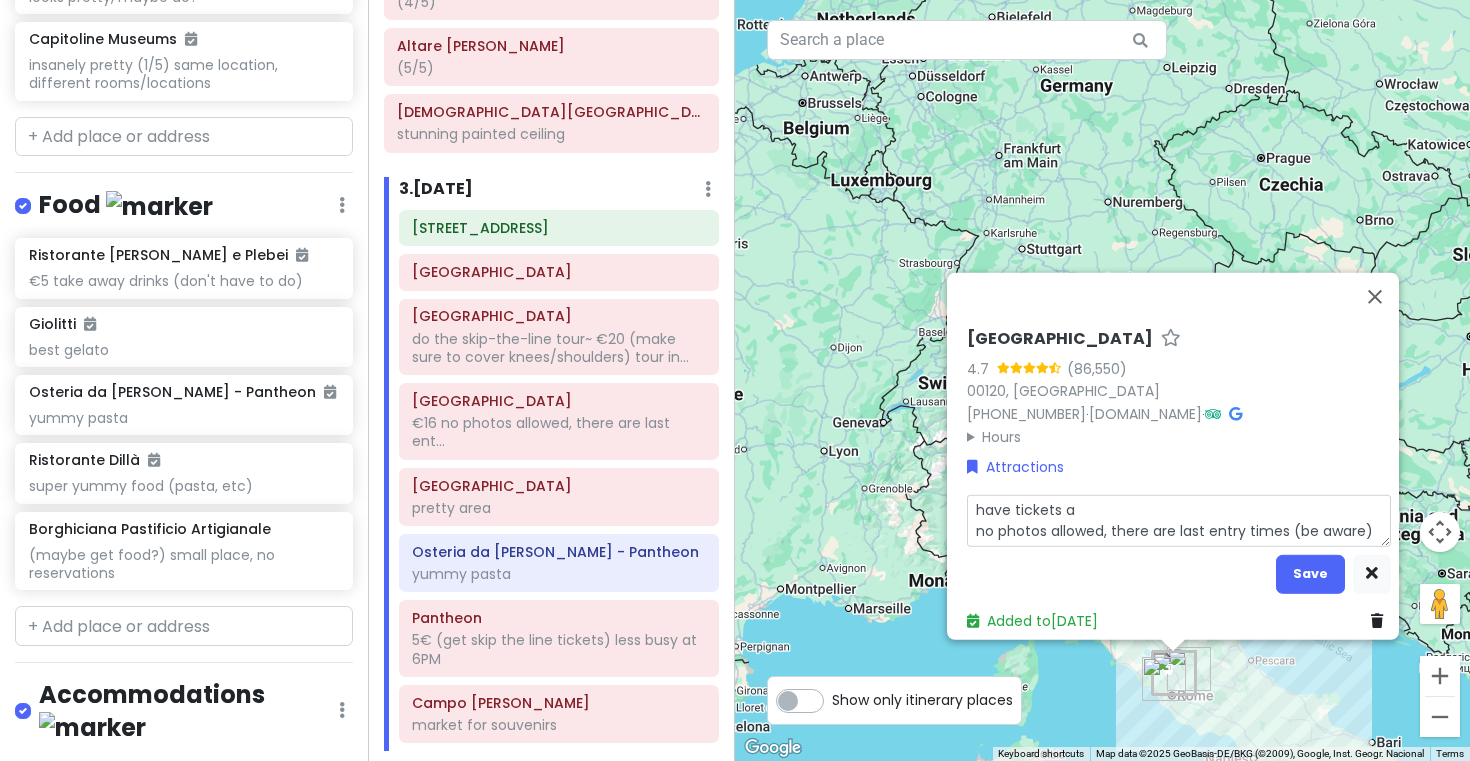 type on "x" 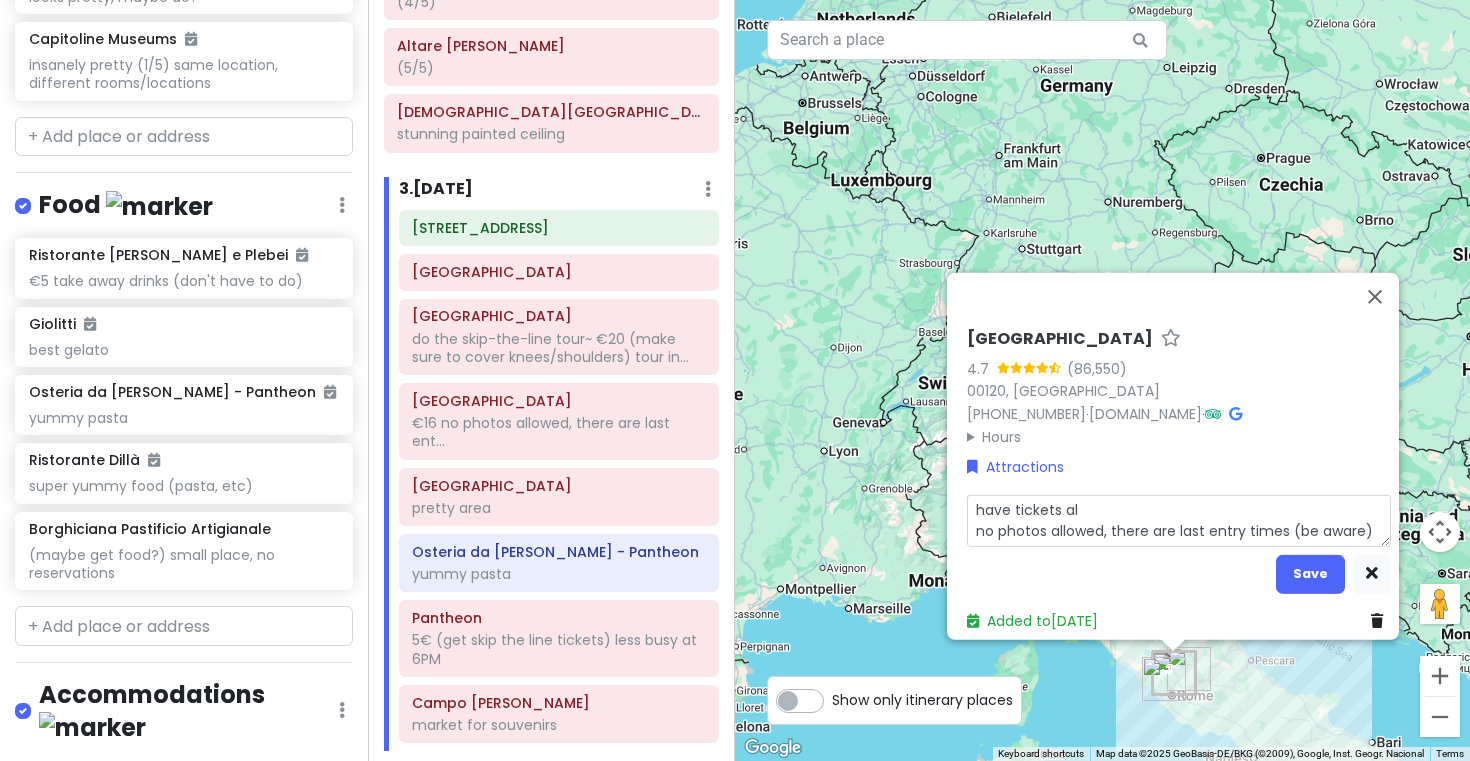 type on "x" 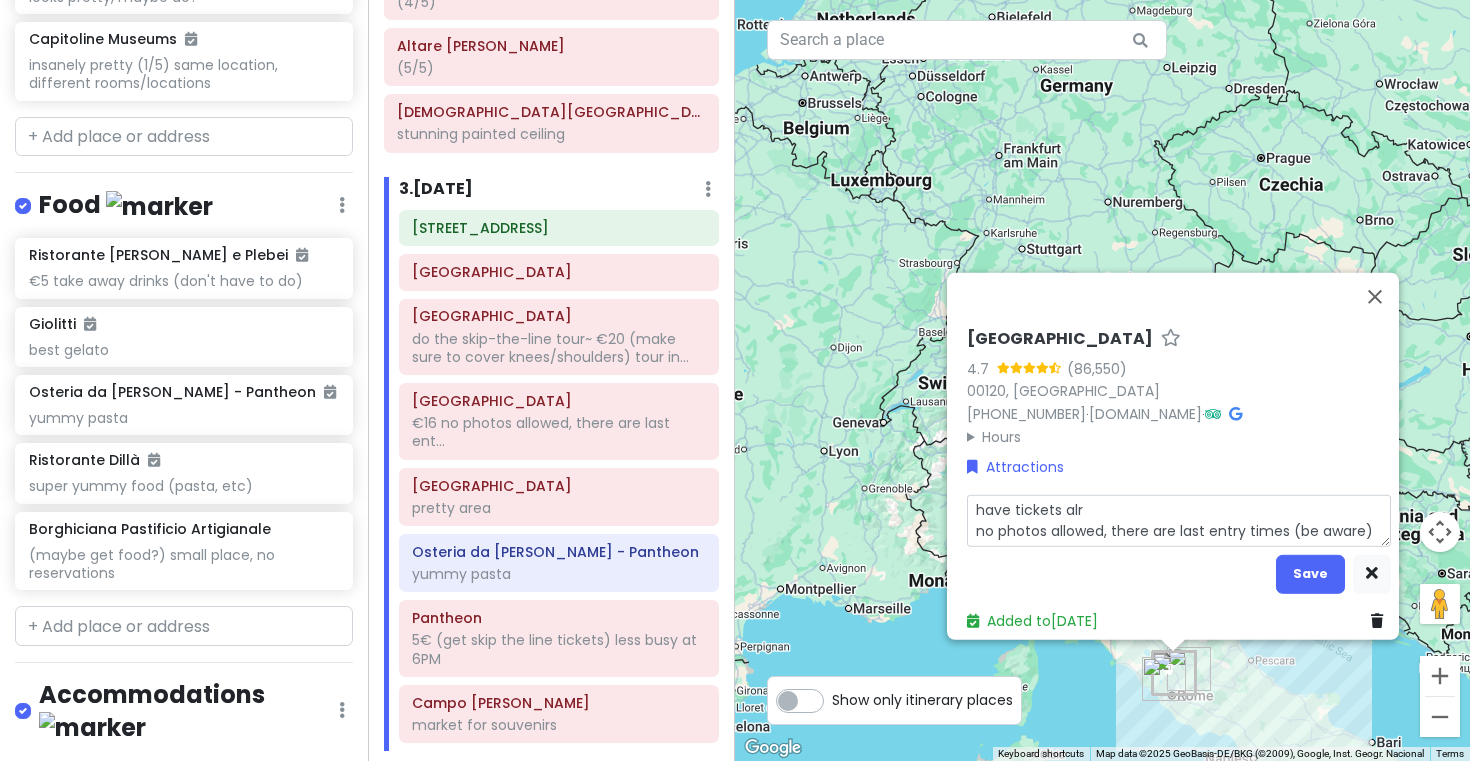 type on "x" 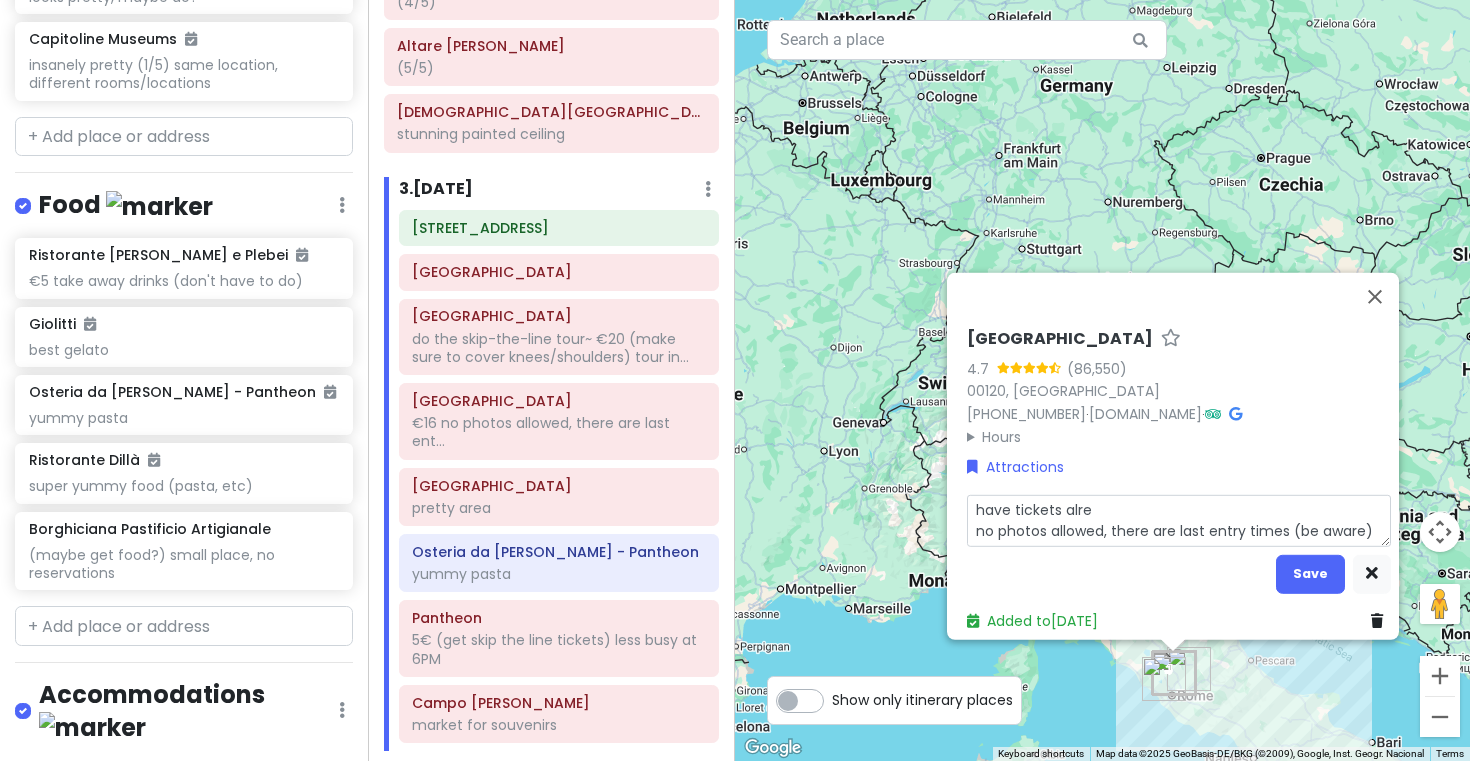type on "x" 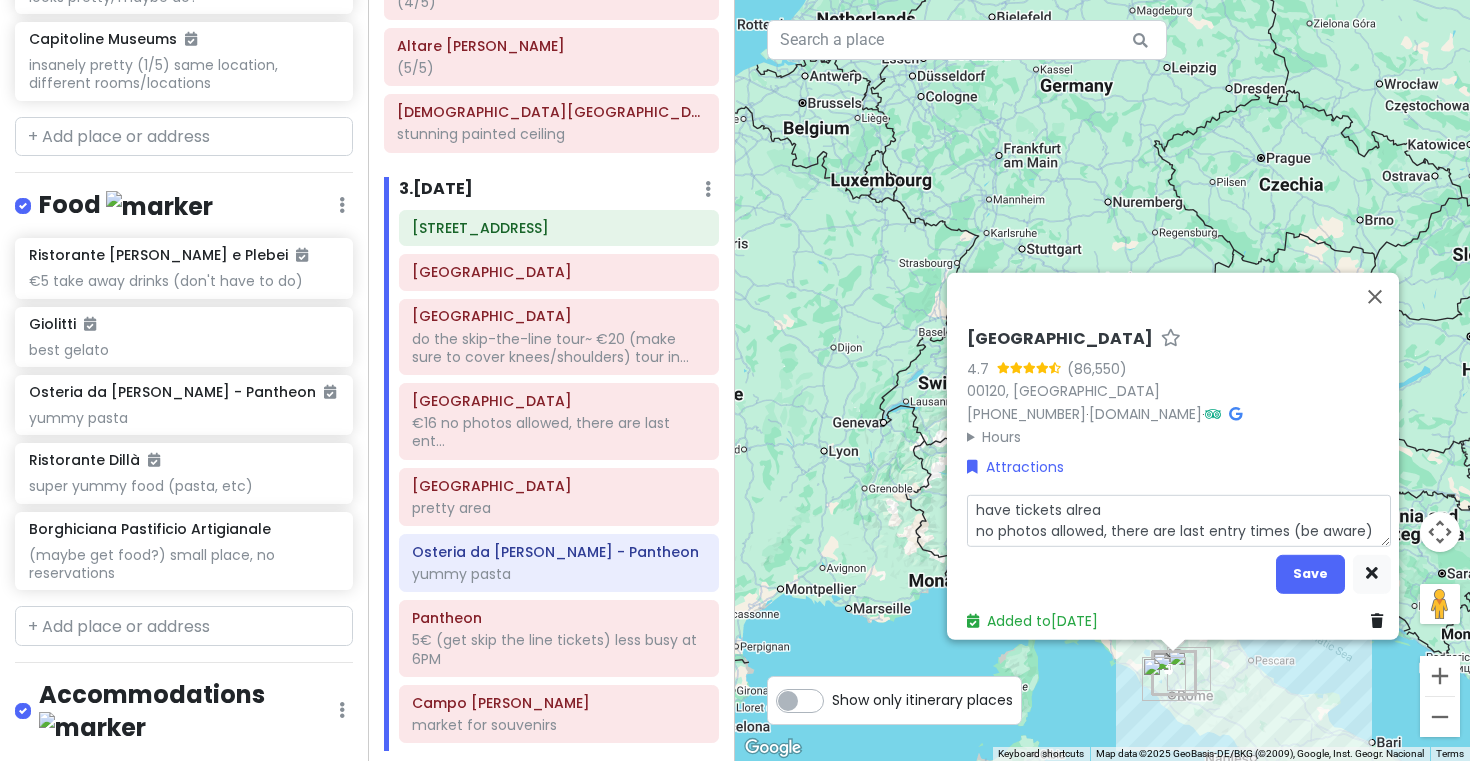 type on "x" 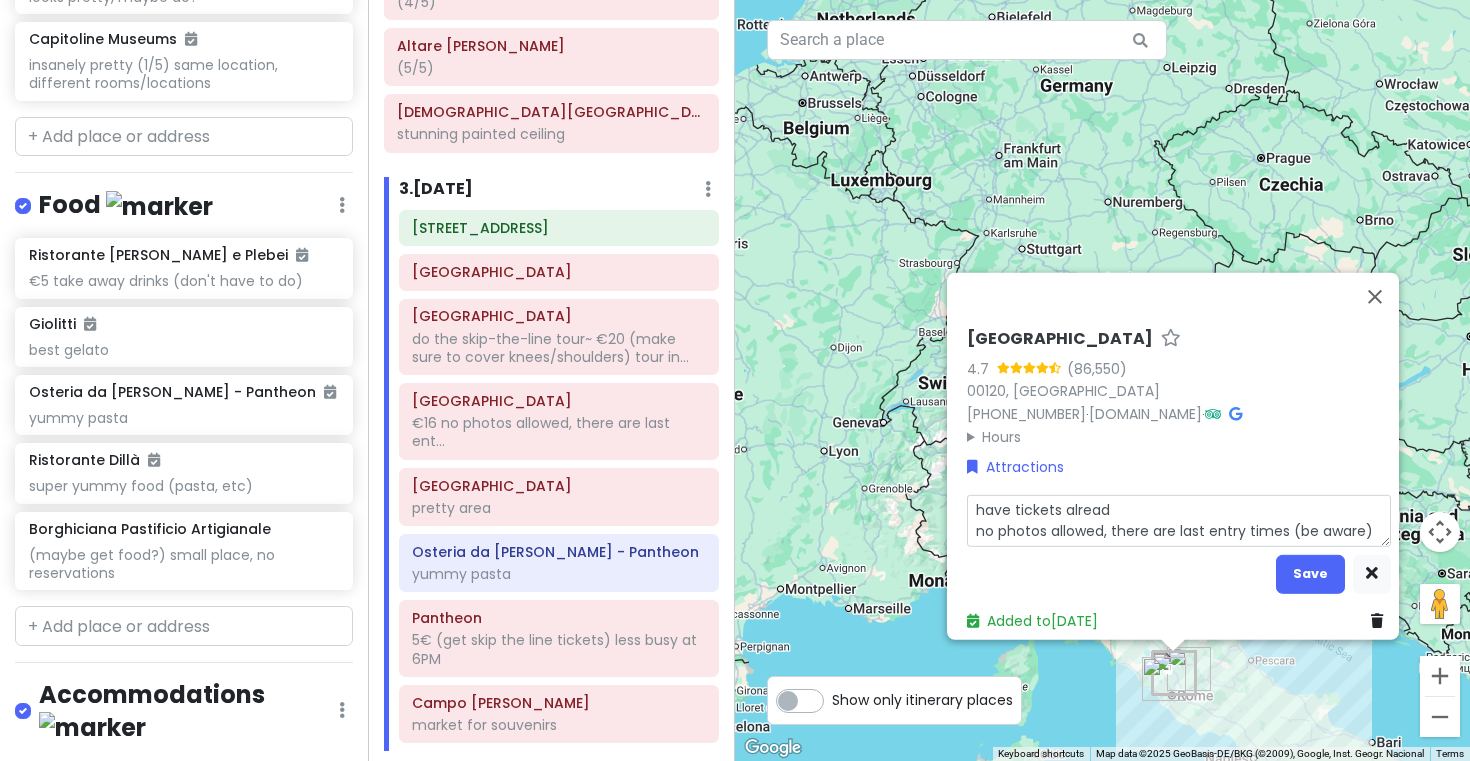 type on "x" 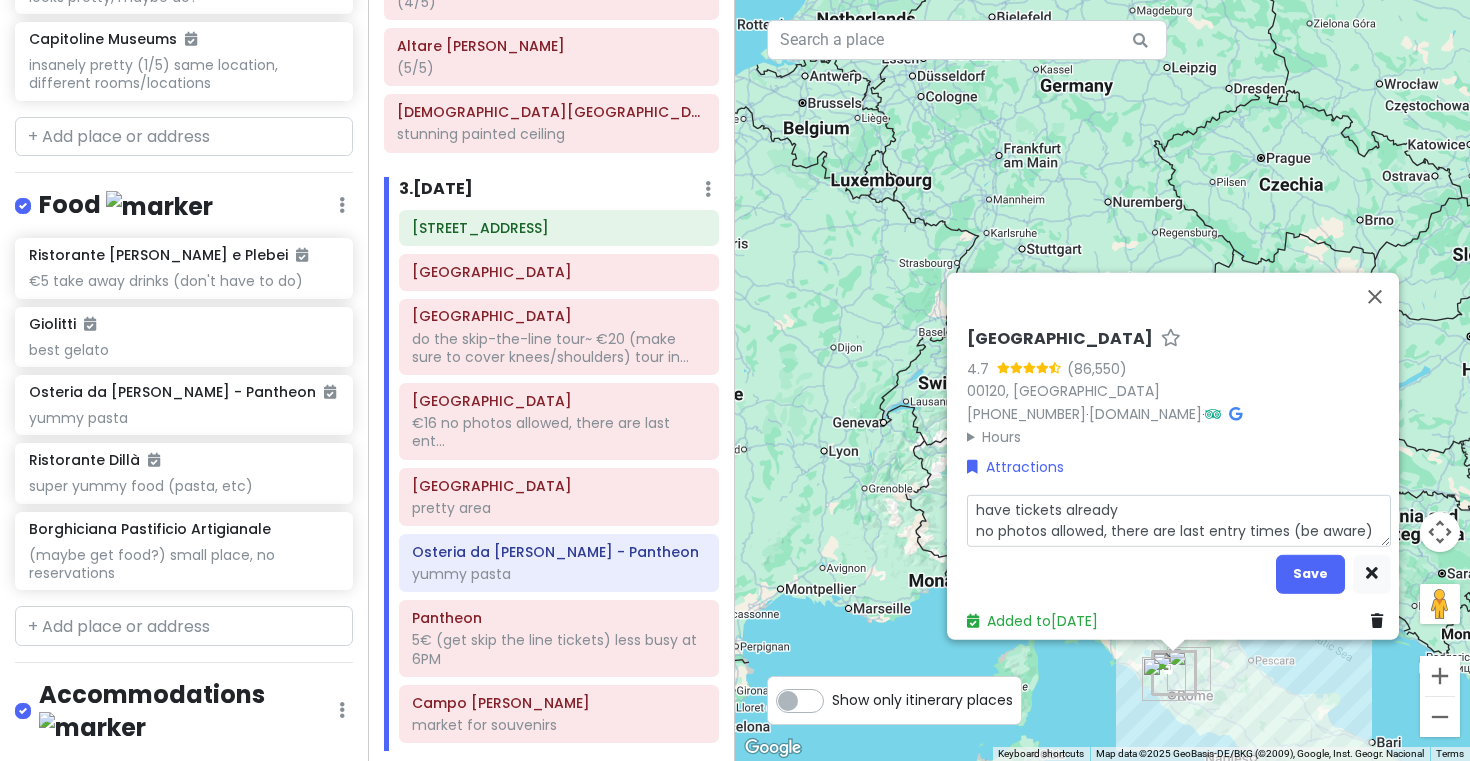 type on "x" 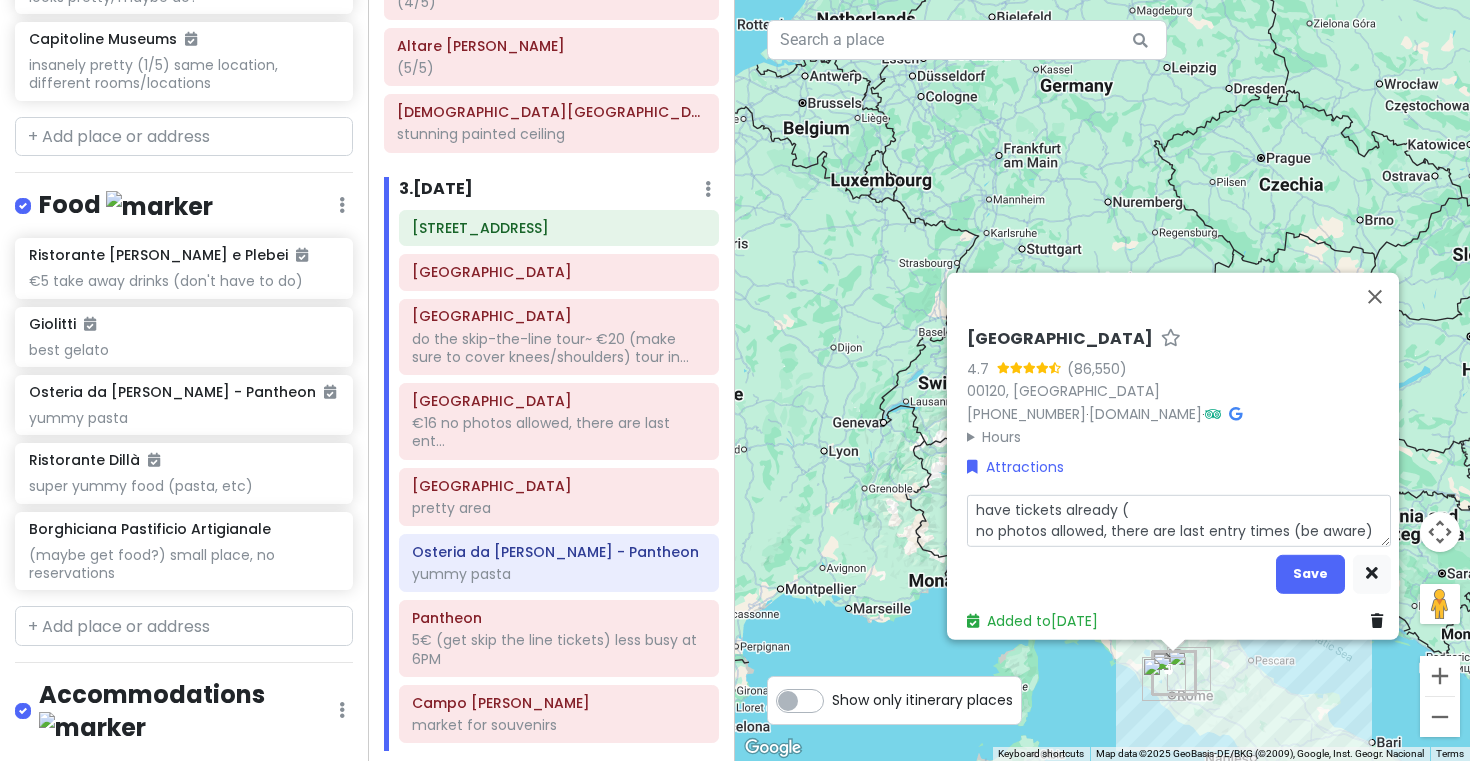 type on "x" 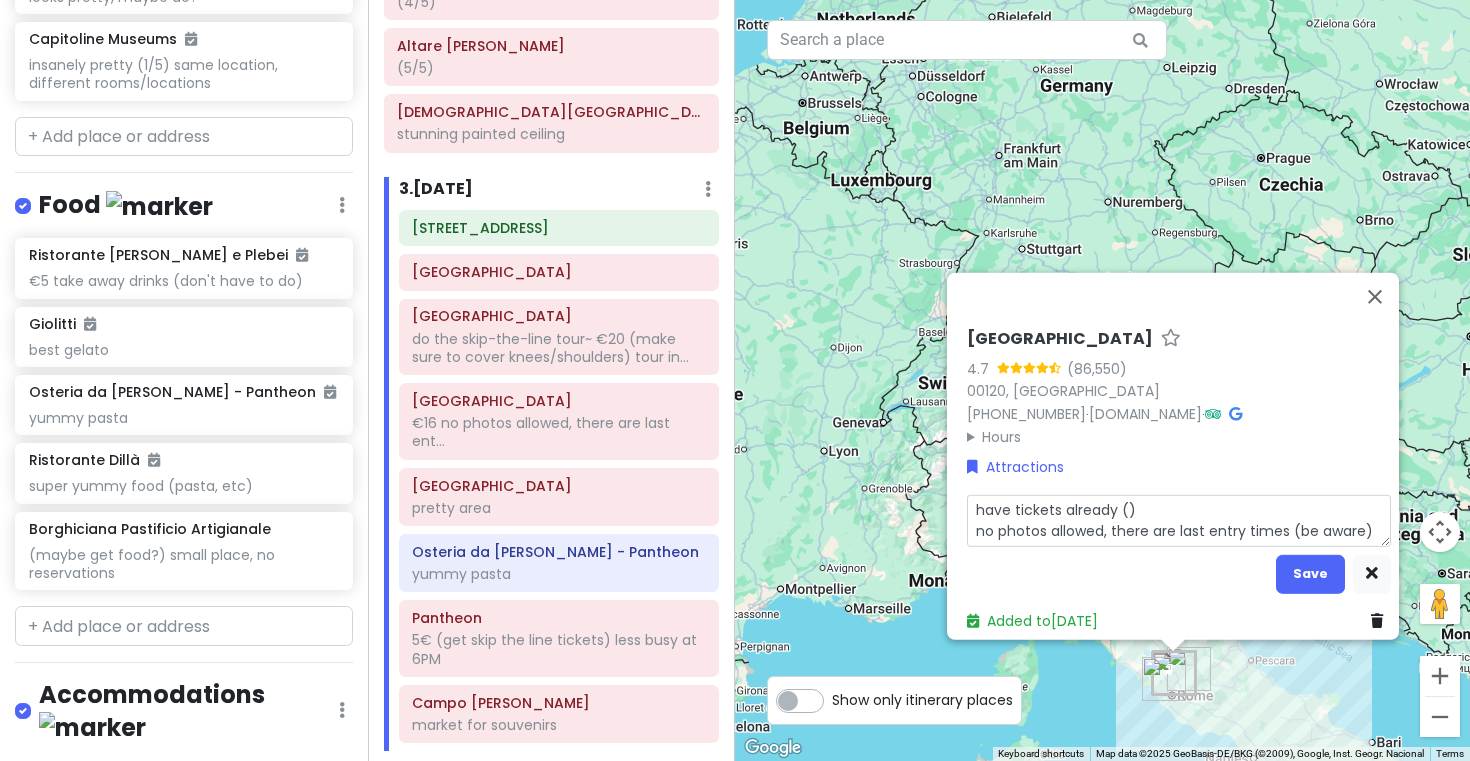 type on "x" 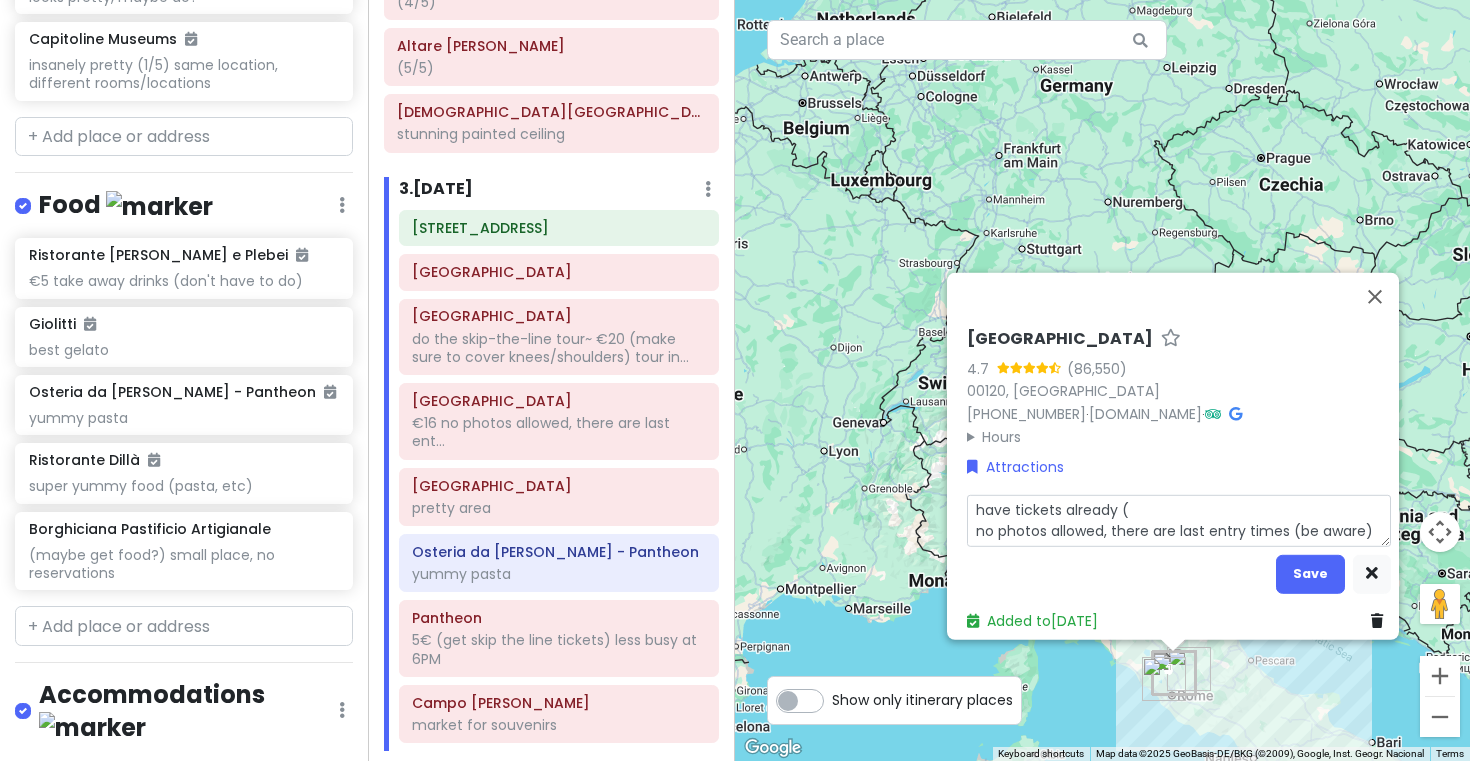 type on "x" 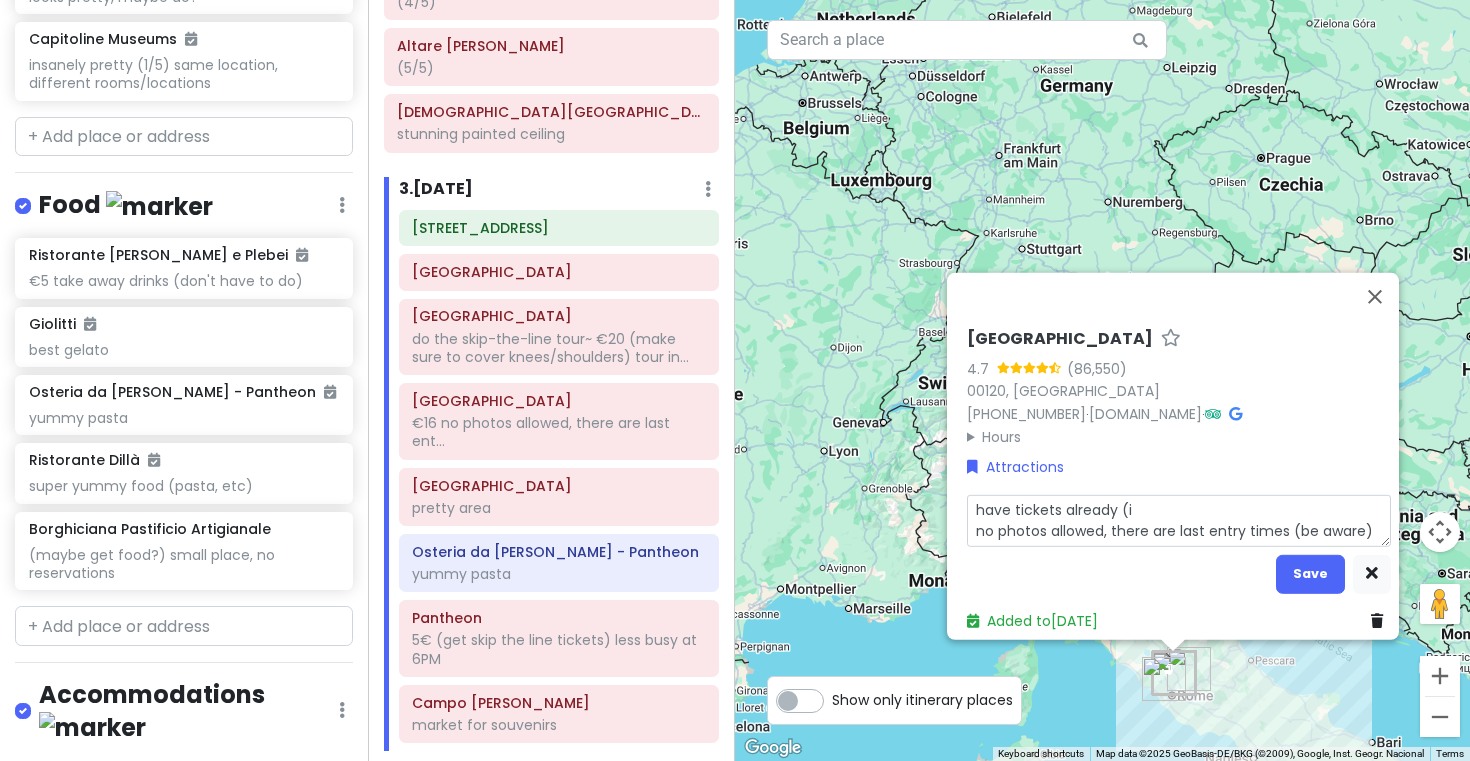 type on "x" 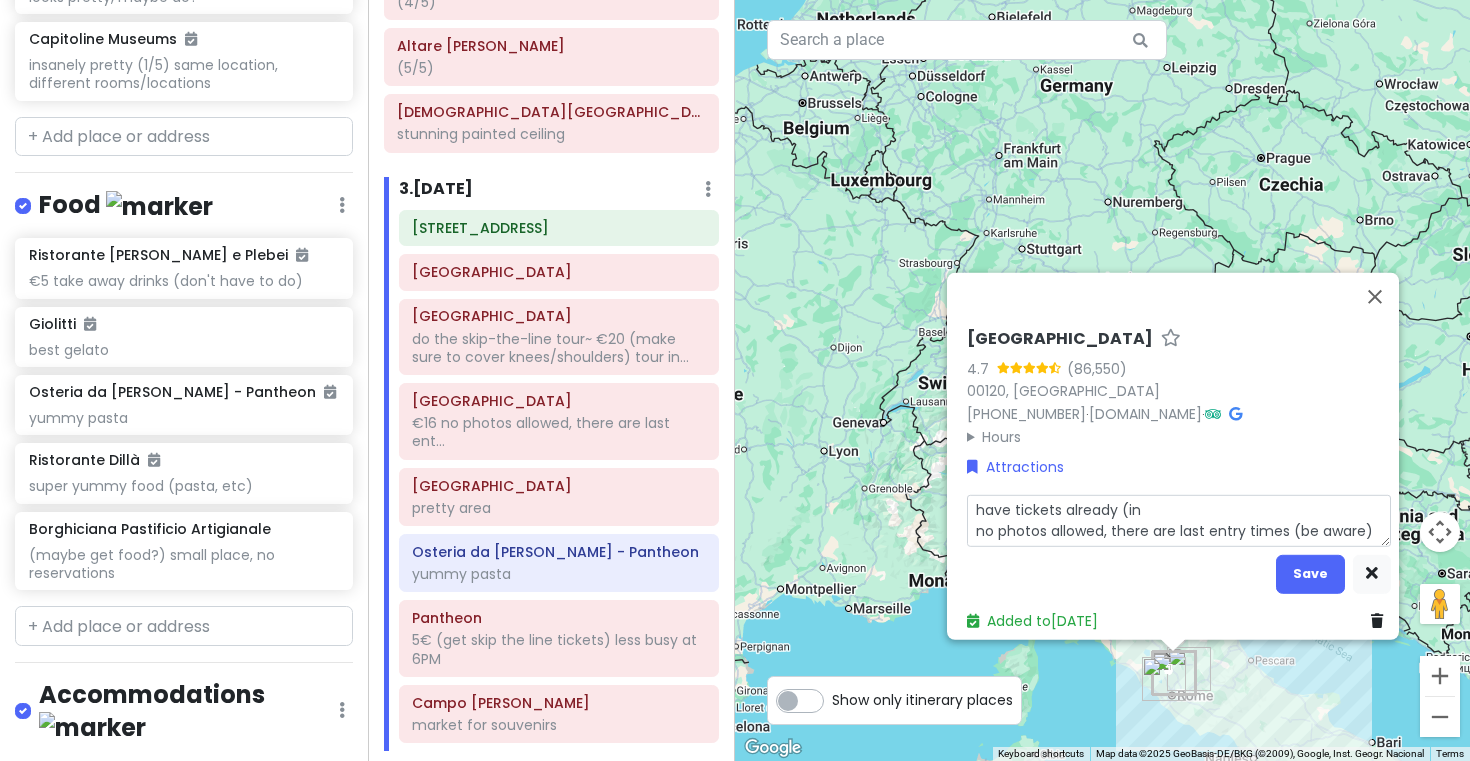 type on "x" 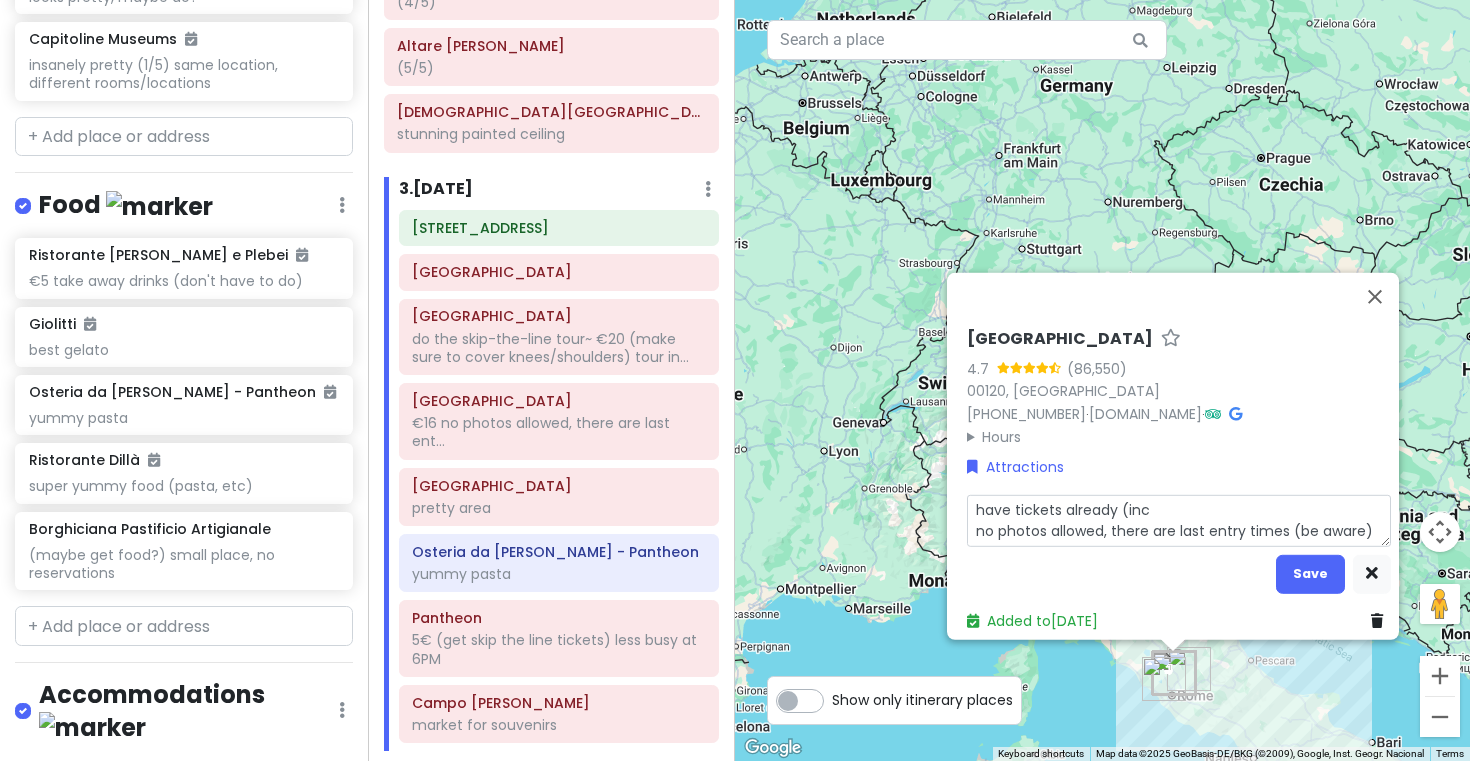 type on "x" 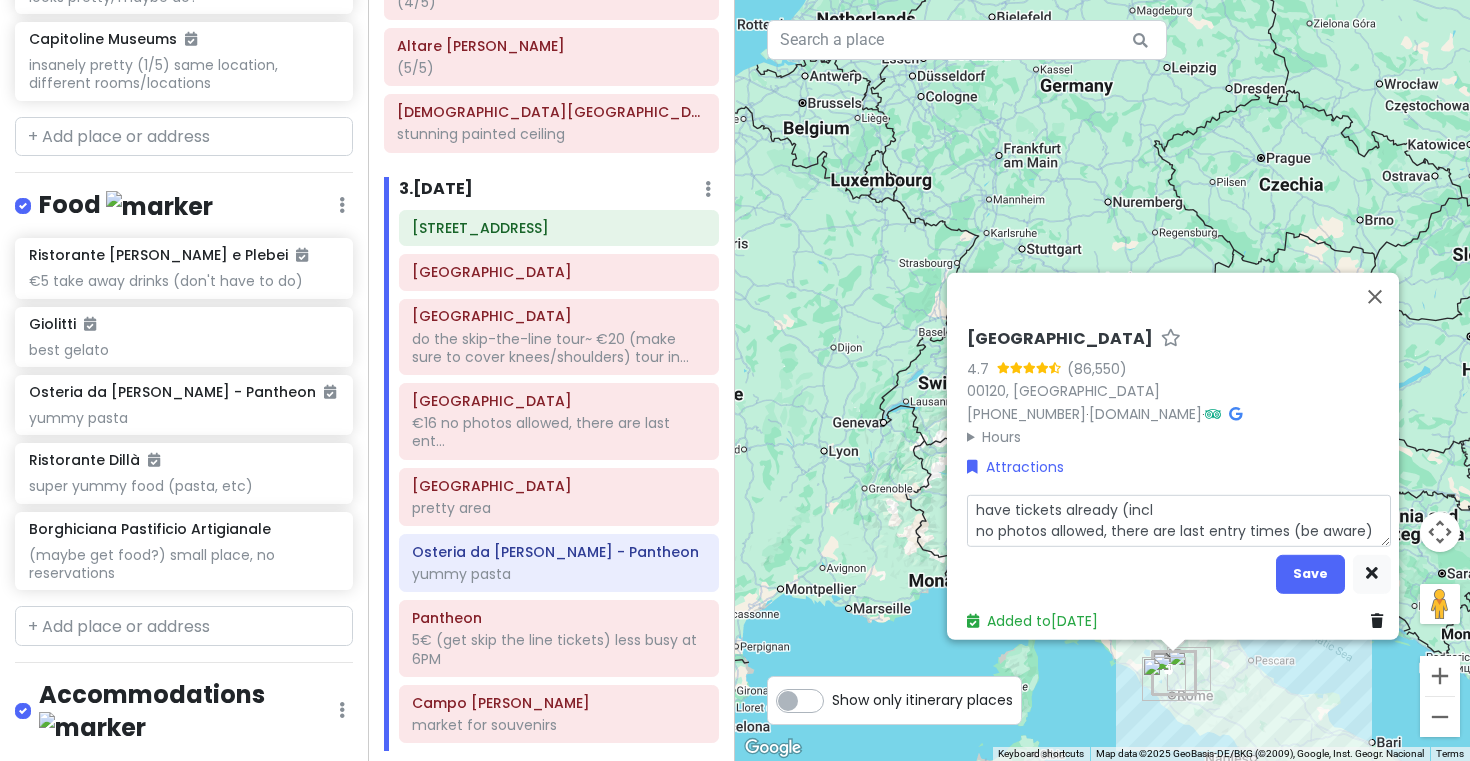 type on "x" 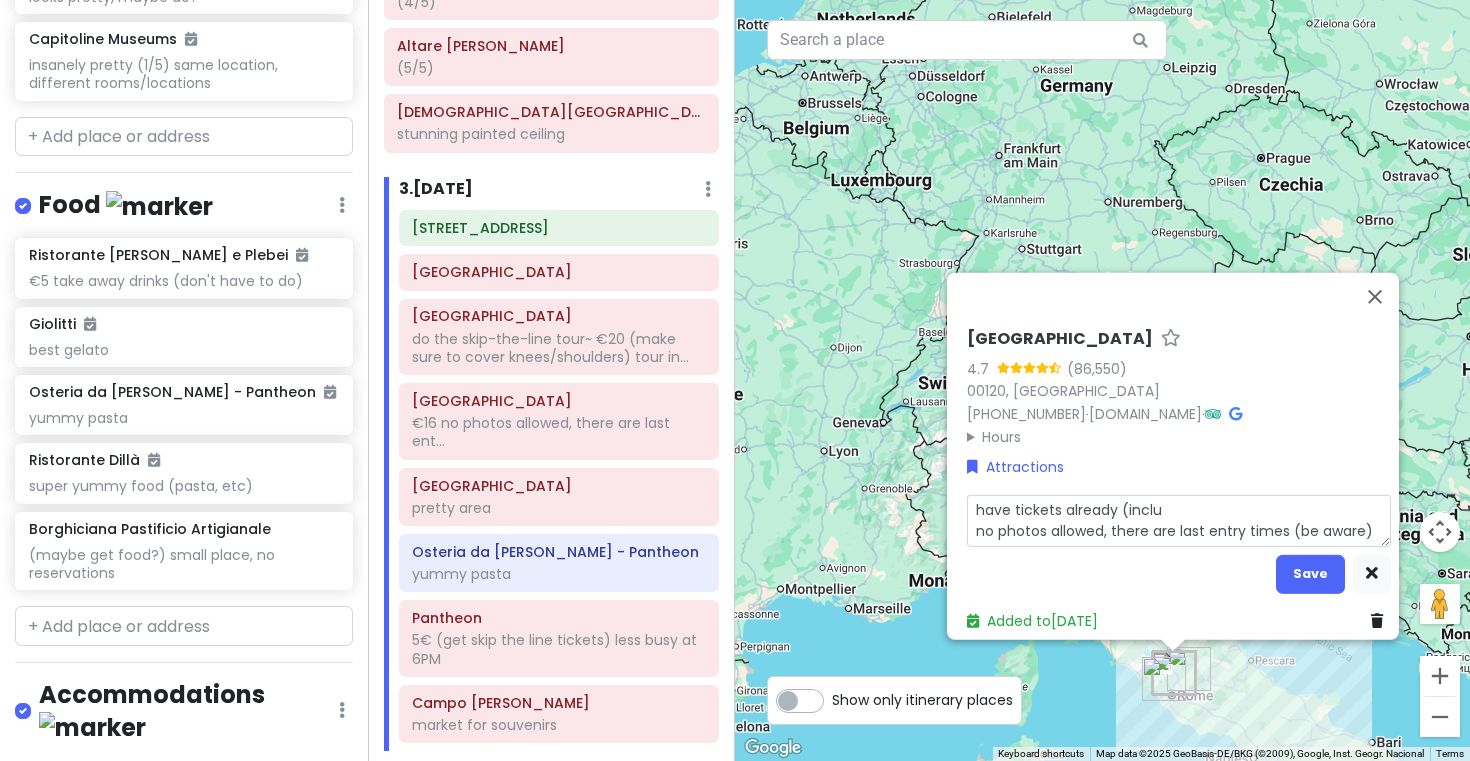 type on "x" 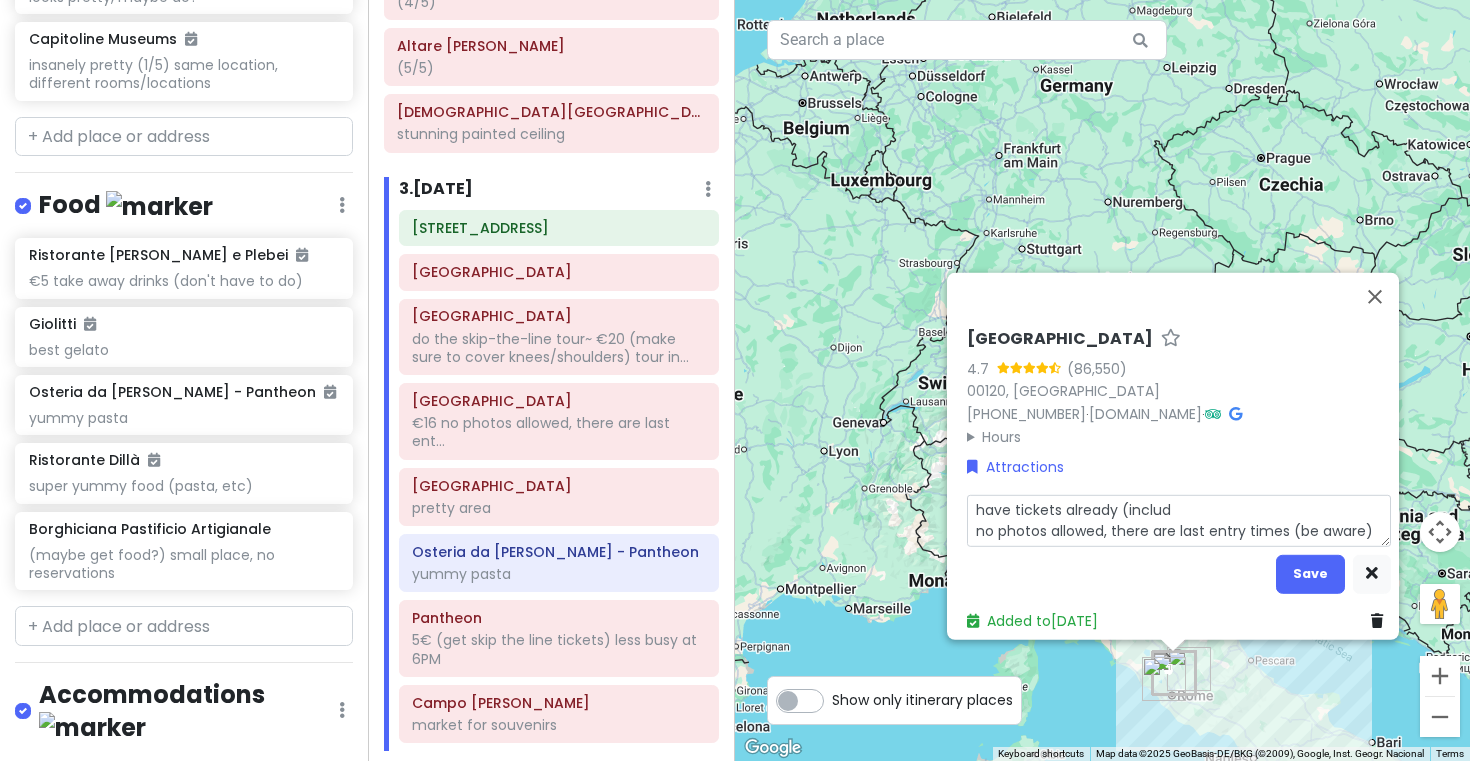 type on "x" 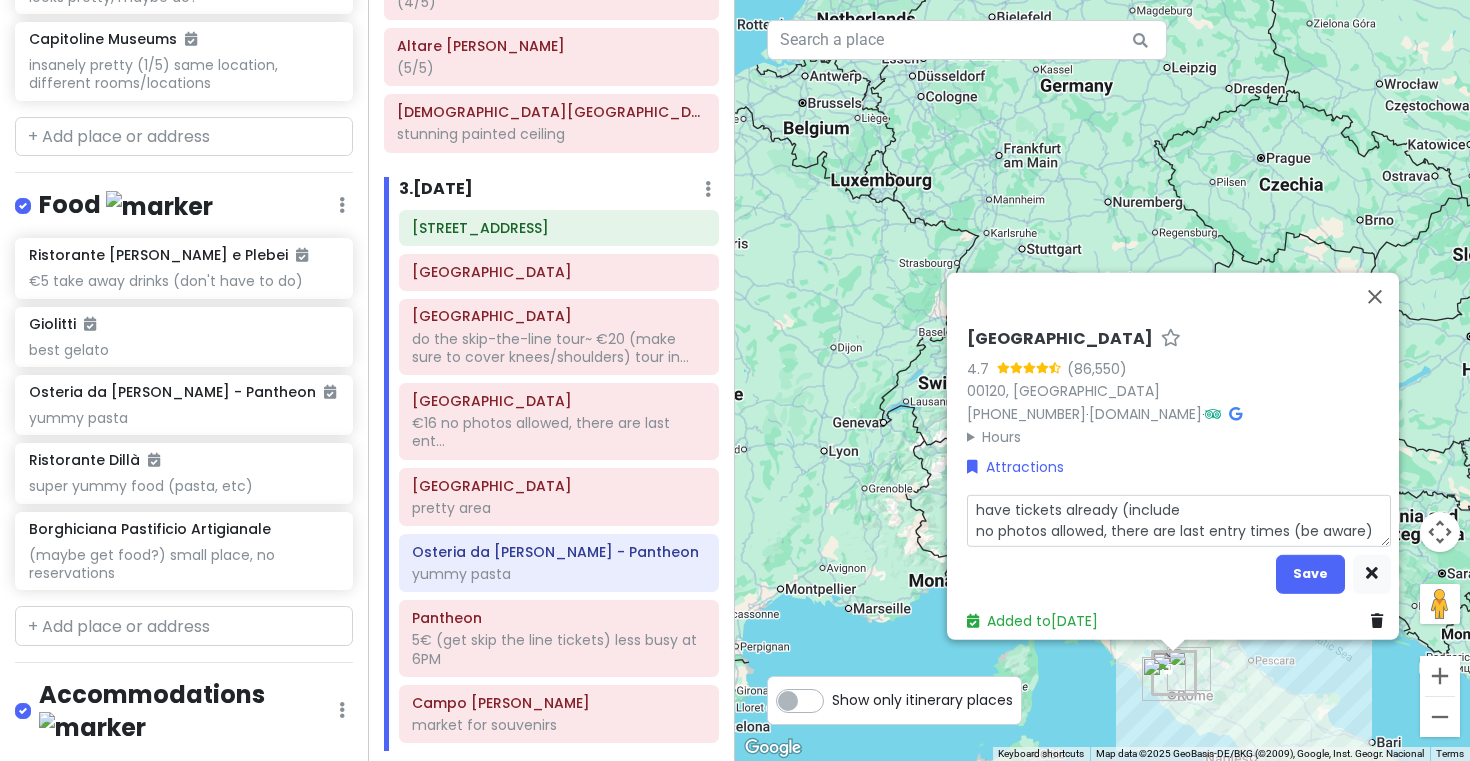 type on "x" 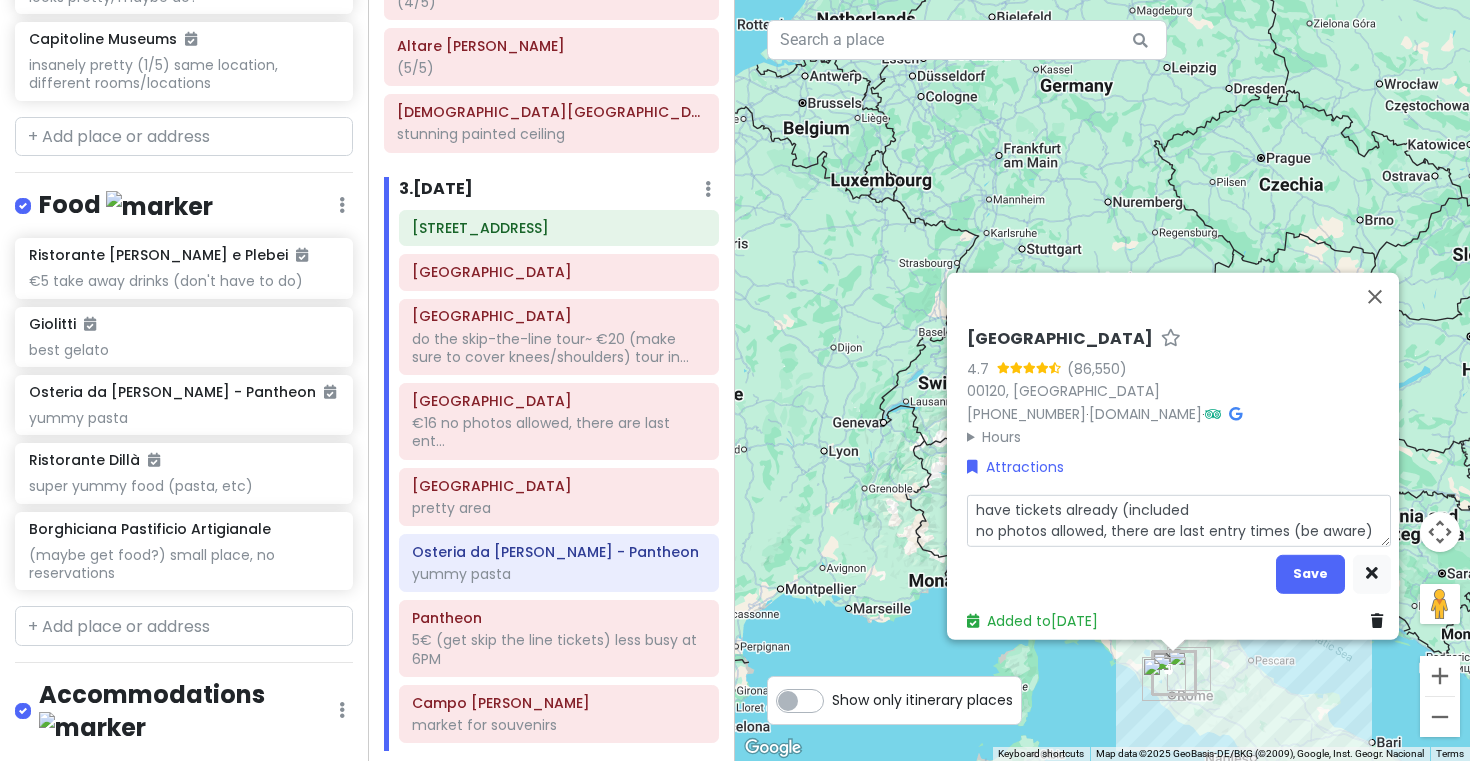 type on "x" 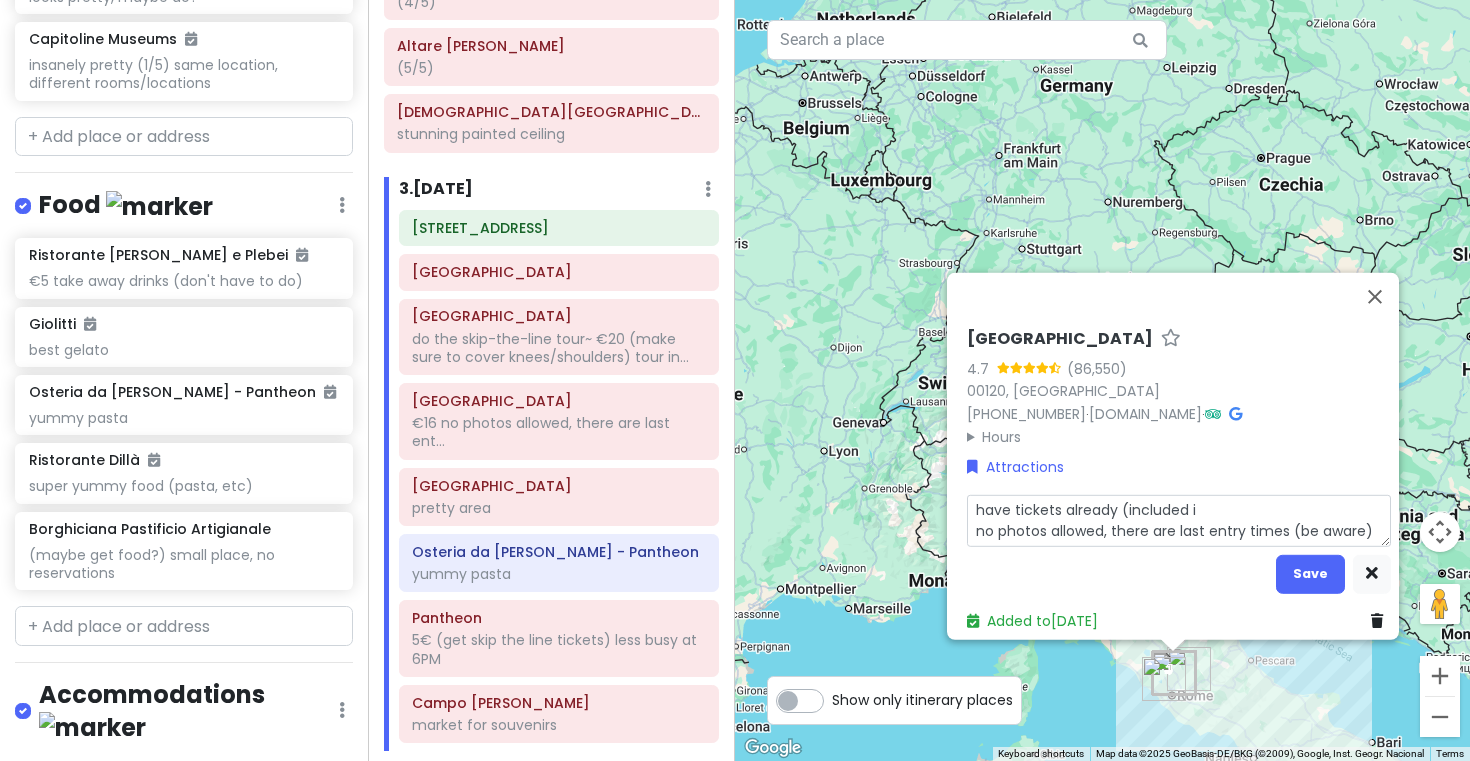 type on "x" 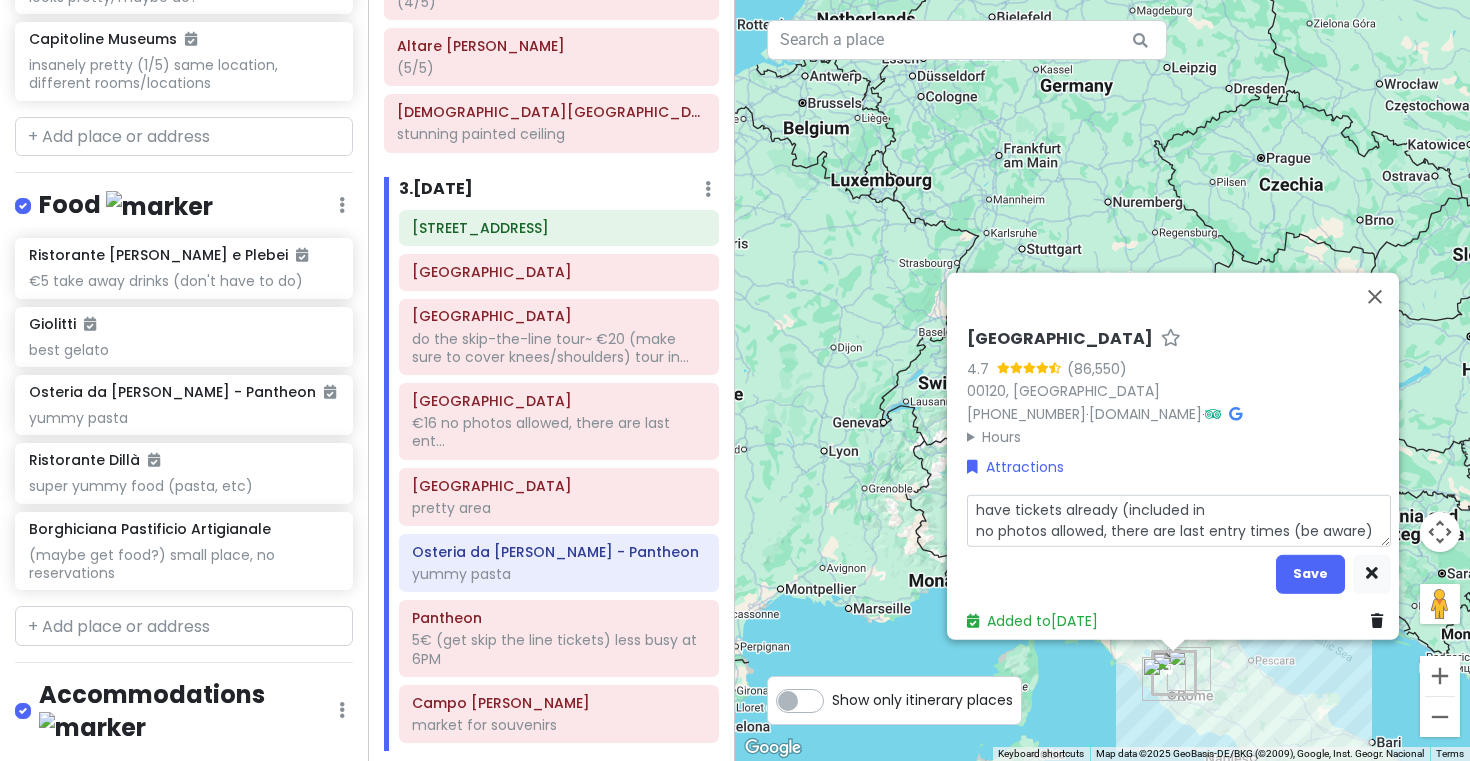 type on "x" 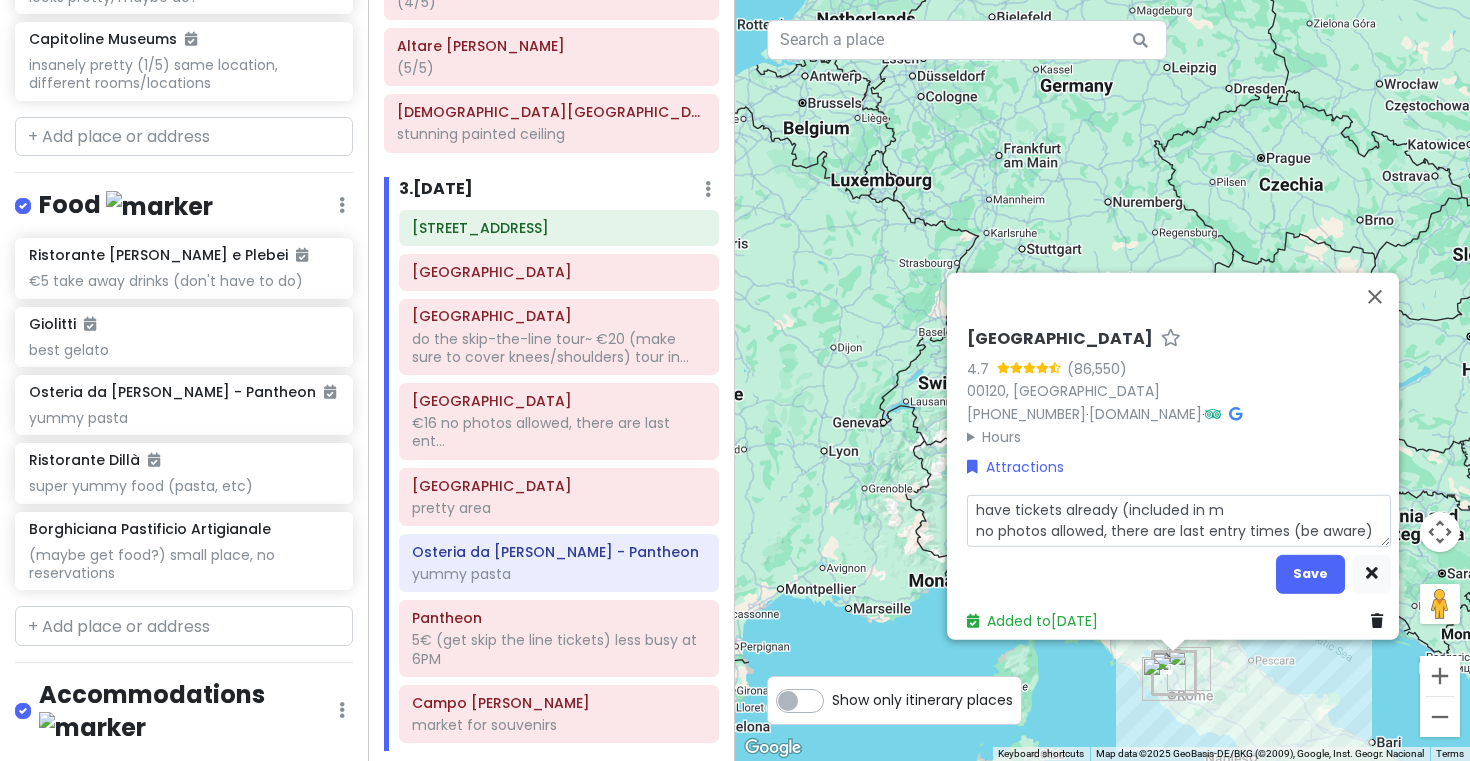 type on "x" 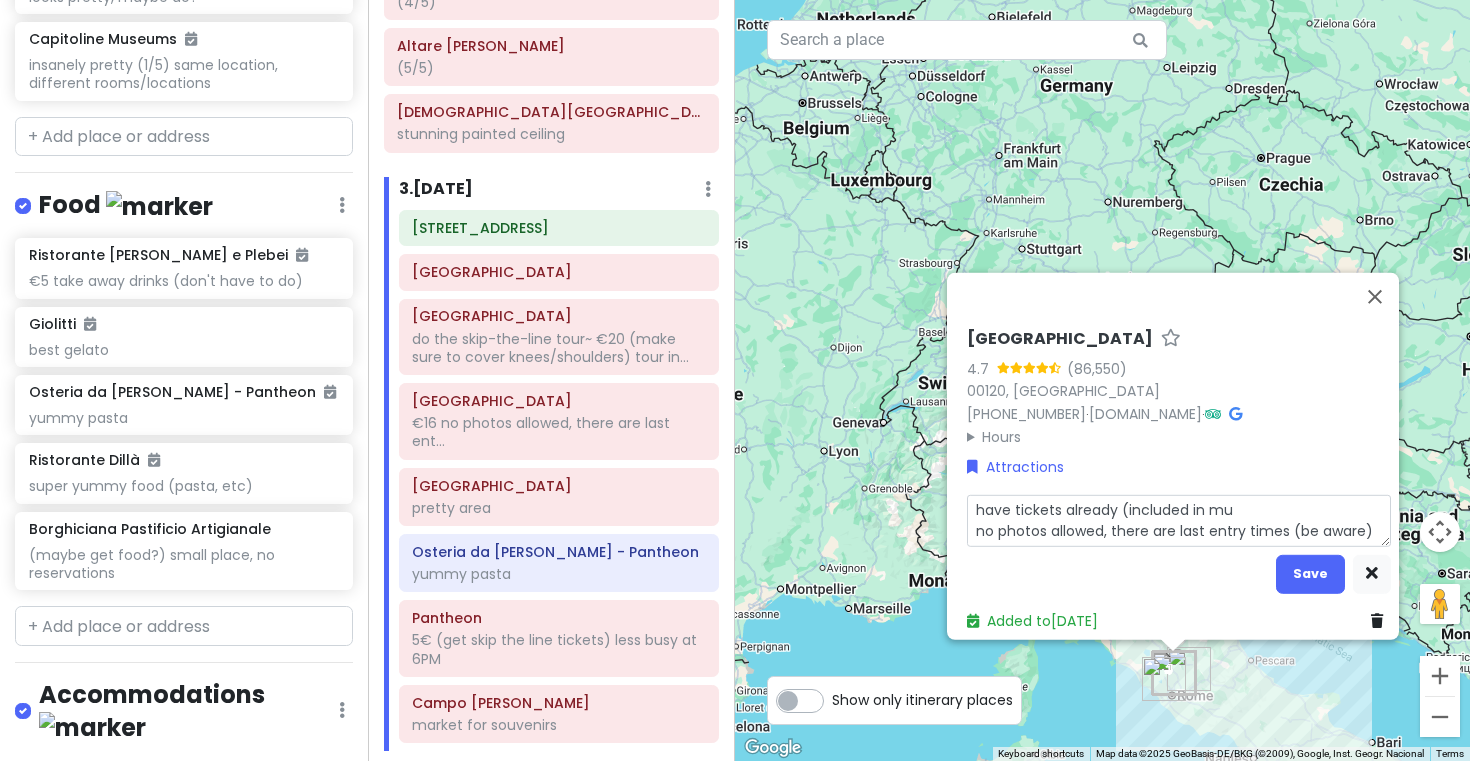 type on "x" 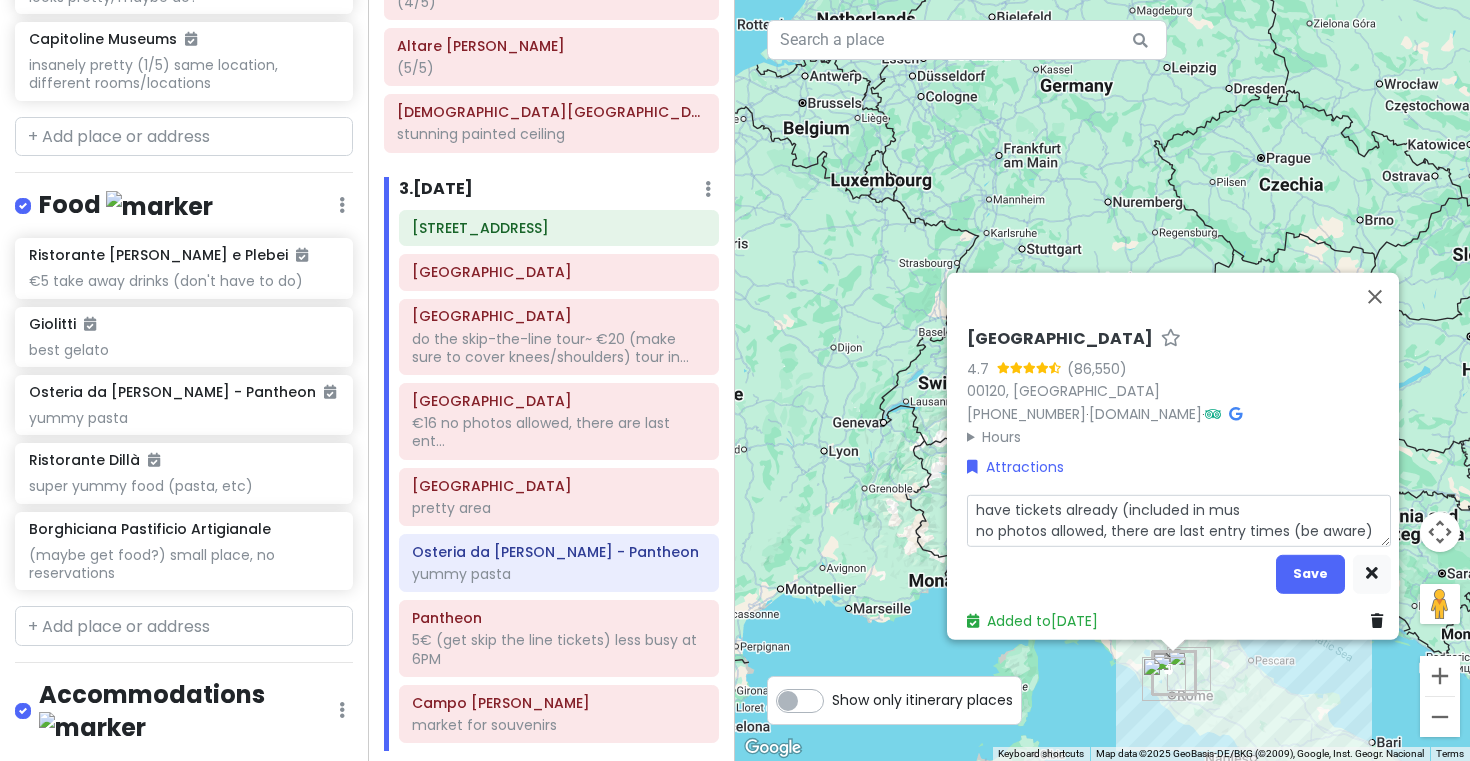 type on "x" 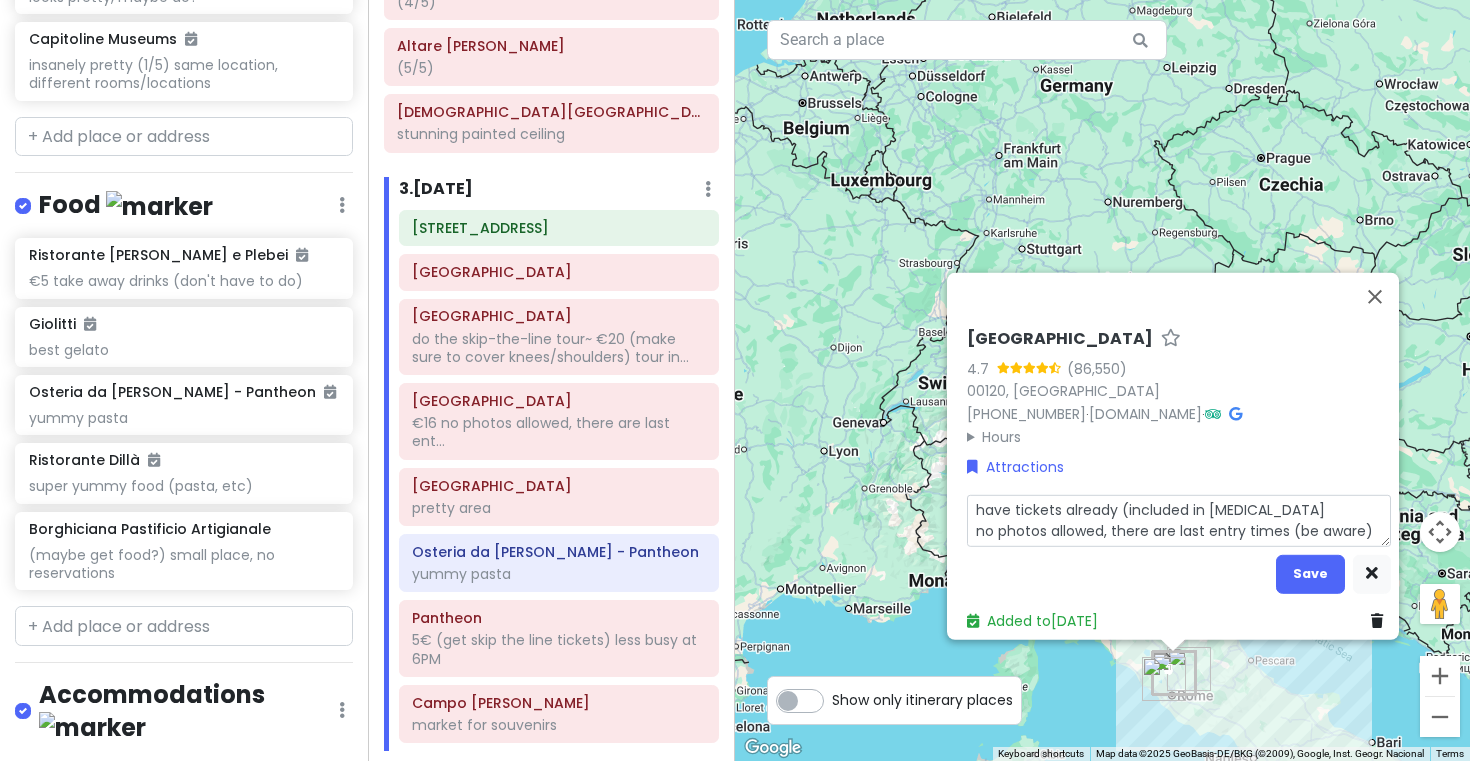 type on "x" 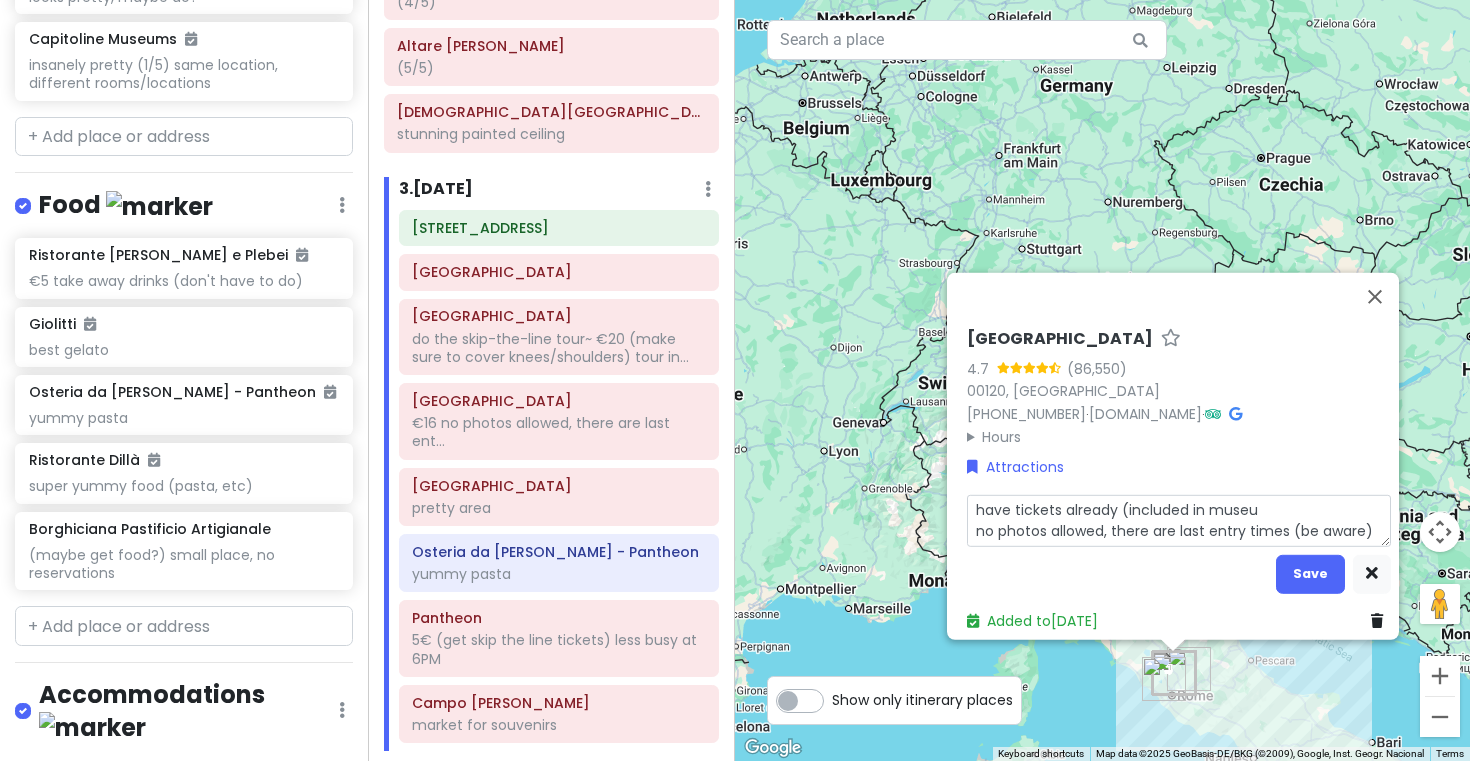 type on "x" 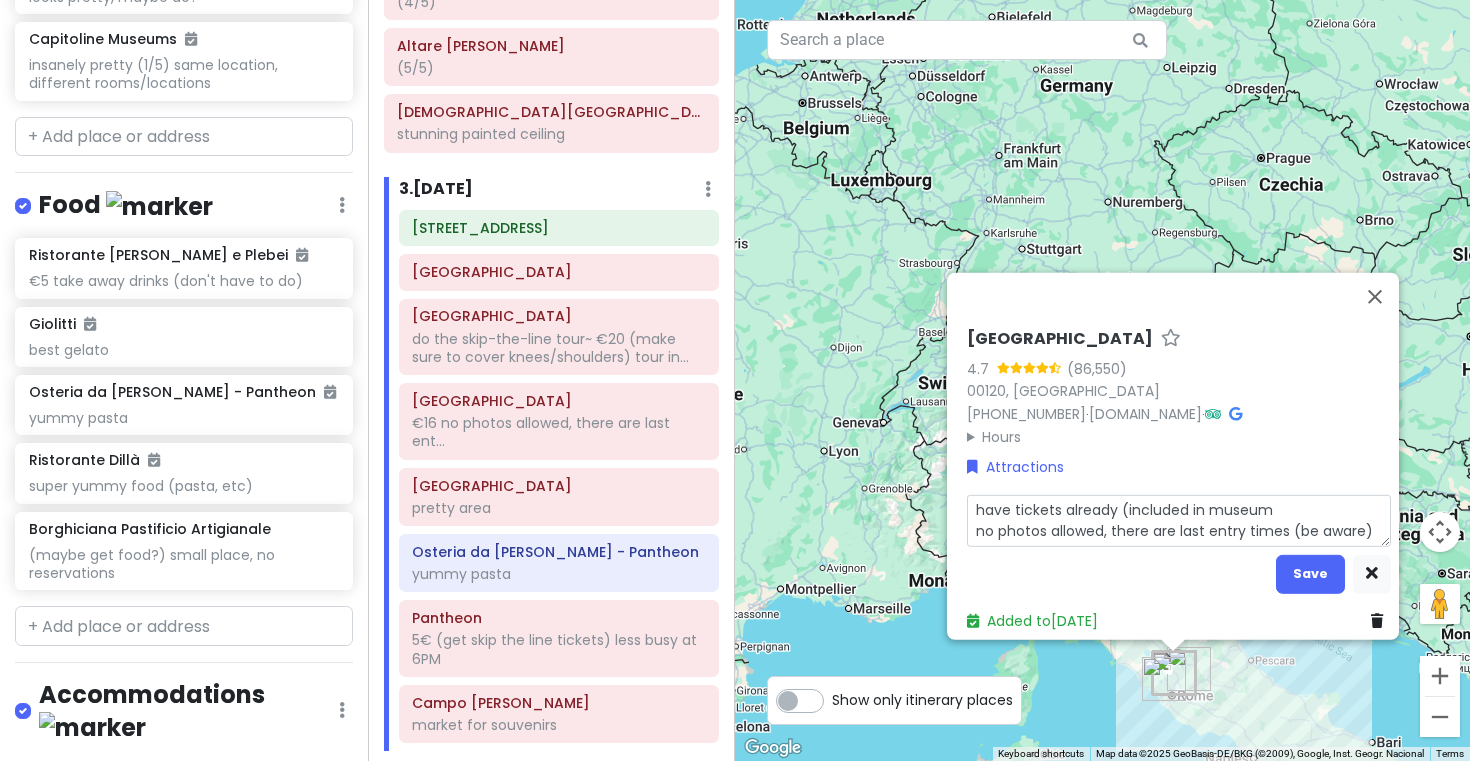 type on "x" 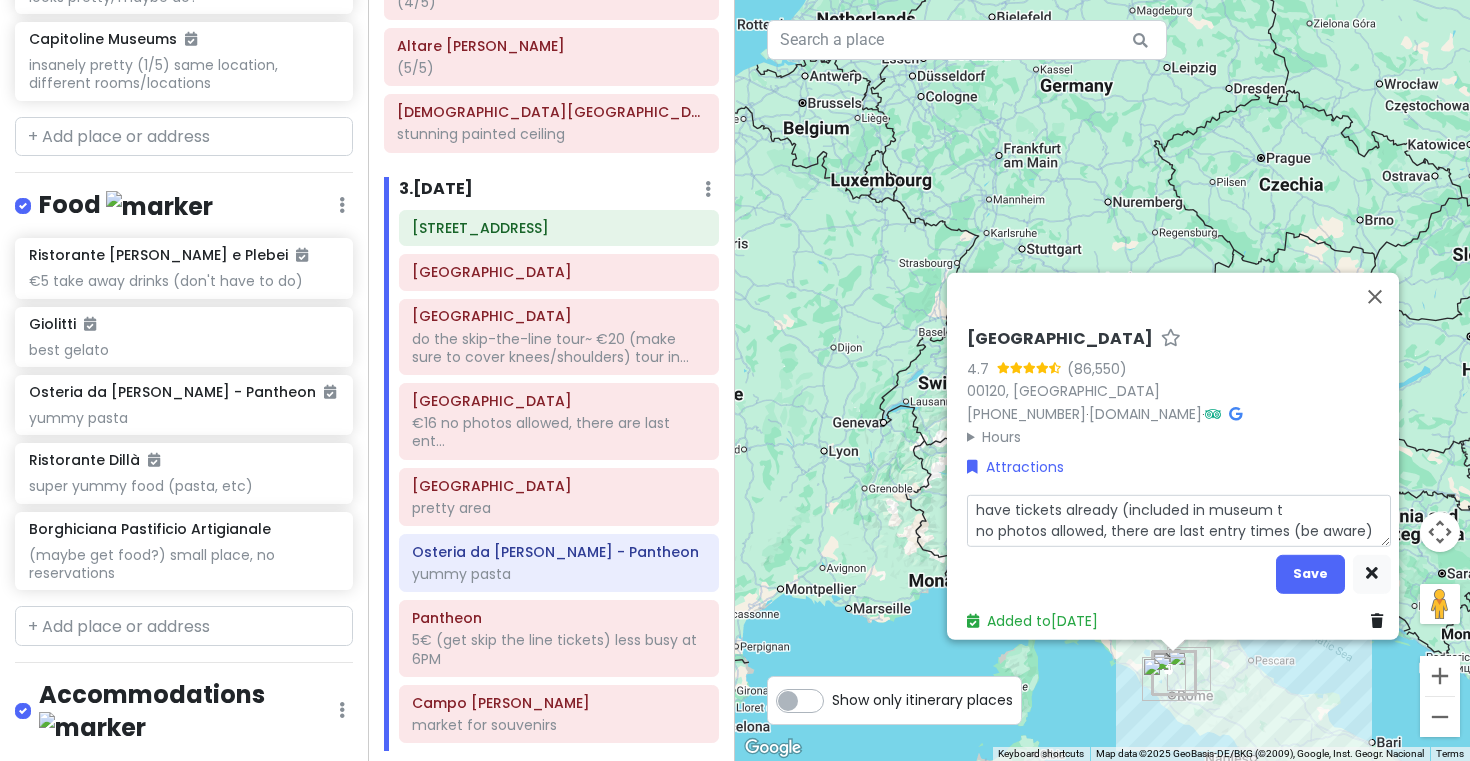 type on "x" 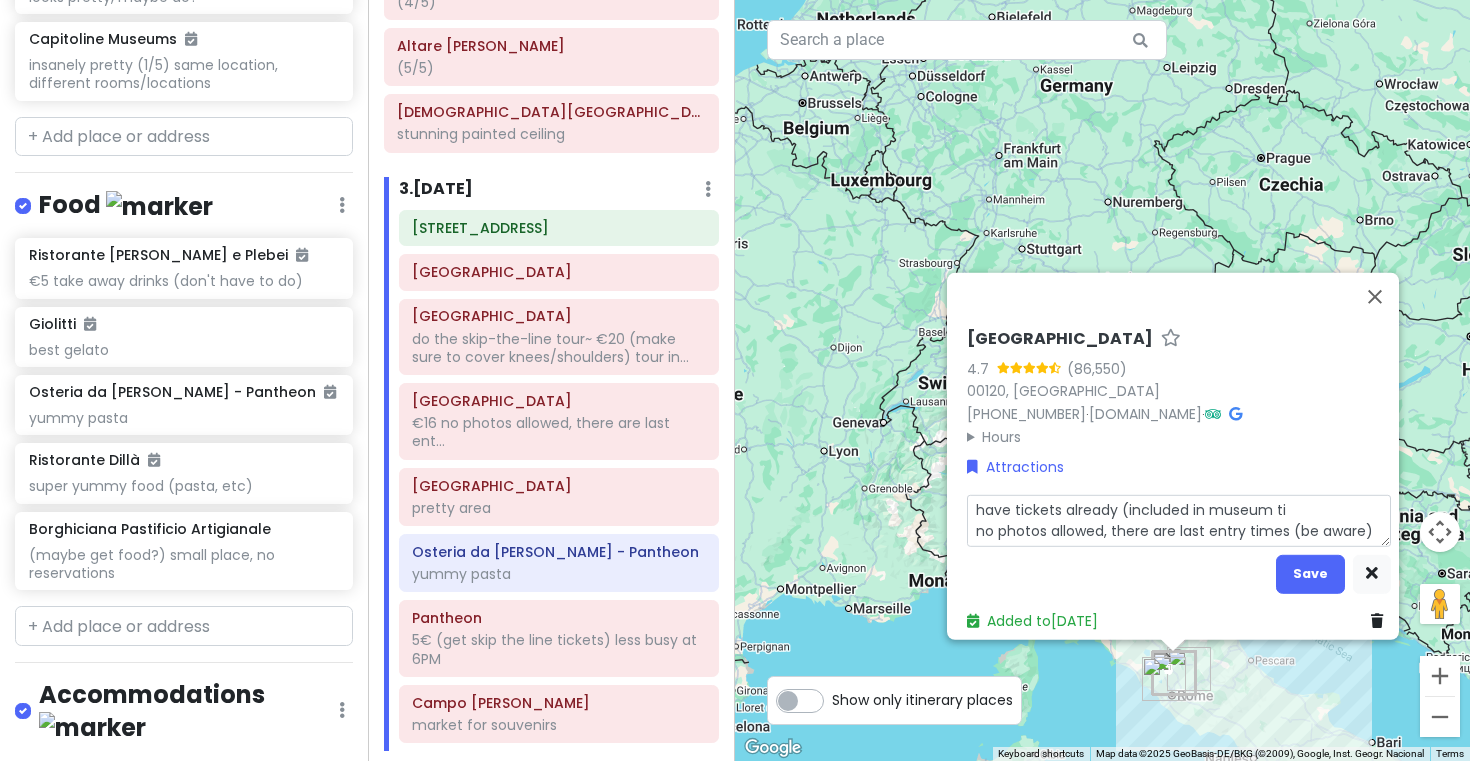 type on "x" 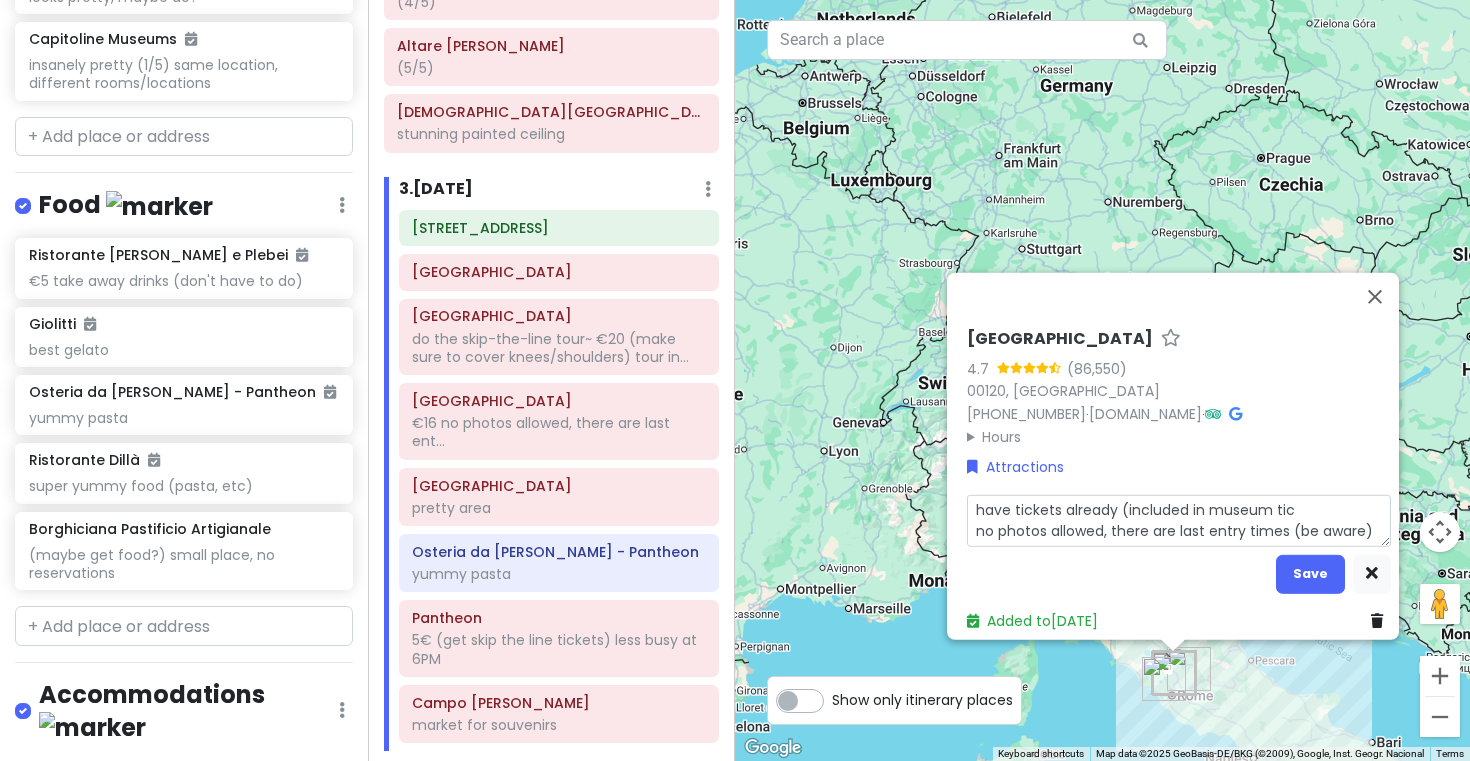 type on "x" 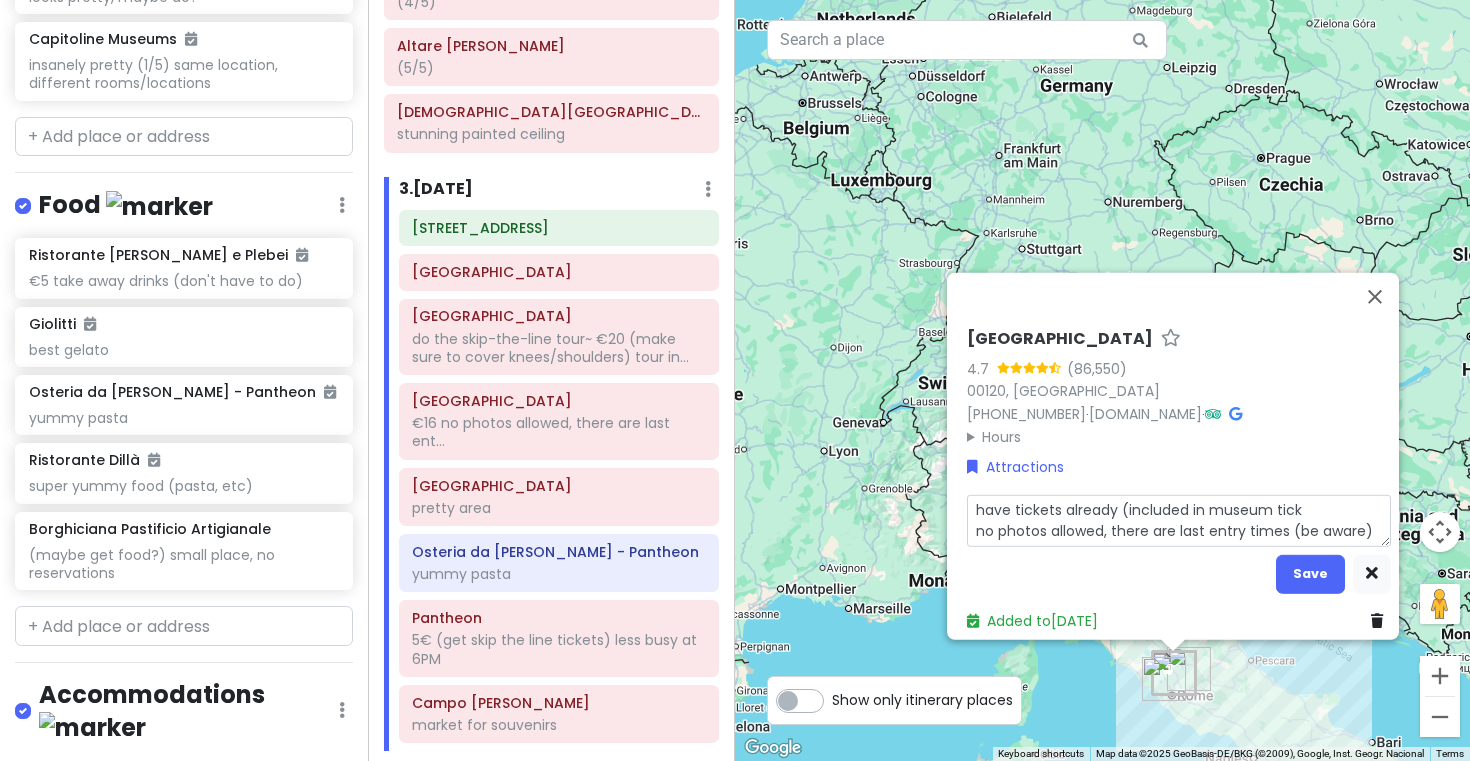 type on "x" 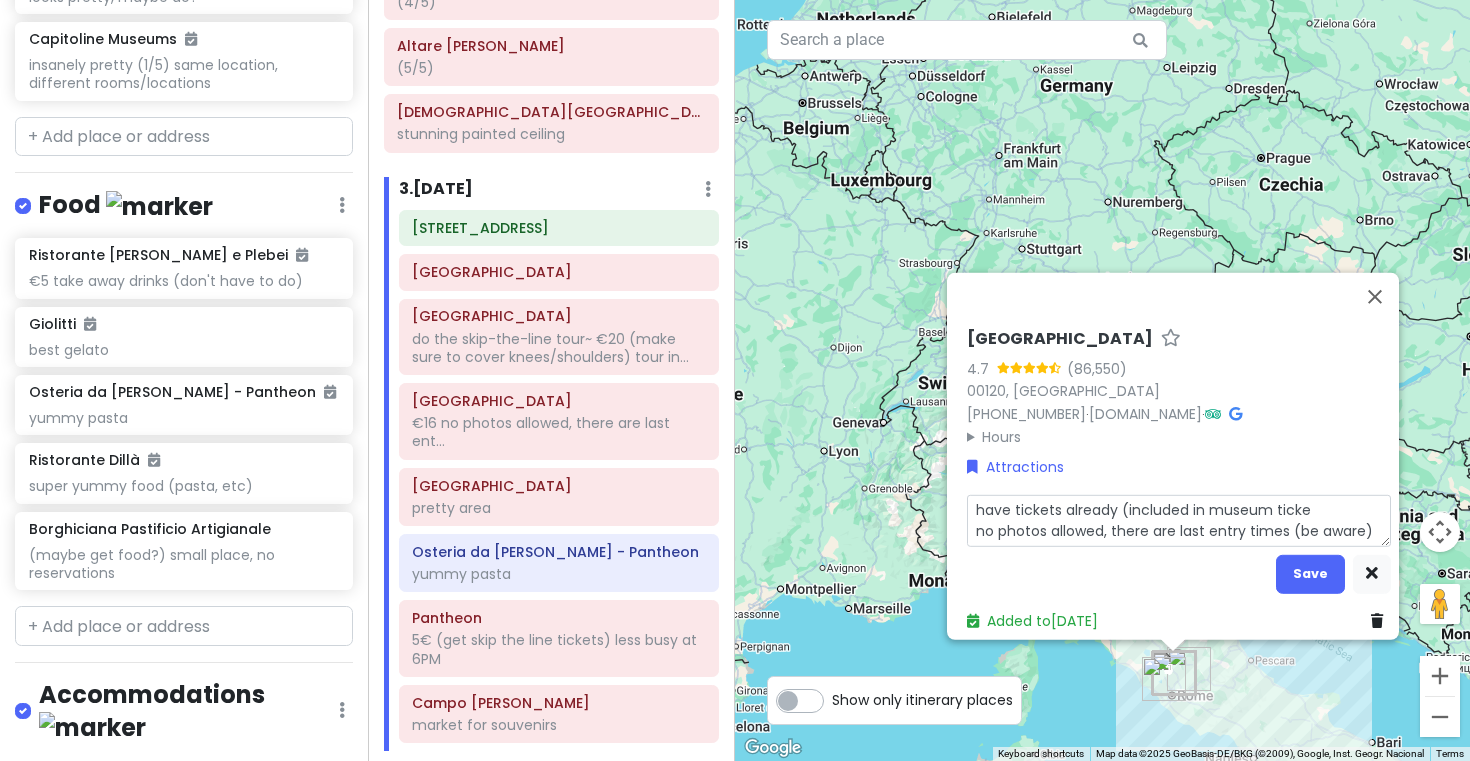 type on "x" 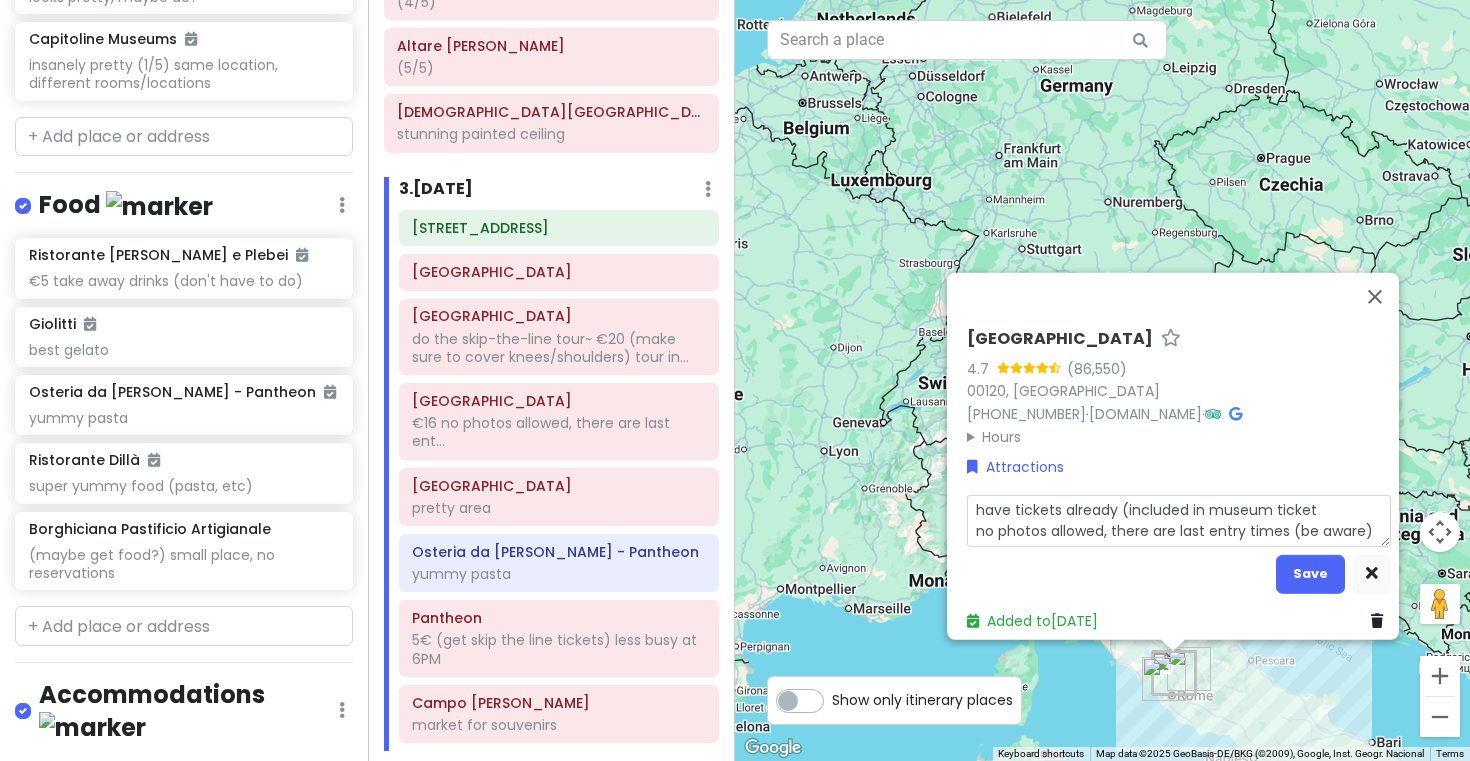 type on "x" 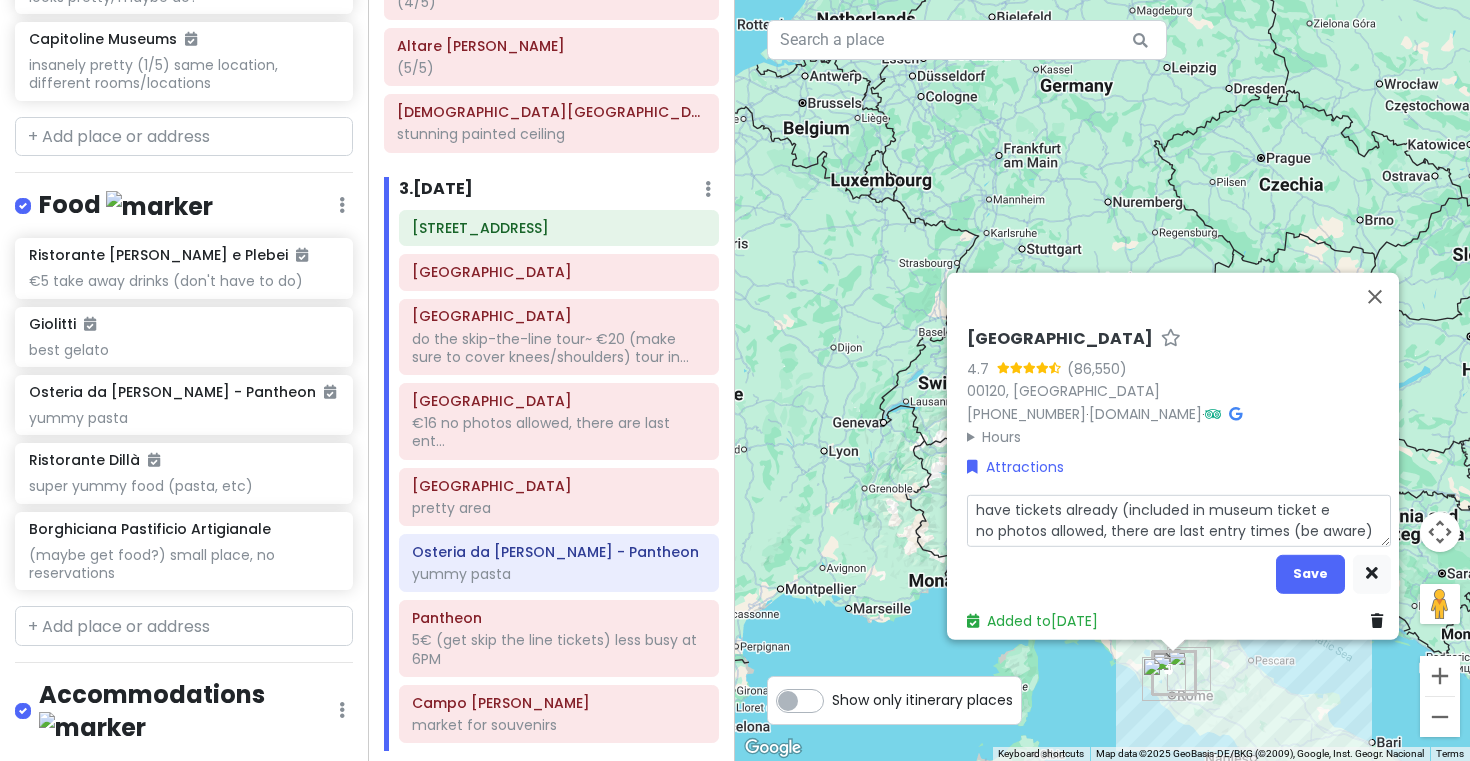 type on "x" 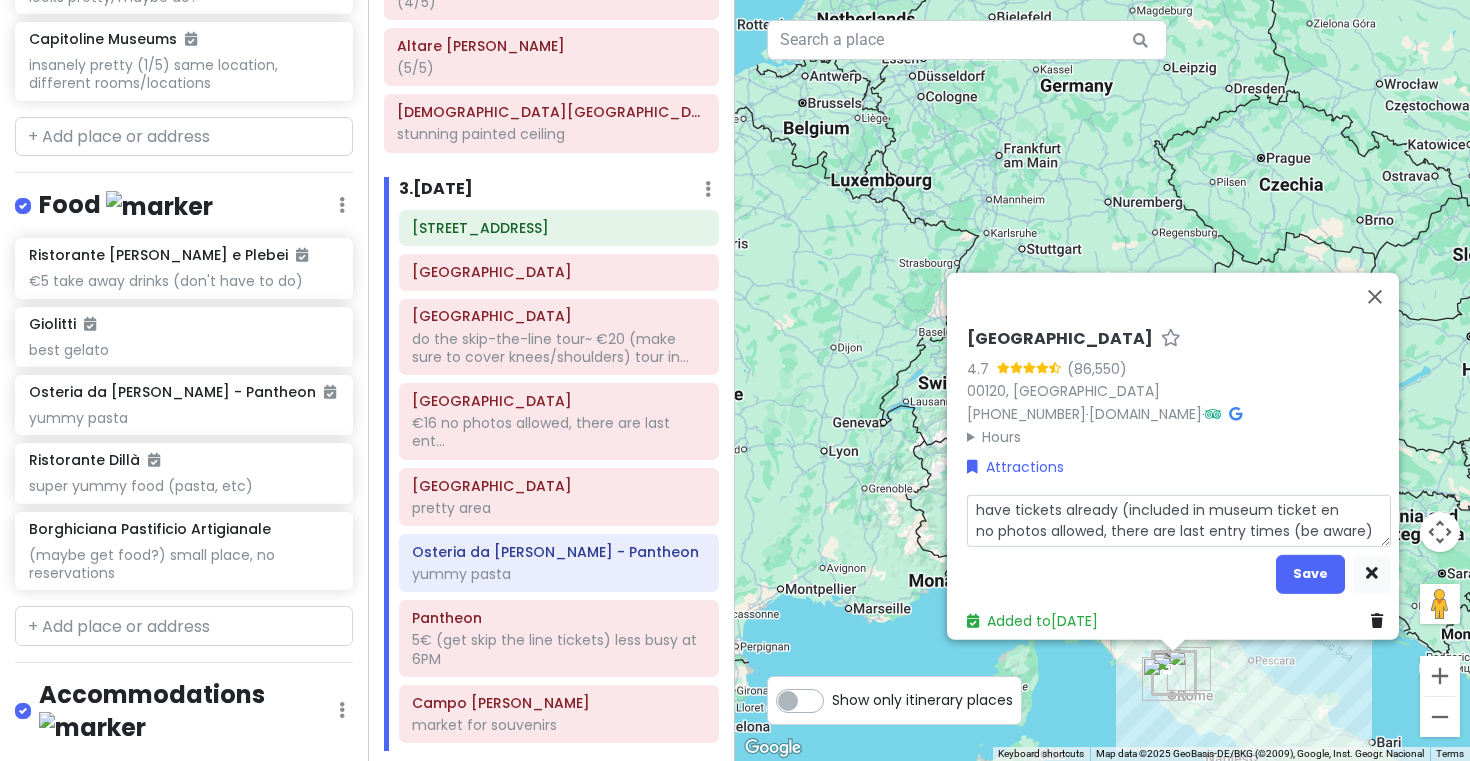 type on "x" 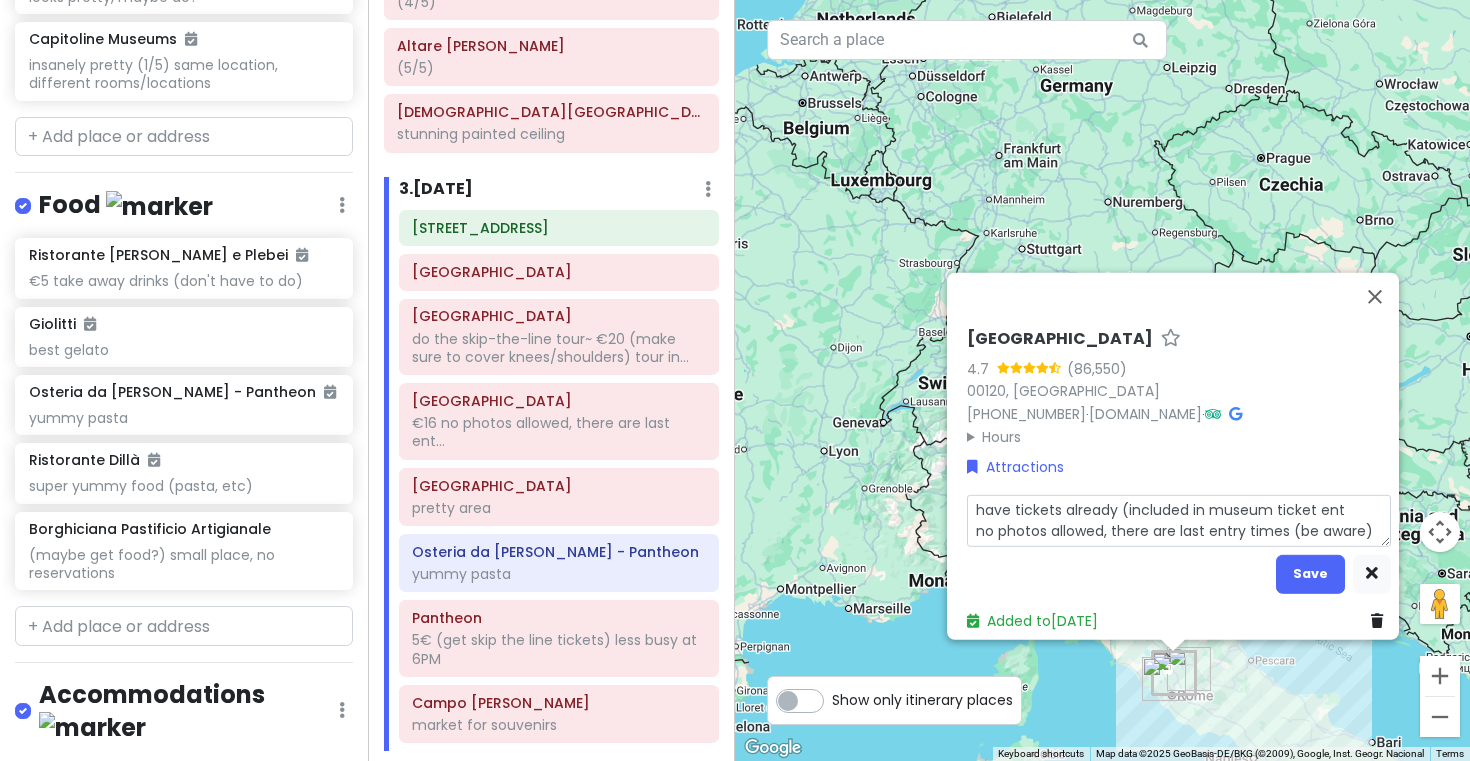 type on "x" 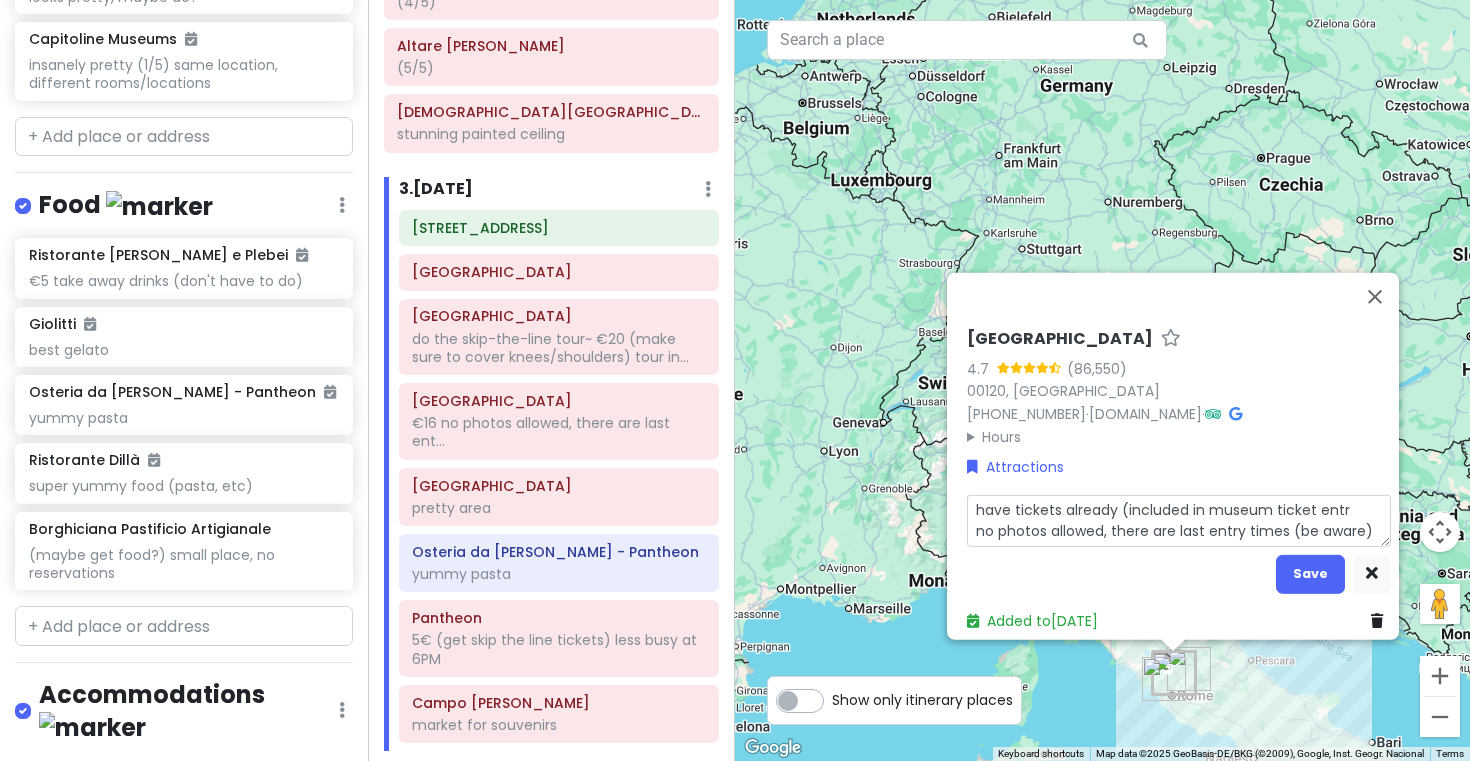 type on "x" 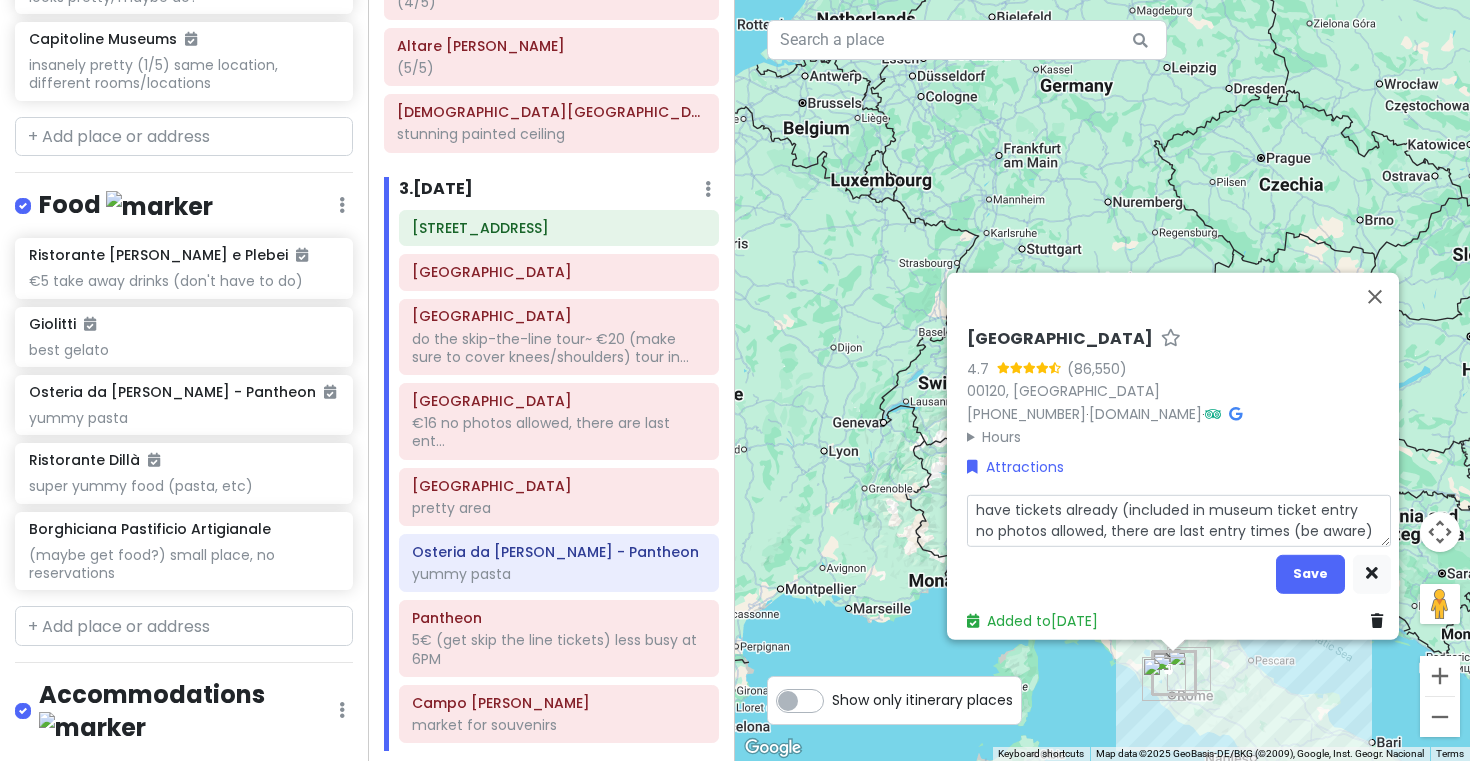 type on "x" 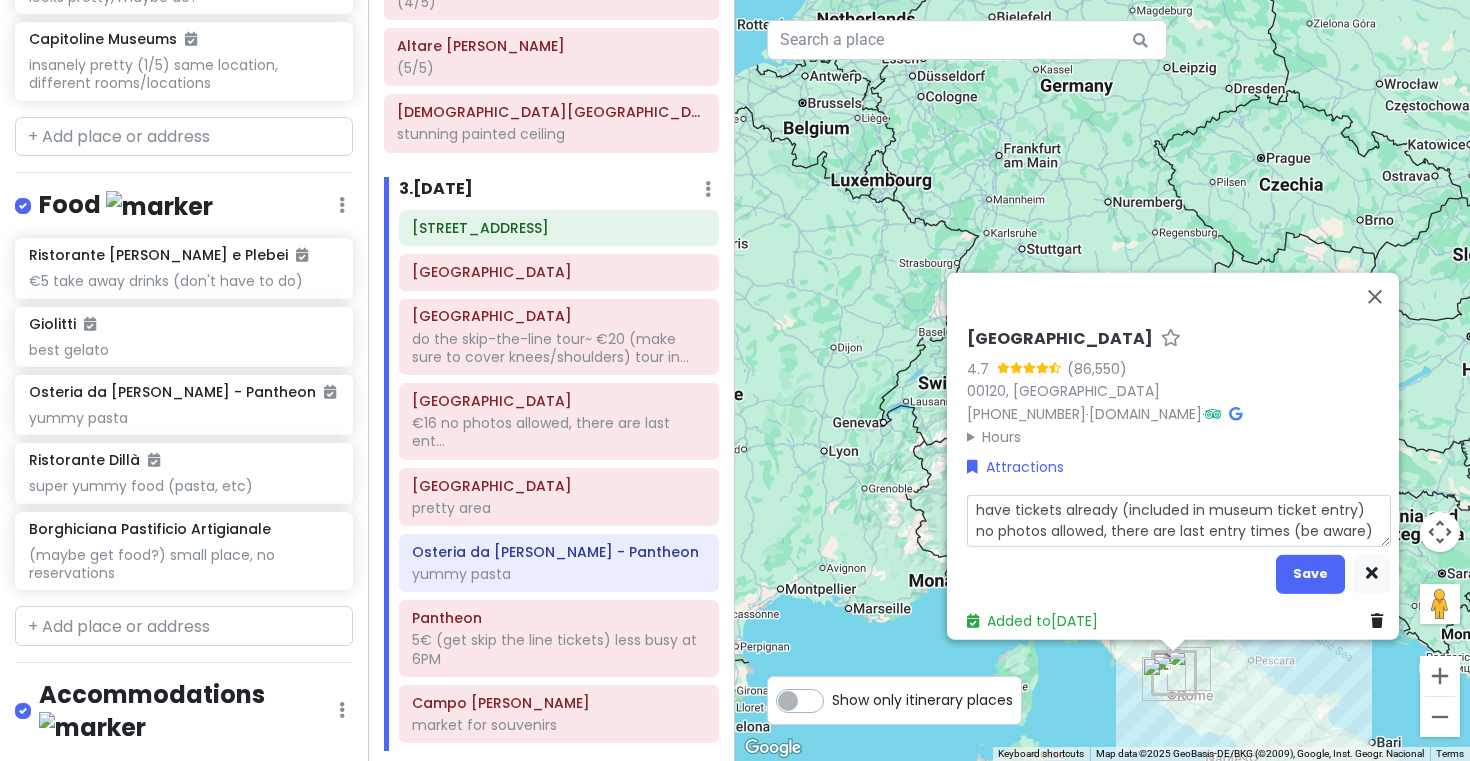 drag, startPoint x: 1362, startPoint y: 518, endPoint x: 1098, endPoint y: 526, distance: 264.1212 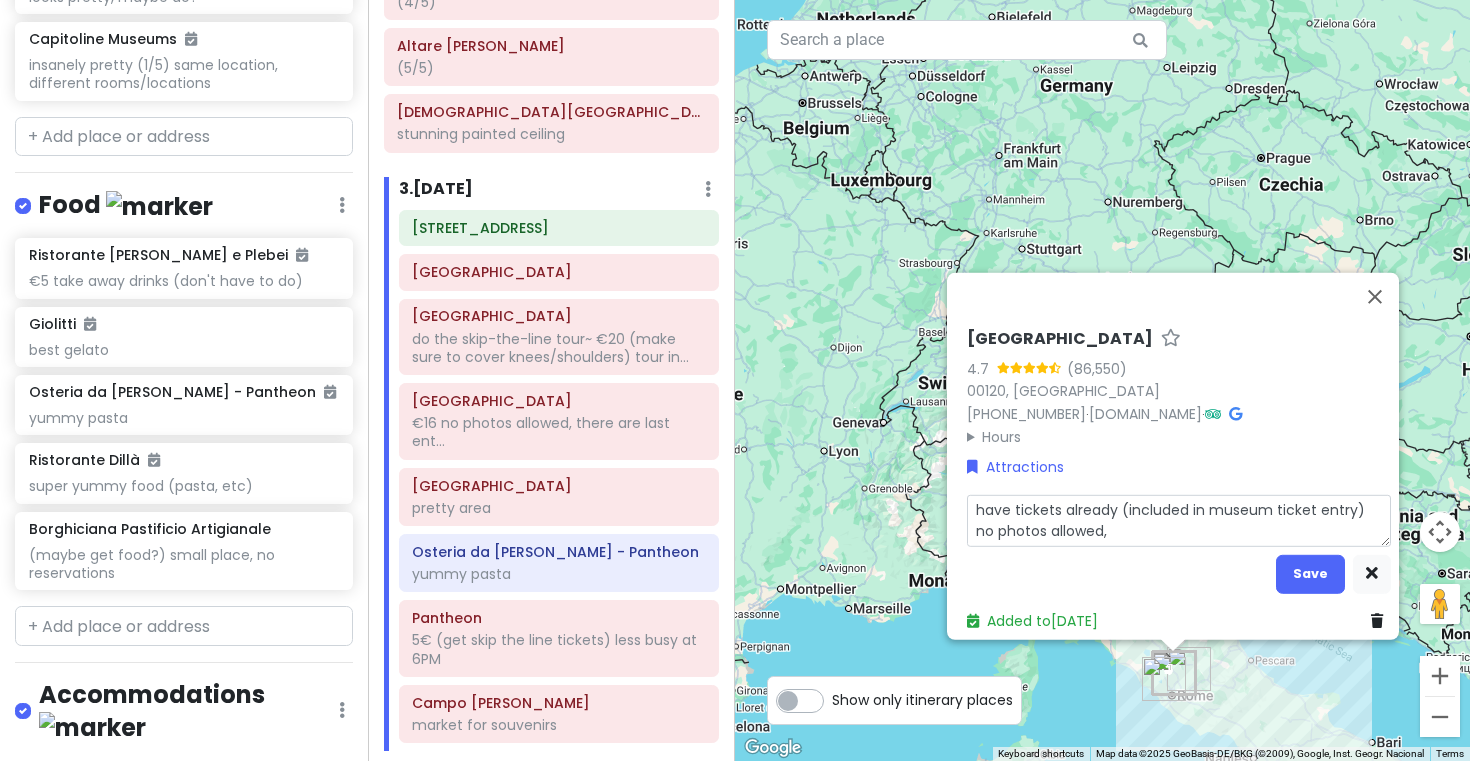 type on "x" 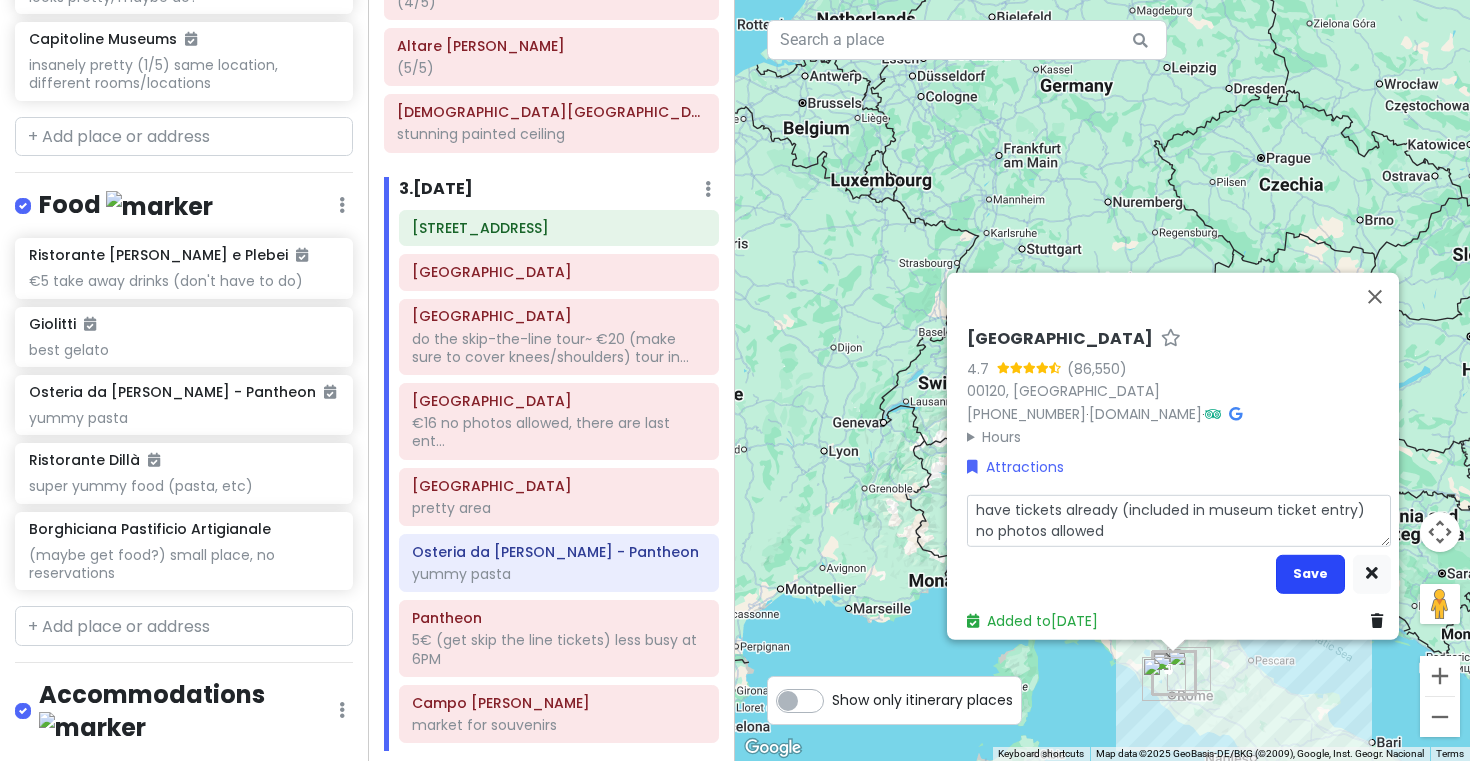 type on "have tickets already (included in museum ticket entry)
no photos allowed" 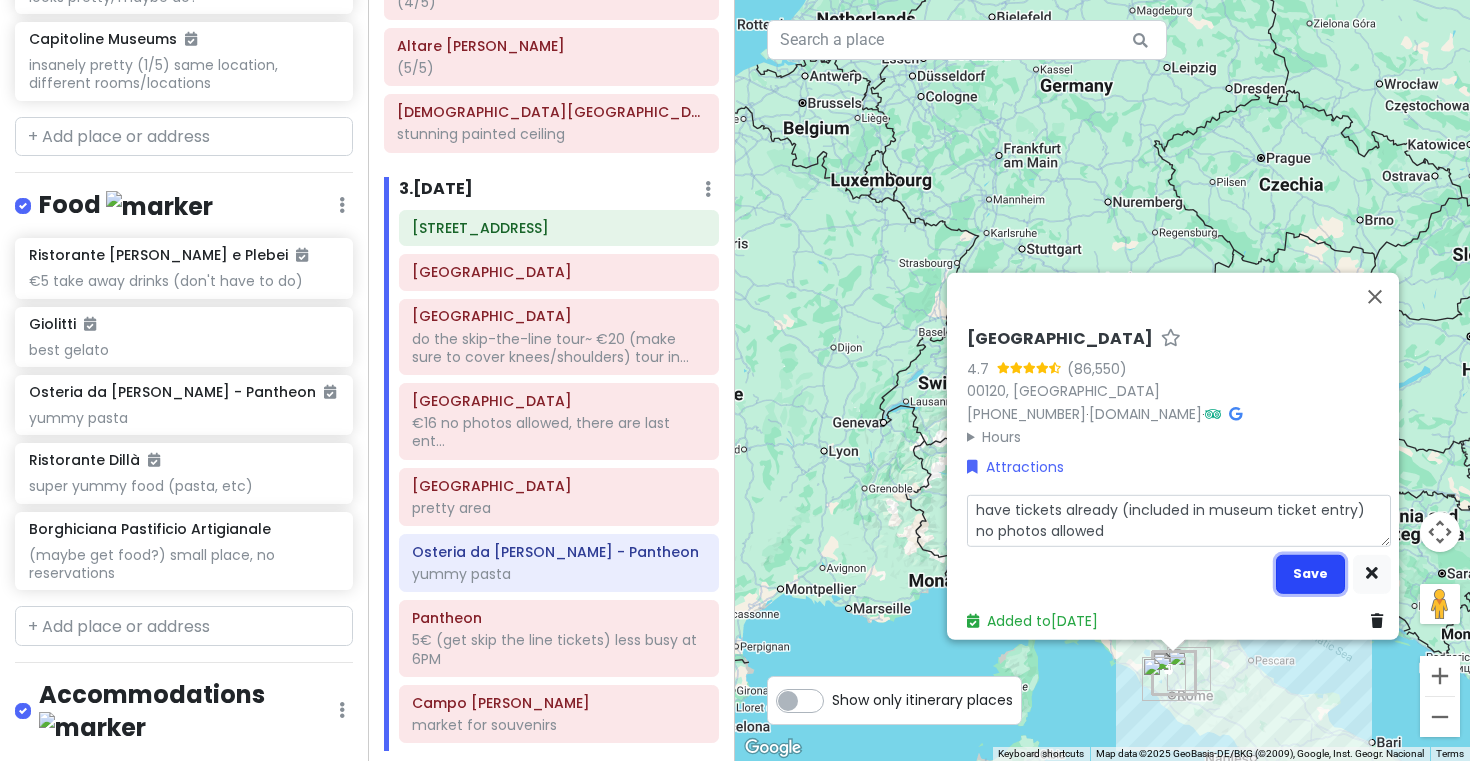 click on "Save" at bounding box center [1310, 573] 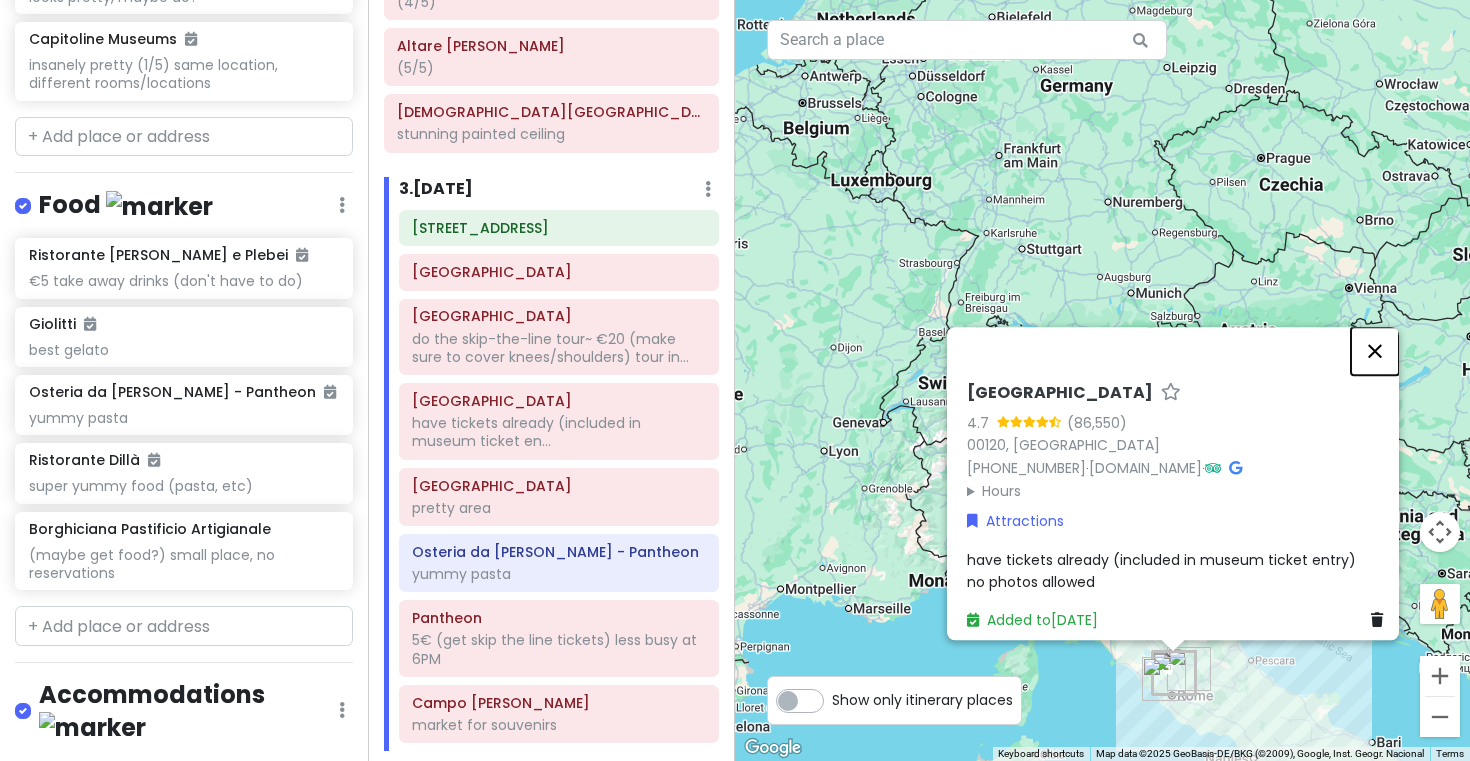 click at bounding box center [1375, 351] 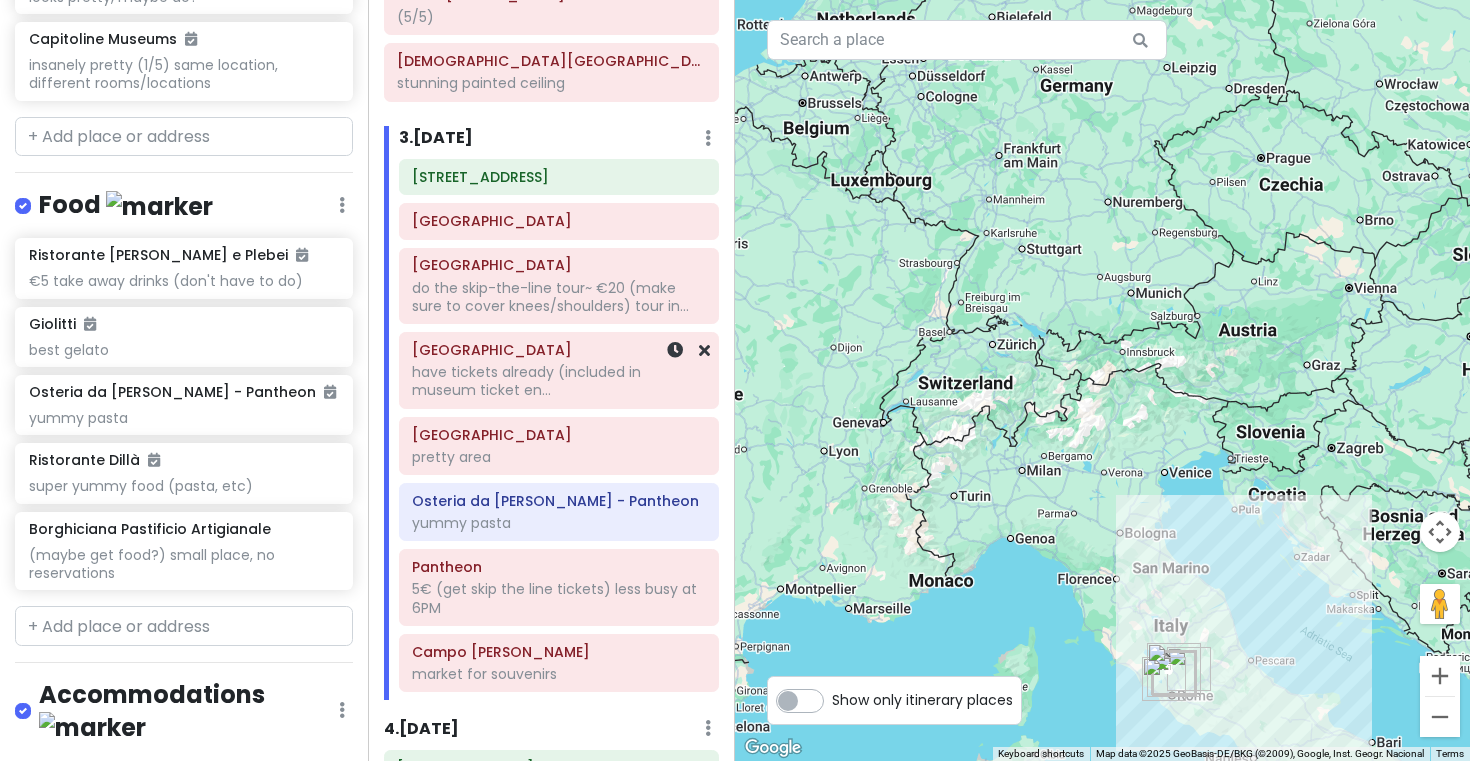 scroll, scrollTop: 1023, scrollLeft: 0, axis: vertical 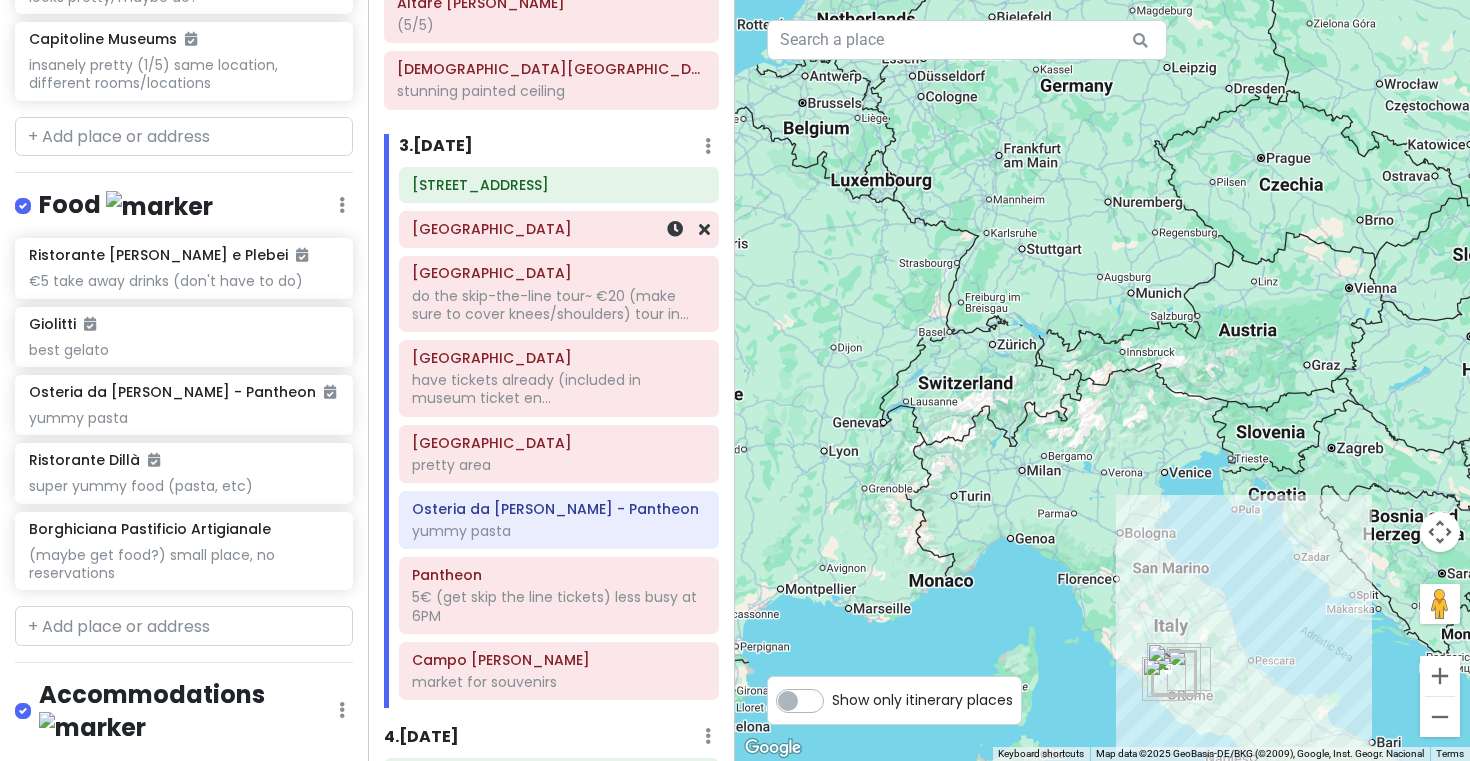 click on "[GEOGRAPHIC_DATA]" at bounding box center [558, 230] 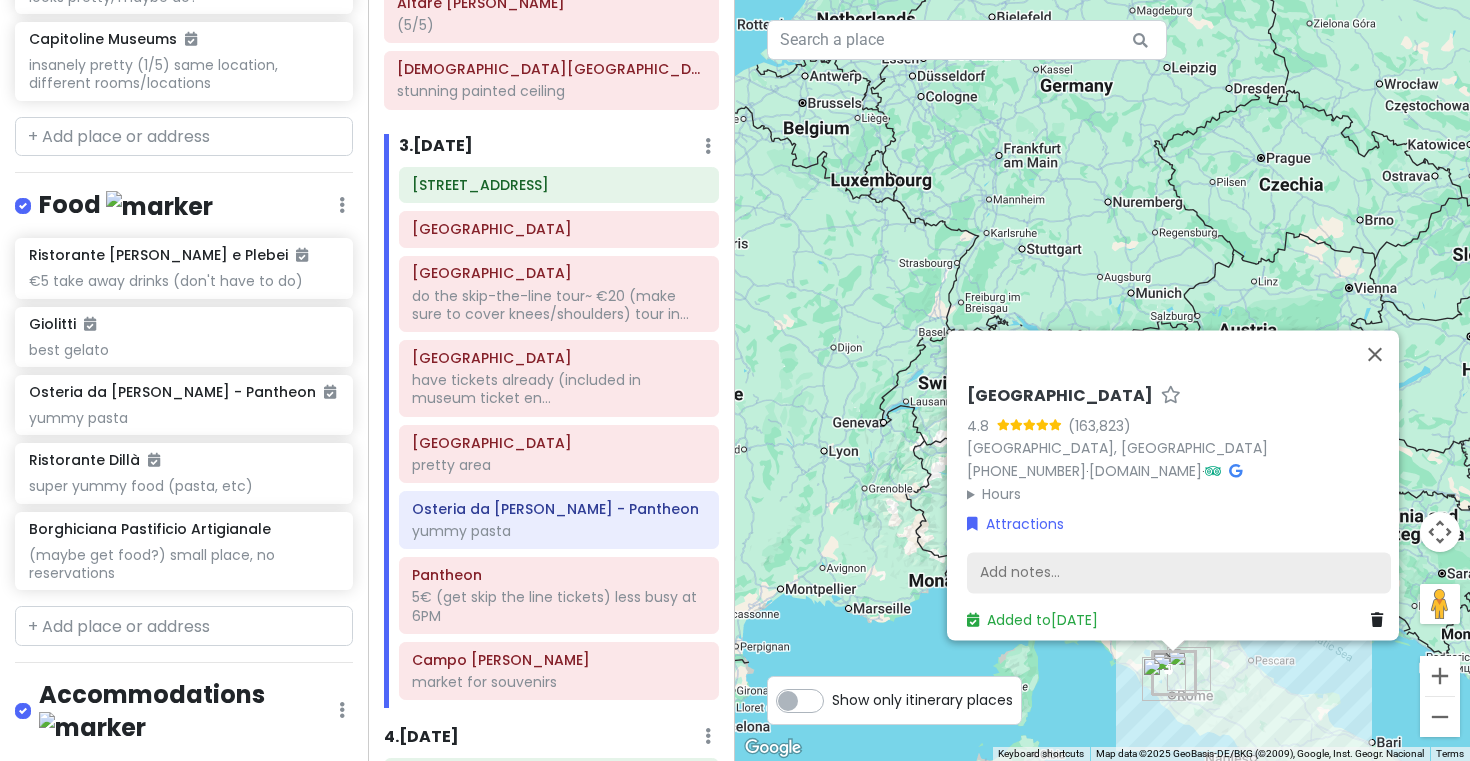 click on "Add notes..." at bounding box center (1179, 573) 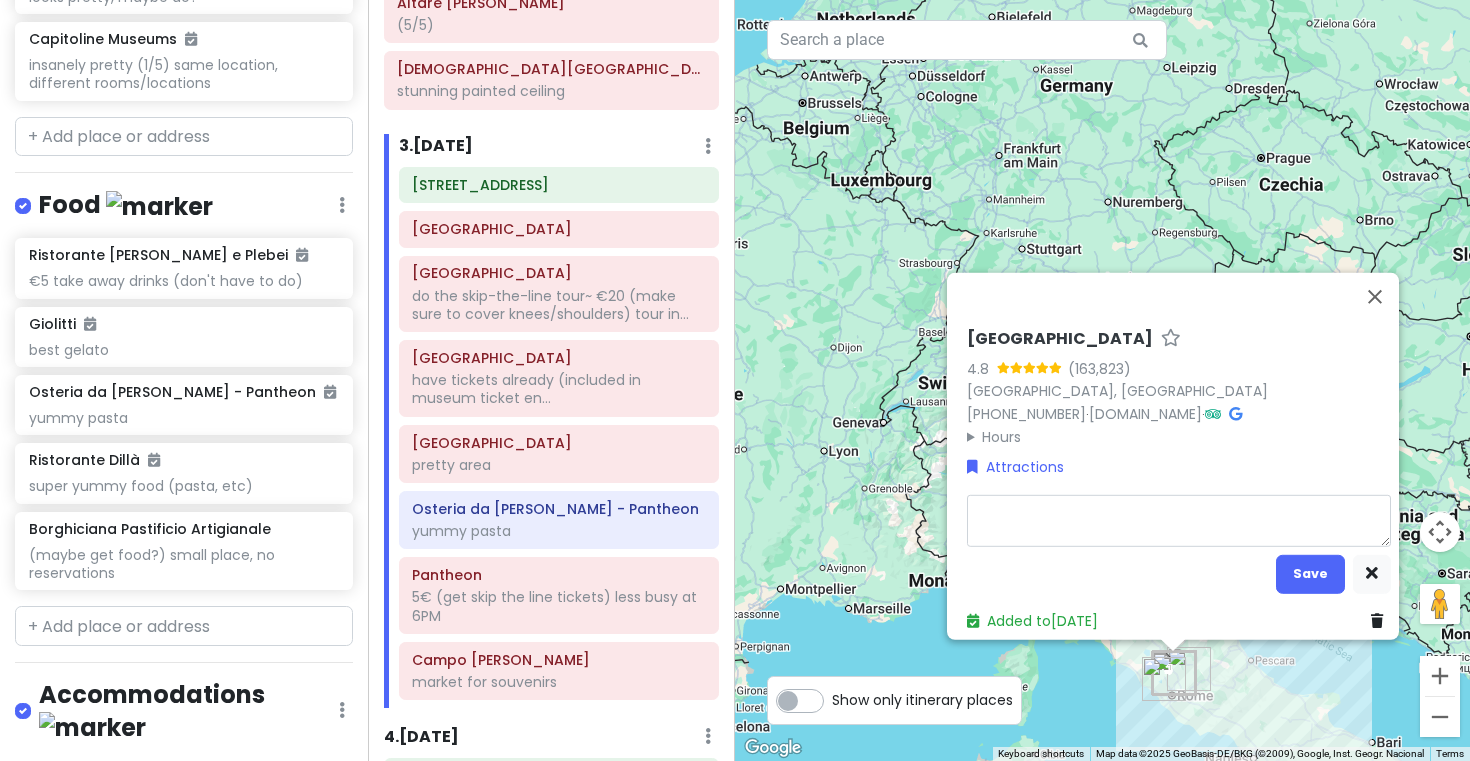 type on "x" 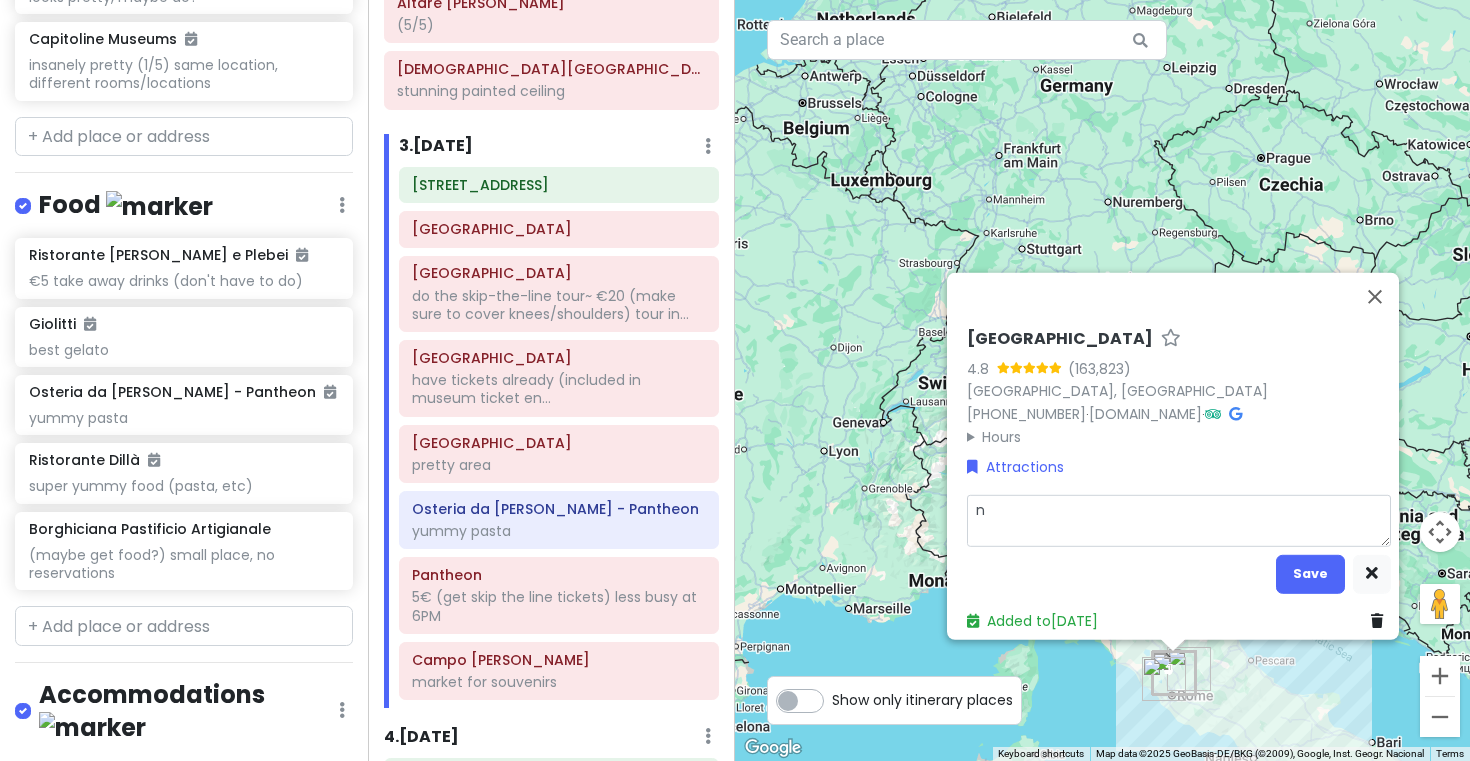 type on "x" 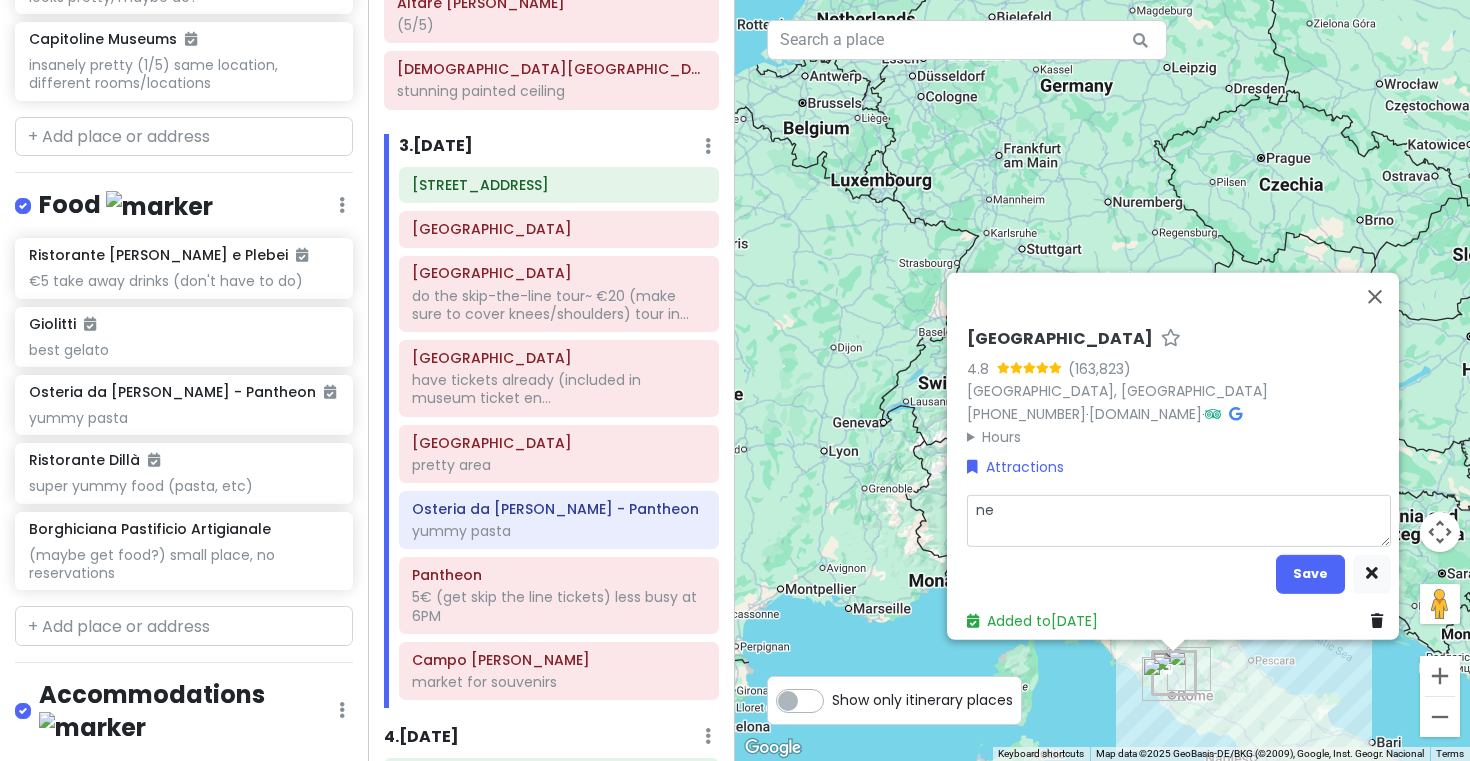 type on "x" 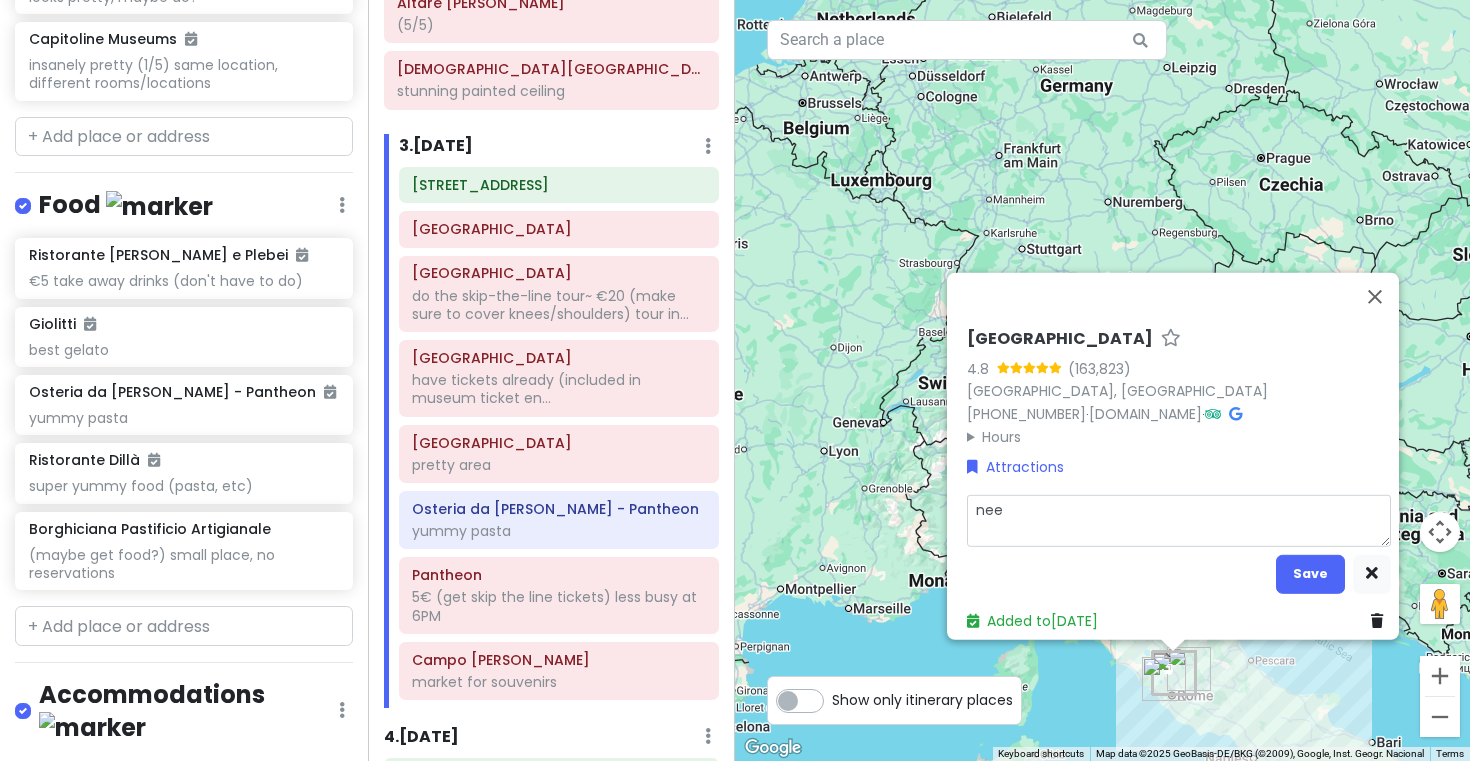 type on "x" 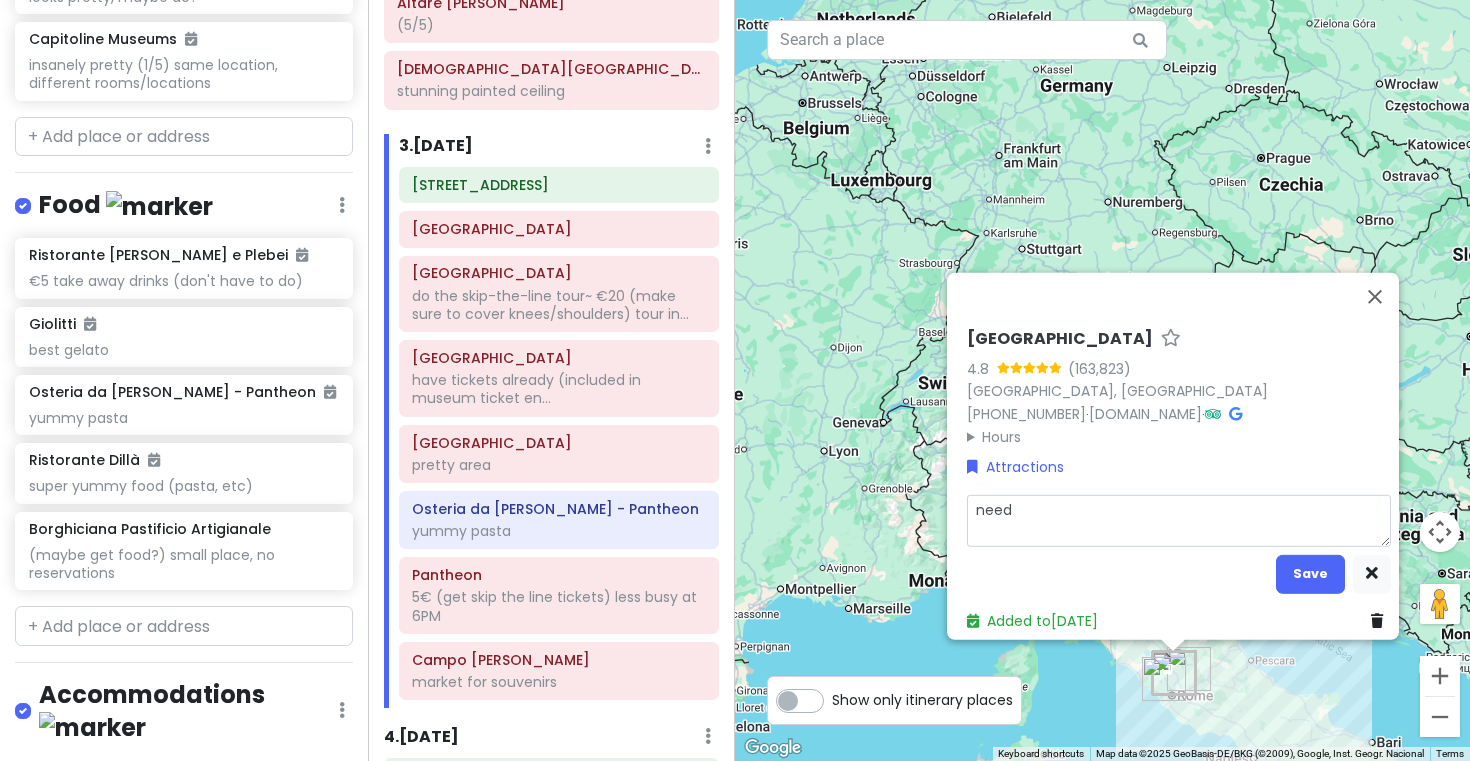 type on "x" 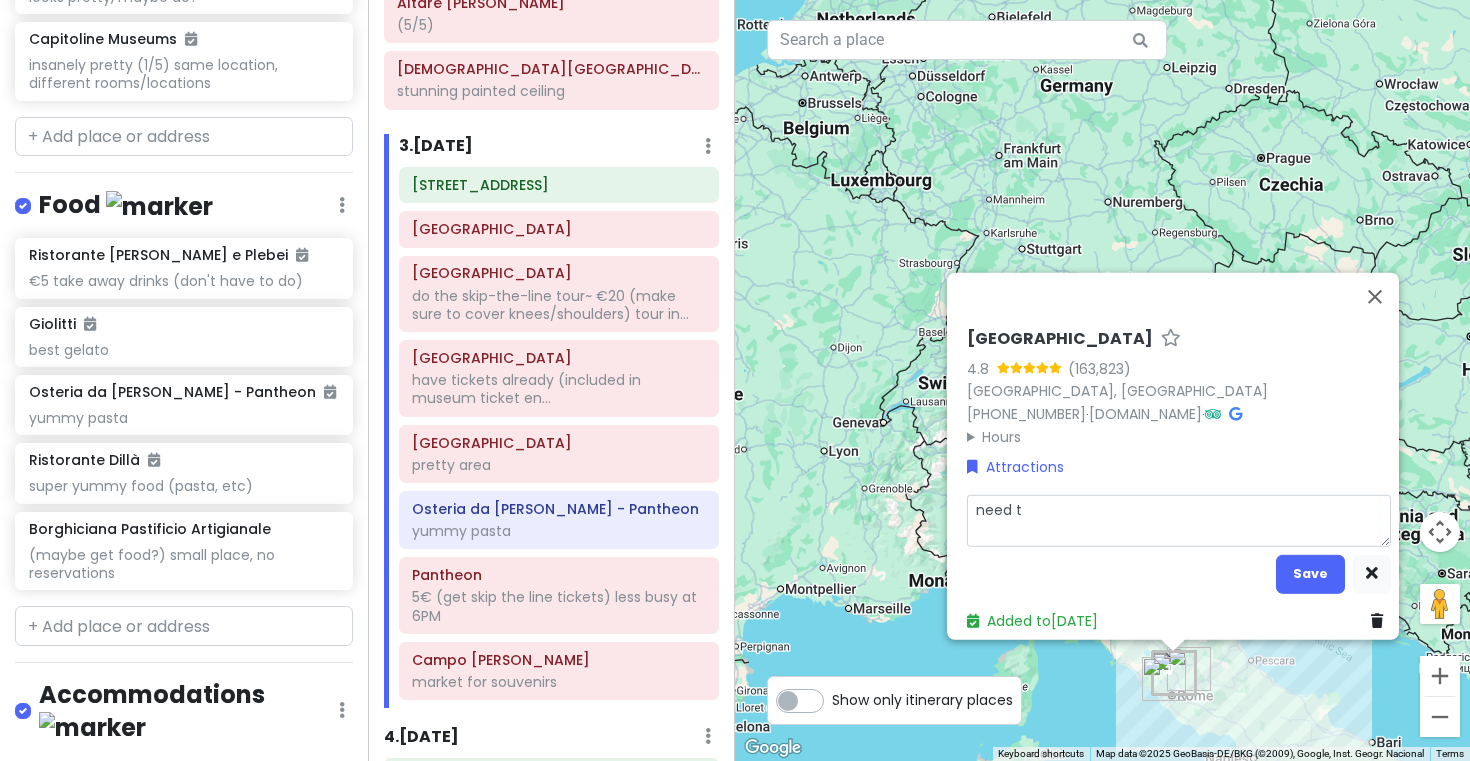 type on "x" 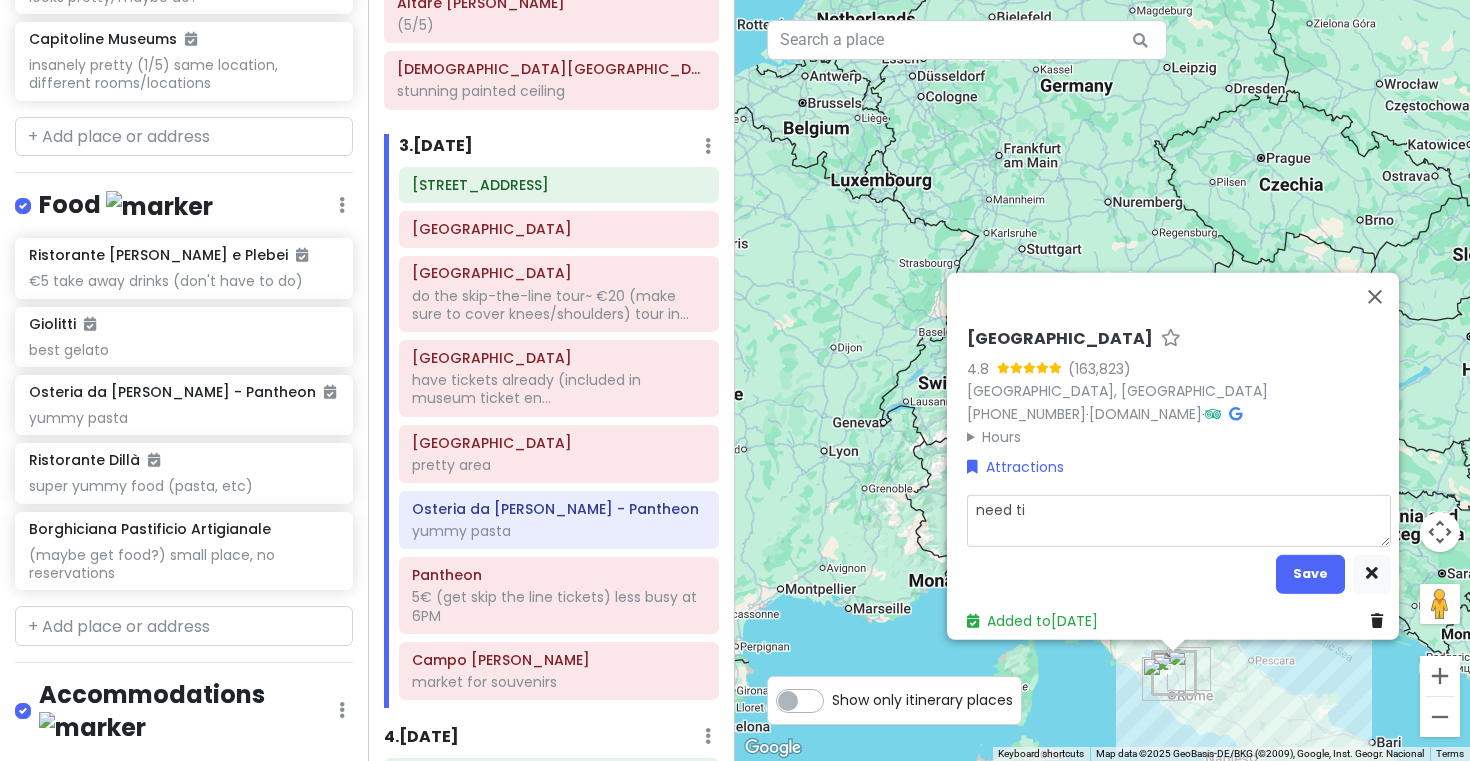 type 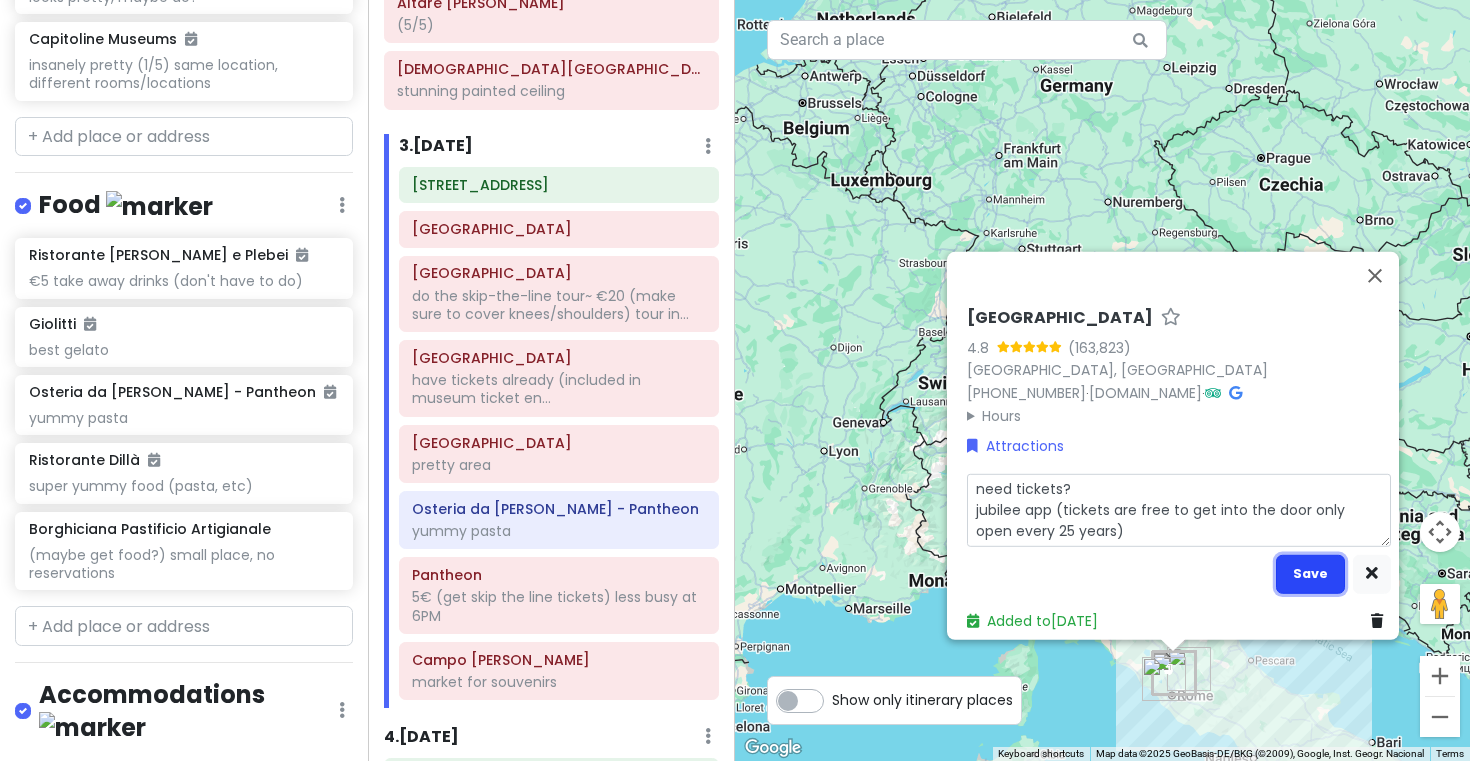 click on "Save" at bounding box center (1310, 573) 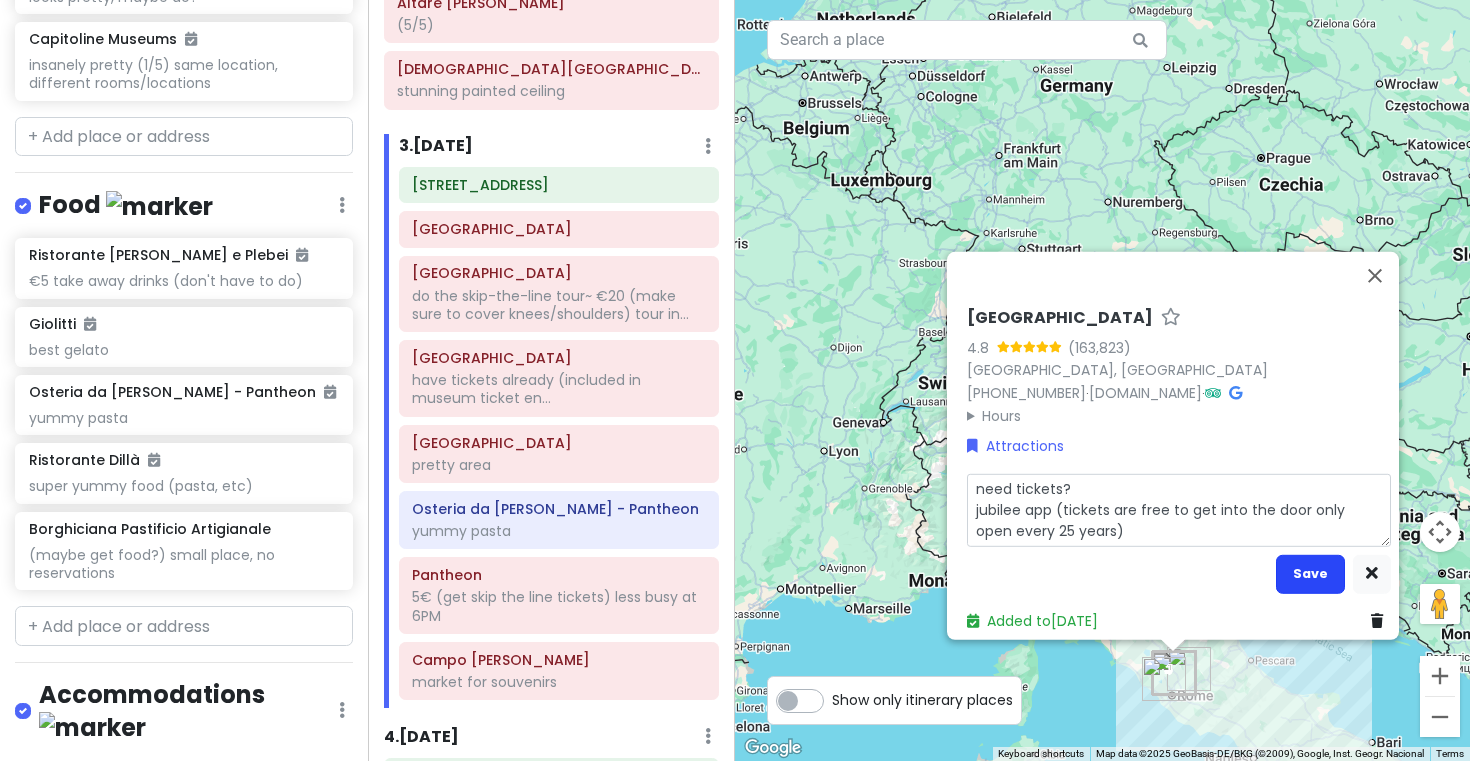 scroll, scrollTop: 3607, scrollLeft: 0, axis: vertical 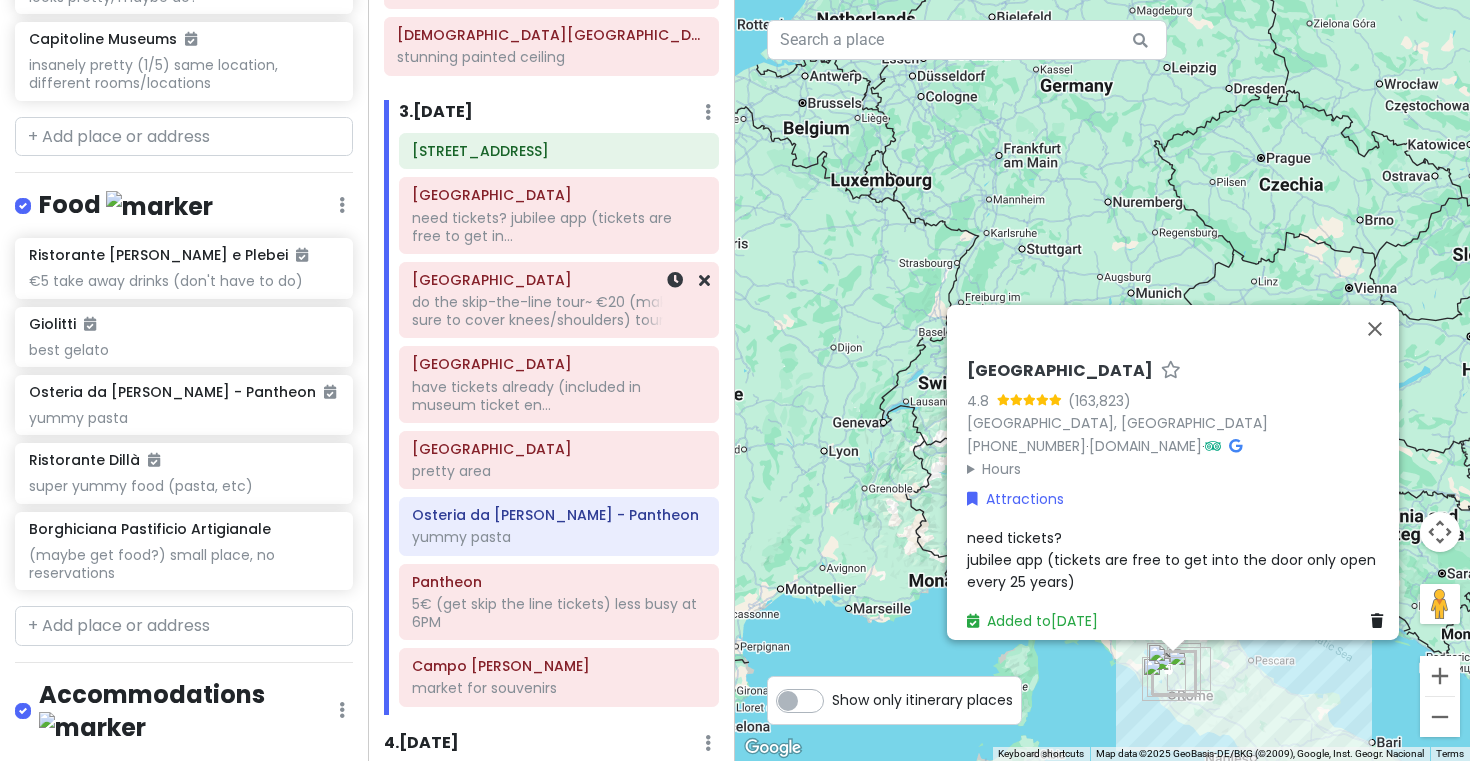 click on "do the skip-the-line tour~ €20 (make sure to cover knees/shoulders) tour in..." at bounding box center (551, -884) 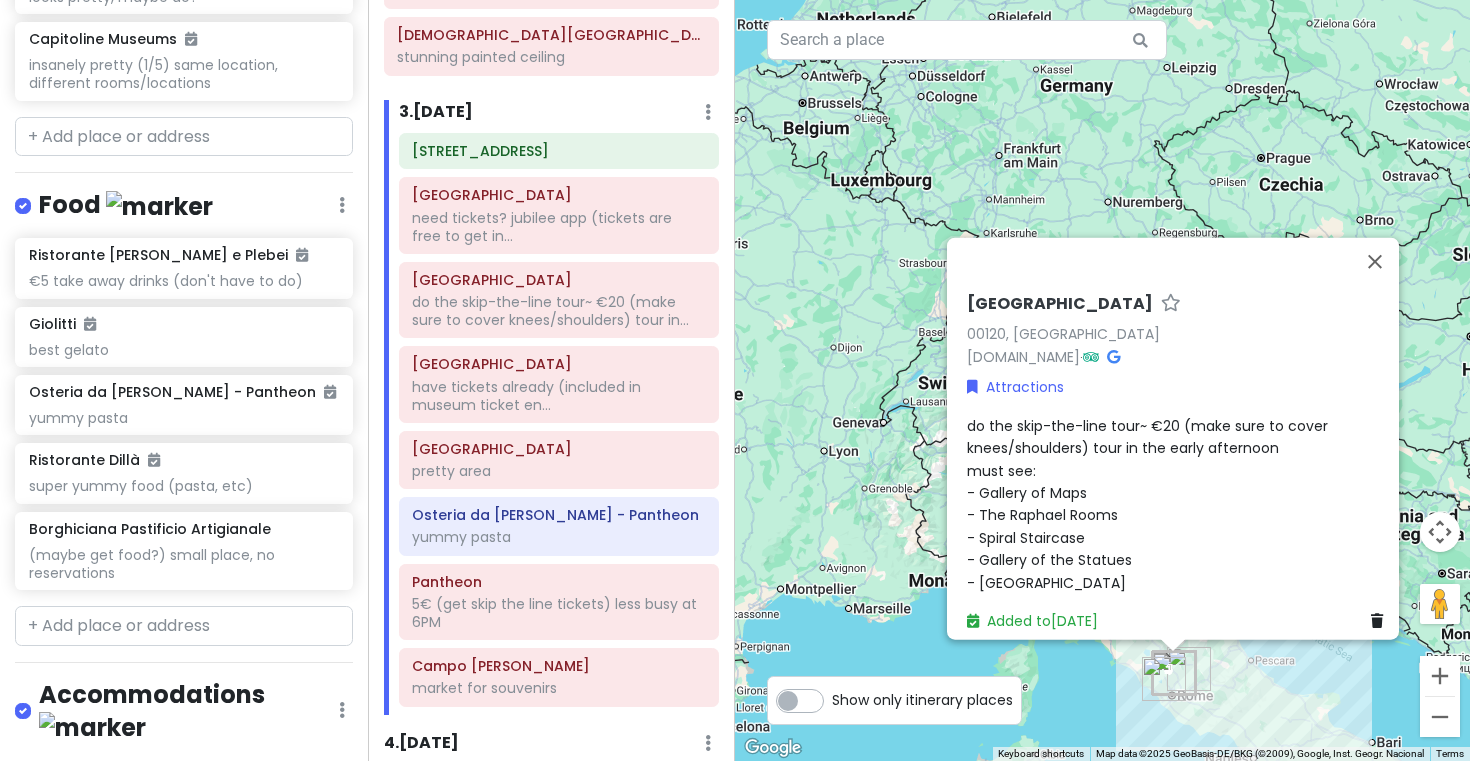 click on "do the skip-the-line tour~ €20 (make sure to cover knees/shoulders) tour in the early afternoon
must see:
- Gallery of Maps
- The Raphael Rooms
- Spiral Staircase
- Gallery of the Statues
- Sala Rotonda" at bounding box center [1149, 503] 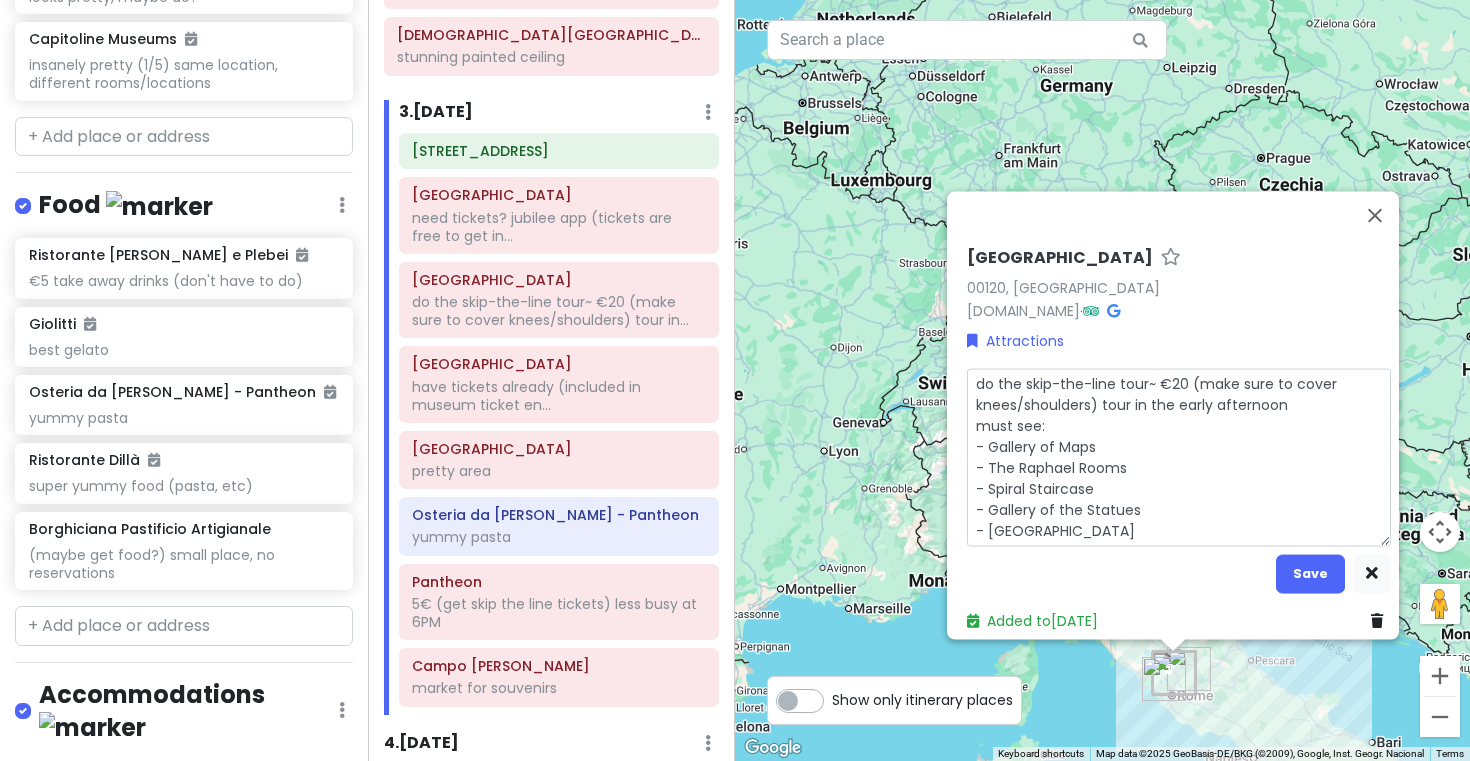 click on "do the skip-the-line tour~ €20 (make sure to cover knees/shoulders) tour in the early afternoon
must see:
- Gallery of Maps
- The Raphael Rooms
- Spiral Staircase
- Gallery of the Statues
- Sala Rotonda" at bounding box center [1179, 457] 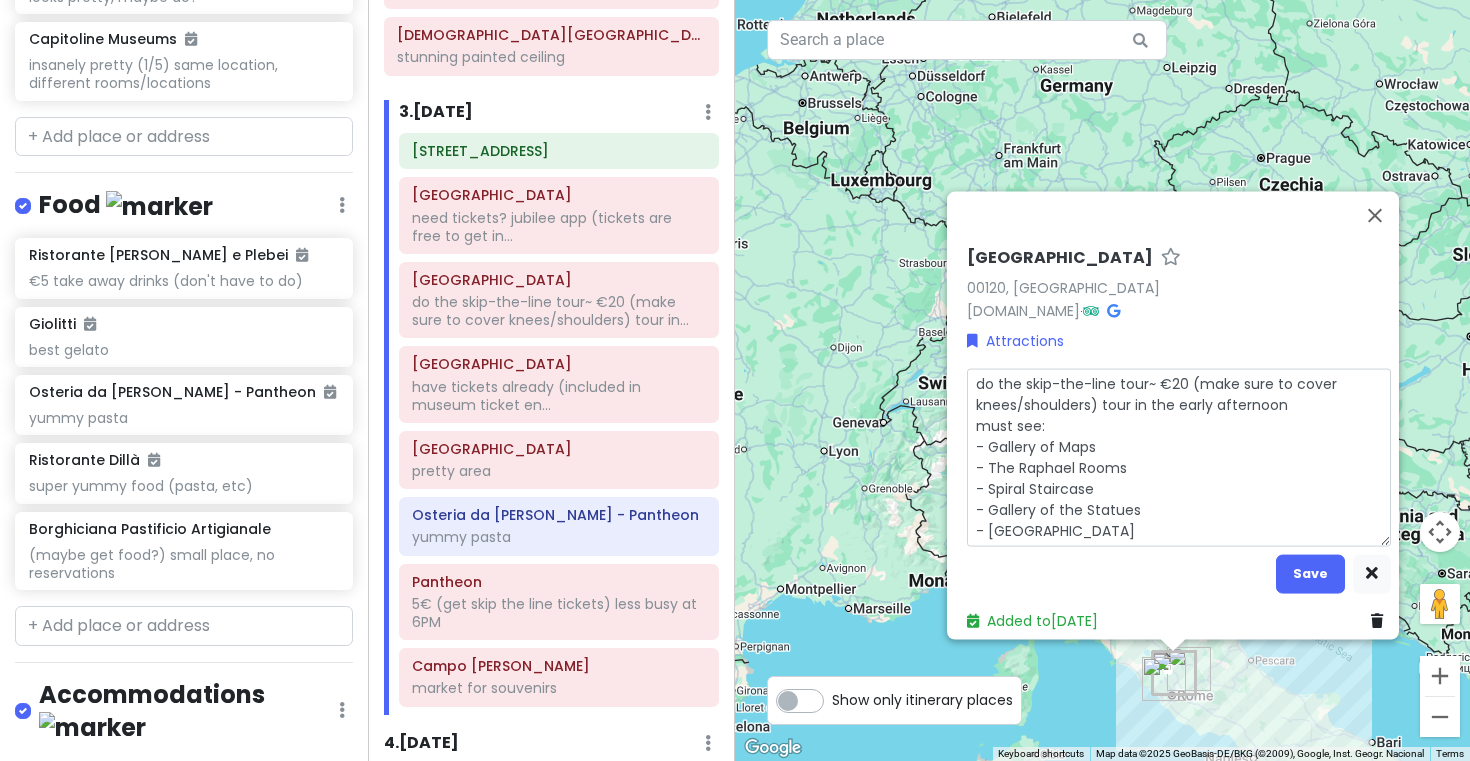 drag, startPoint x: 1281, startPoint y: 395, endPoint x: 1093, endPoint y: 385, distance: 188.26576 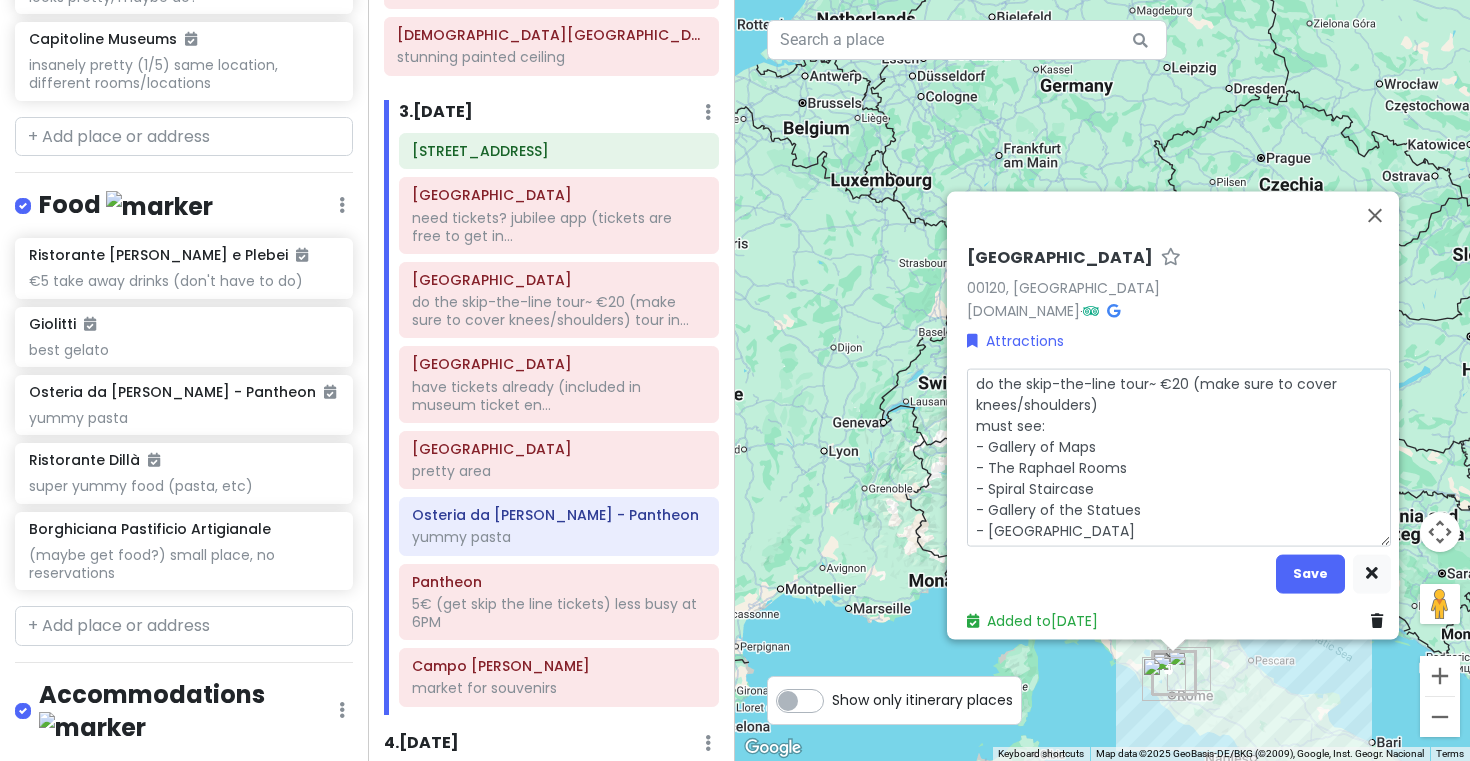 click on "do the skip-the-line tour~ €20 (make sure to cover knees/shoulders)
must see:
- Gallery of Maps
- The Raphael Rooms
- Spiral Staircase
- Gallery of the Statues
- Sala Rotonda" at bounding box center [1179, 457] 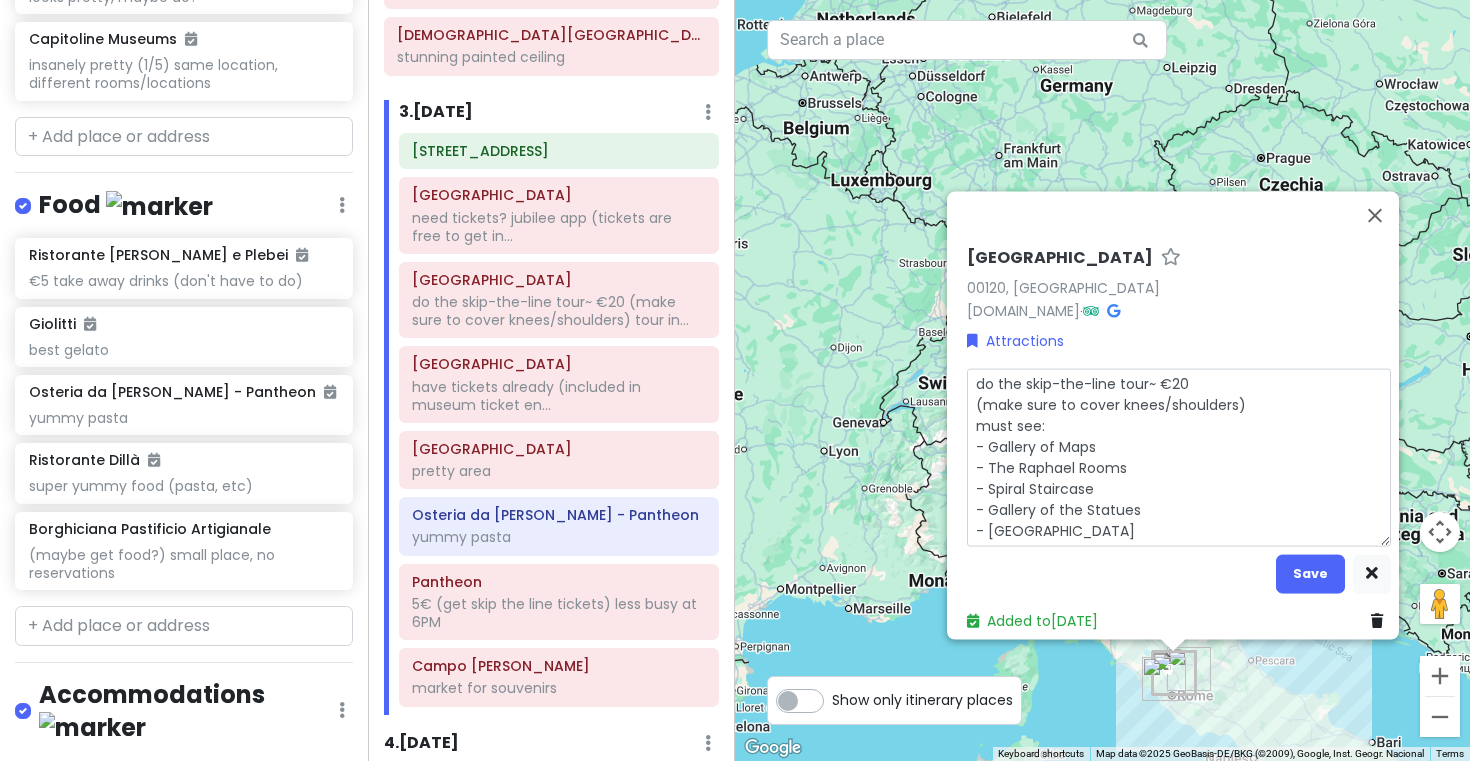 click on "do the skip-the-line tour~ €20
(make sure to cover knees/shoulders)
must see:
- Gallery of Maps
- The Raphael Rooms
- Spiral Staircase
- Gallery of the Statues
- Sala Rotonda" at bounding box center [1179, 457] 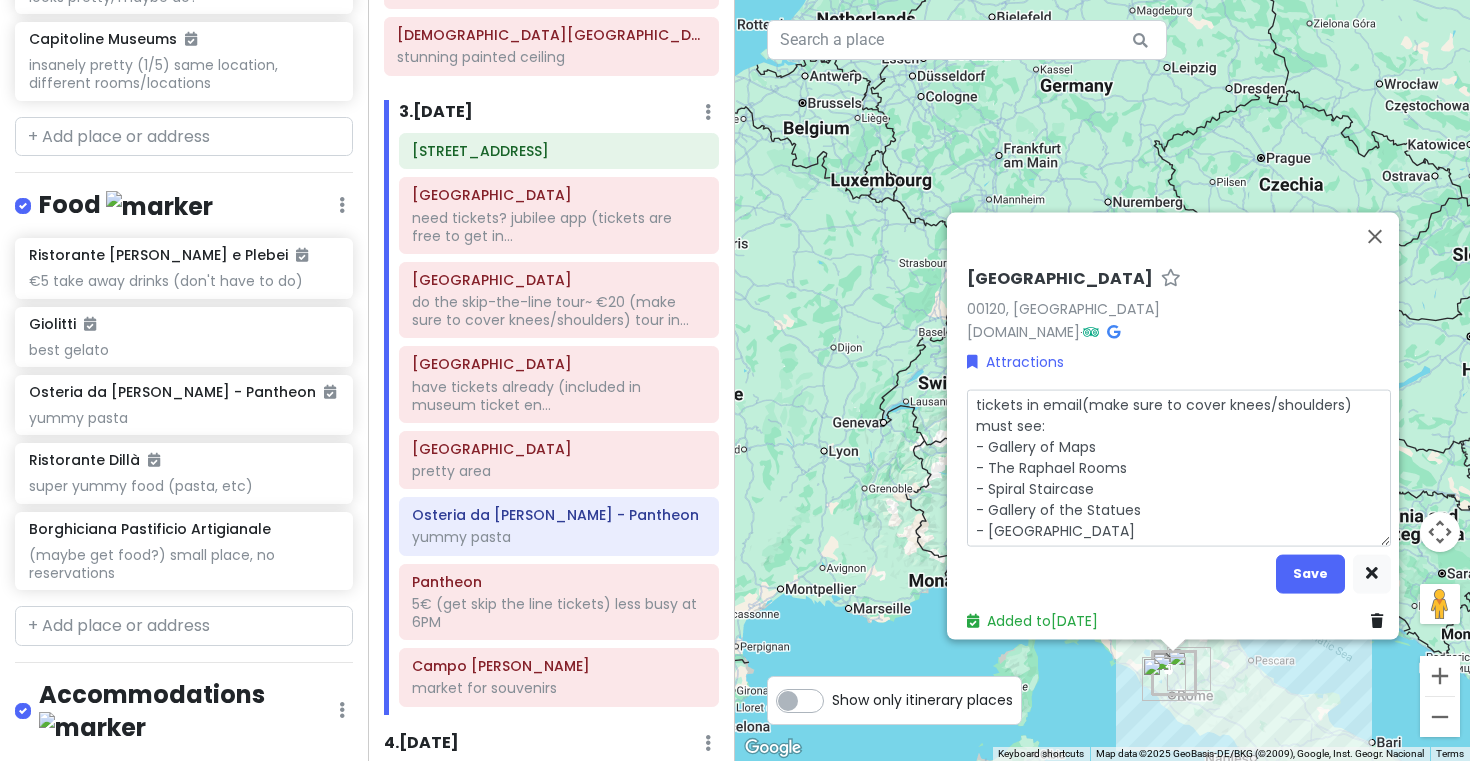 click on "tickets in email(make sure to cover knees/shoulders)
must see:
- Gallery of Maps
- The Raphael Rooms
- Spiral Staircase
- Gallery of the Statues
- Sala Rotonda" at bounding box center (1179, 467) 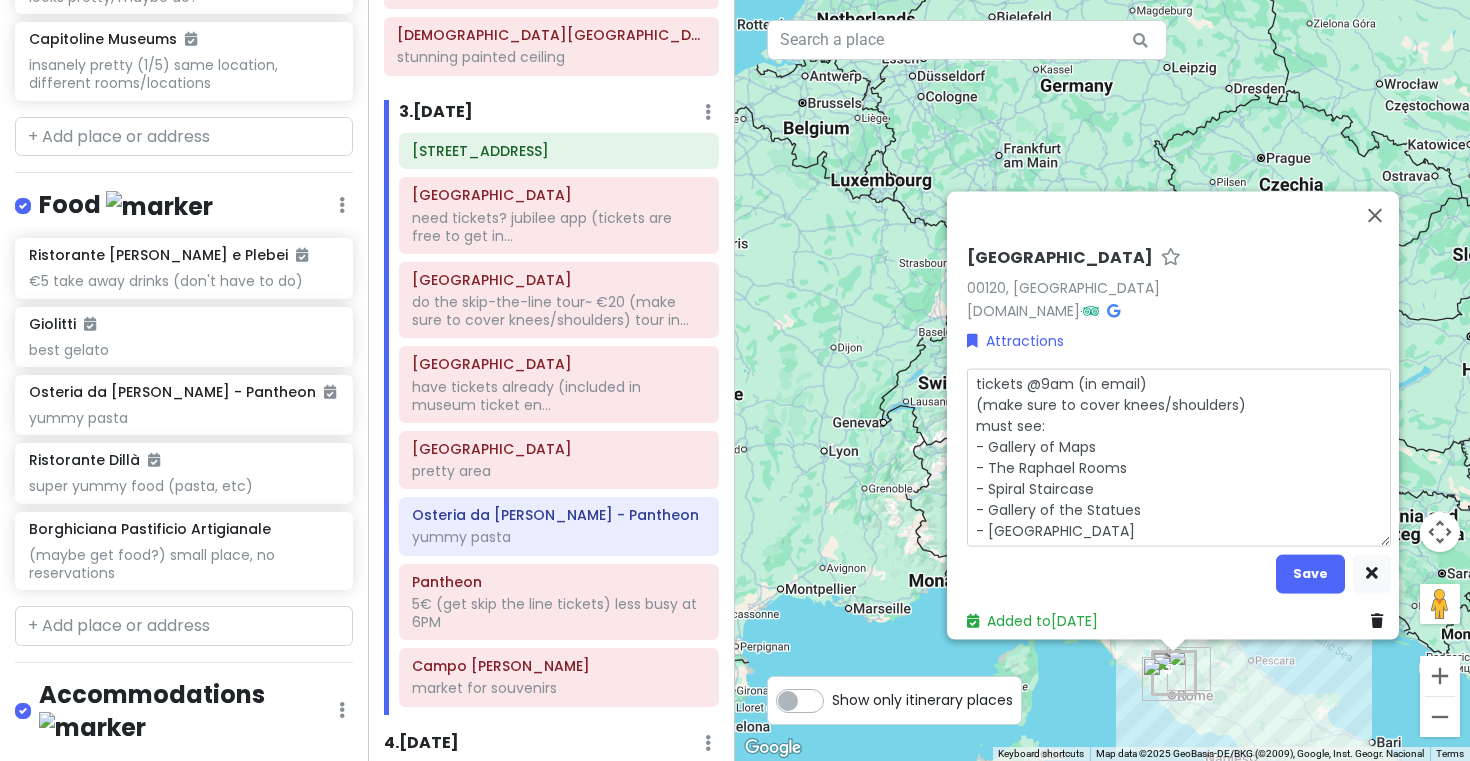 click on "tickets @9am (in email)
(make sure to cover knees/shoulders)
must see:
- Gallery of Maps
- The Raphael Rooms
- Spiral Staircase
- Gallery of the Statues
- Sala Rotonda" at bounding box center [1179, 457] 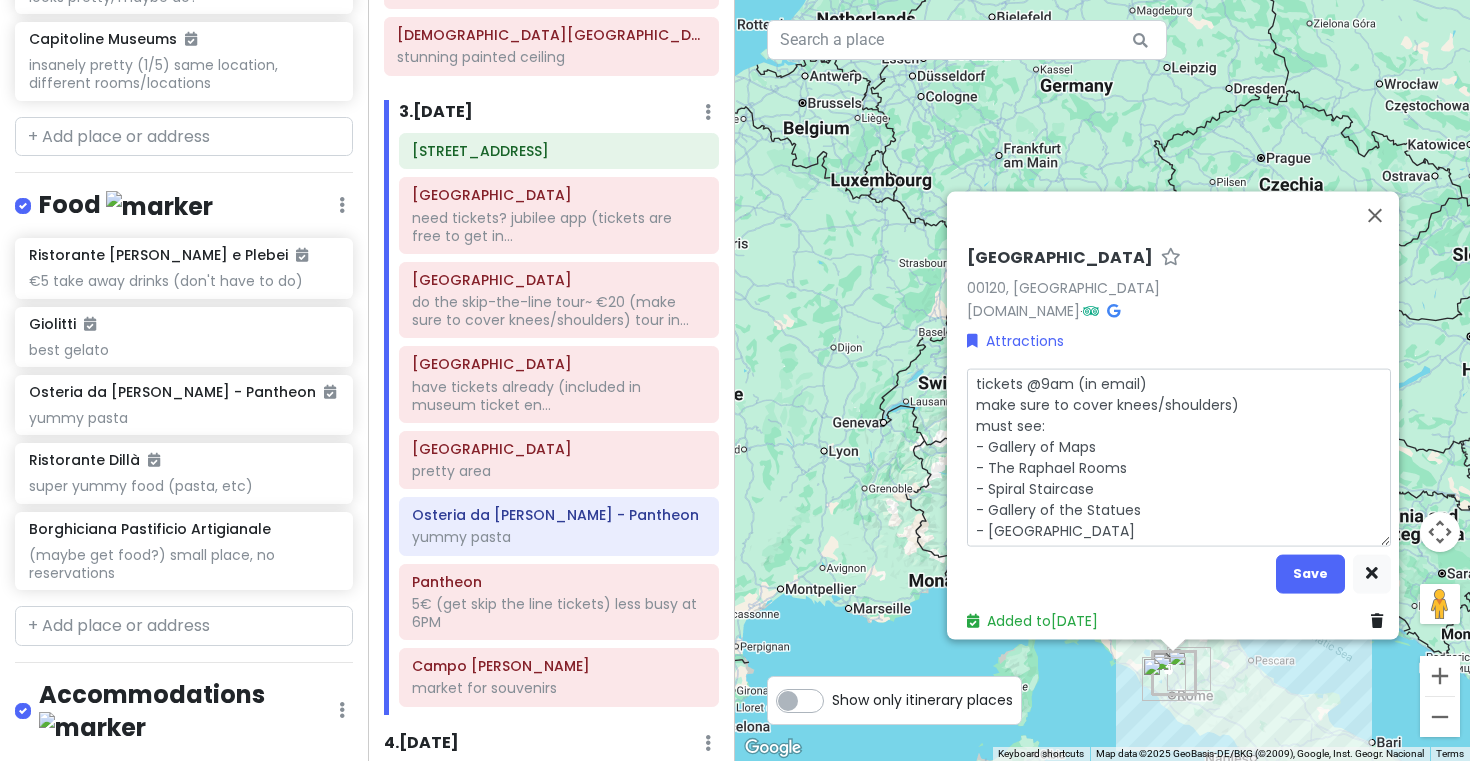 click on "tickets @9am (in email)
make sure to cover knees/shoulders)
must see:
- Gallery of Maps
- The Raphael Rooms
- Spiral Staircase
- Gallery of the Statues
- Sala Rotonda" at bounding box center (1179, 457) 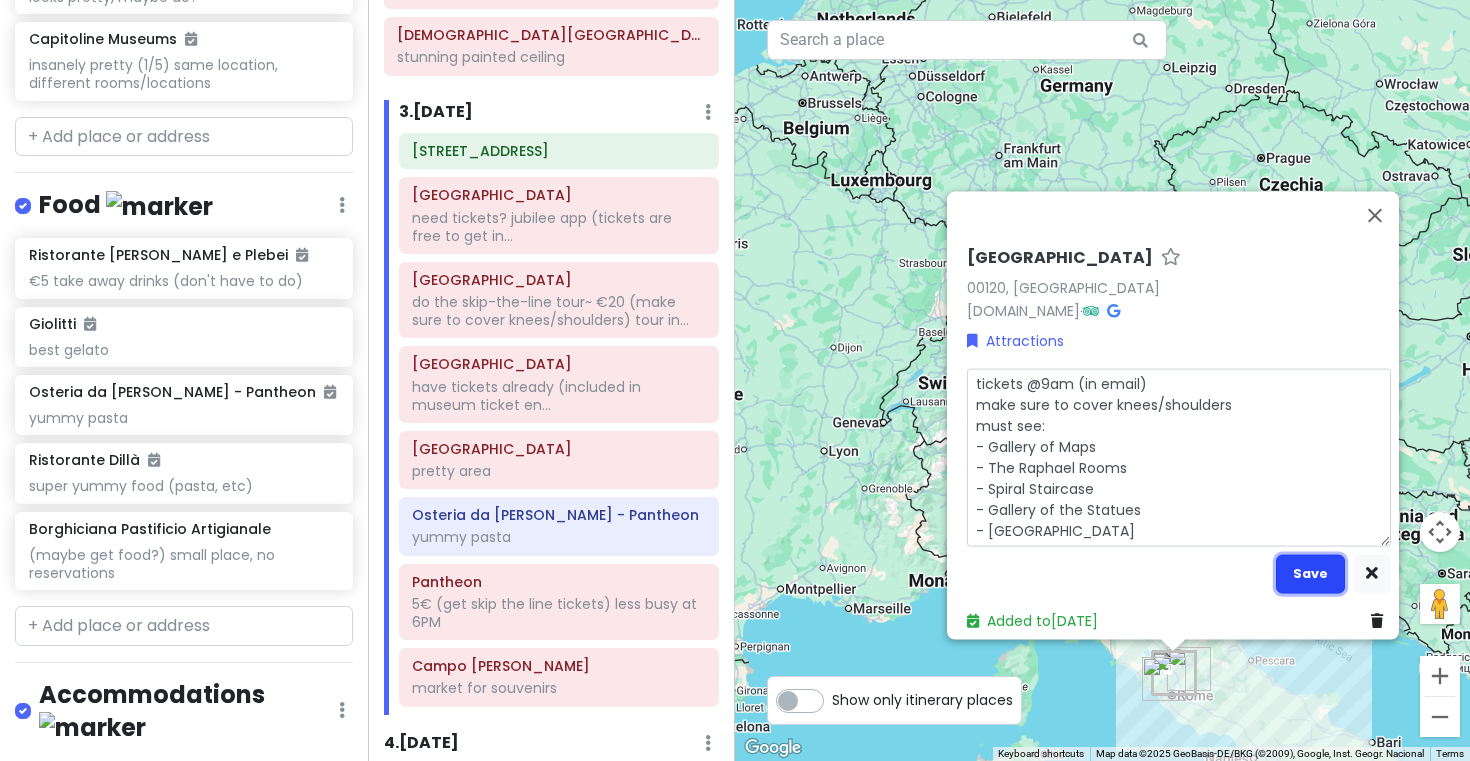 click on "Save" at bounding box center (1310, 573) 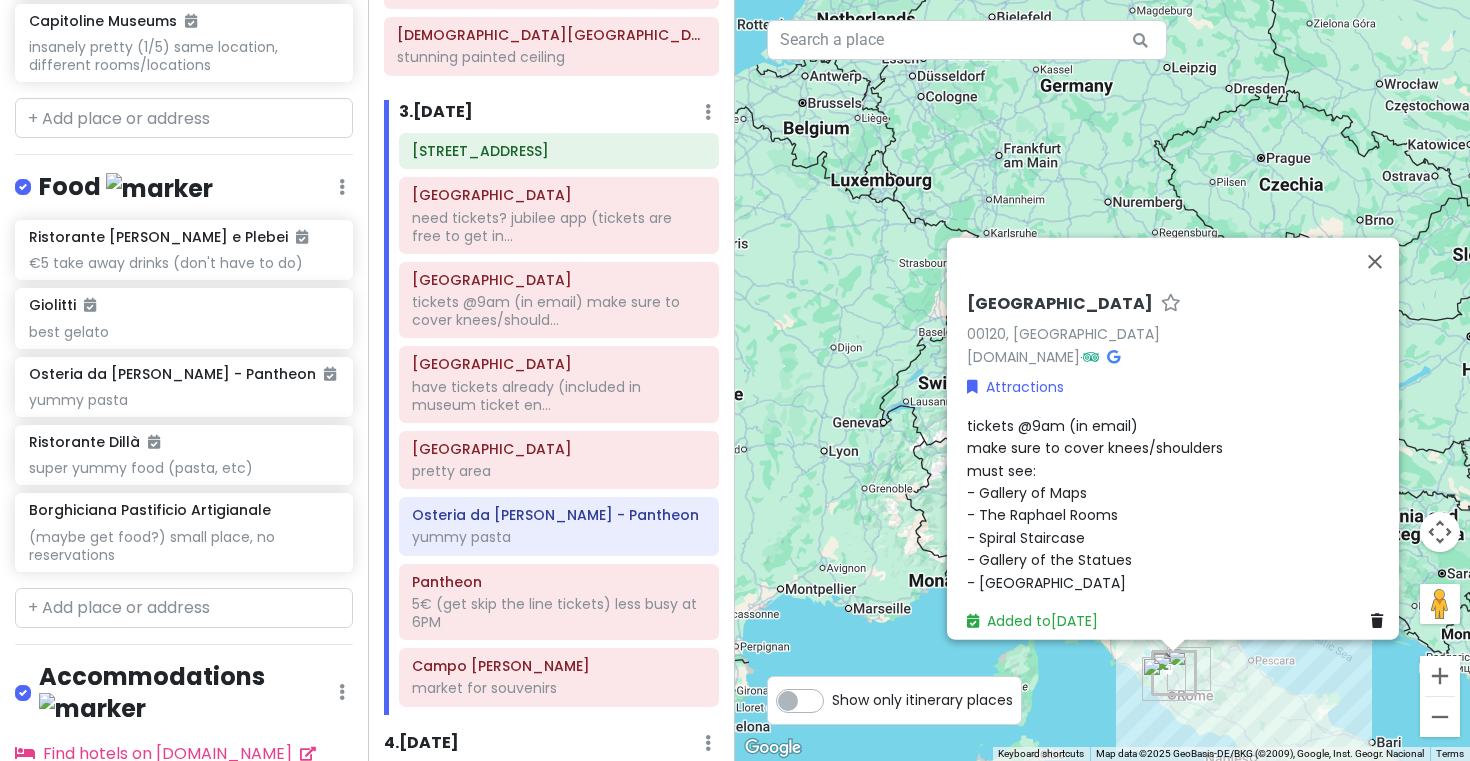 scroll, scrollTop: 3588, scrollLeft: 0, axis: vertical 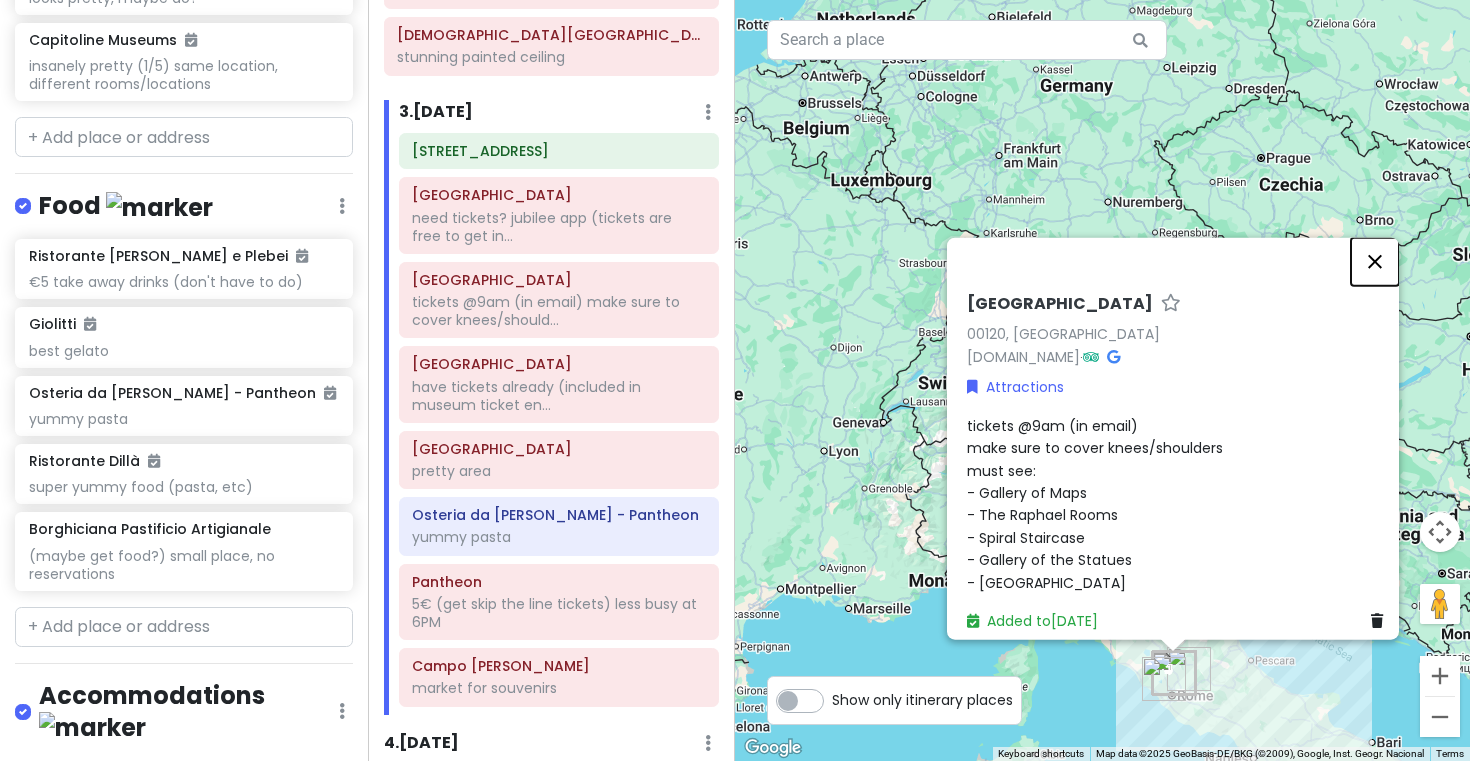 click at bounding box center (1375, 261) 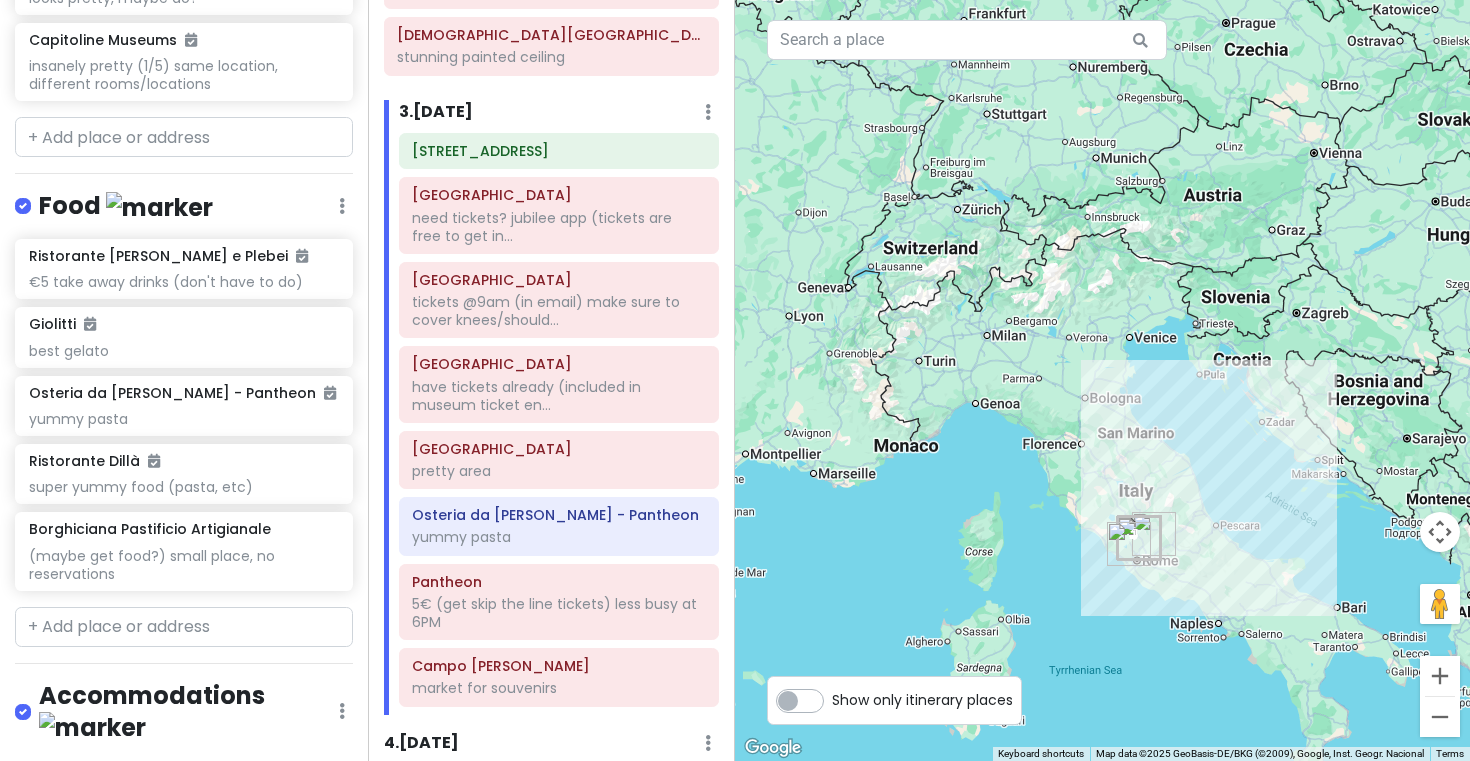 drag, startPoint x: 1298, startPoint y: 631, endPoint x: 1239, endPoint y: 440, distance: 199.90498 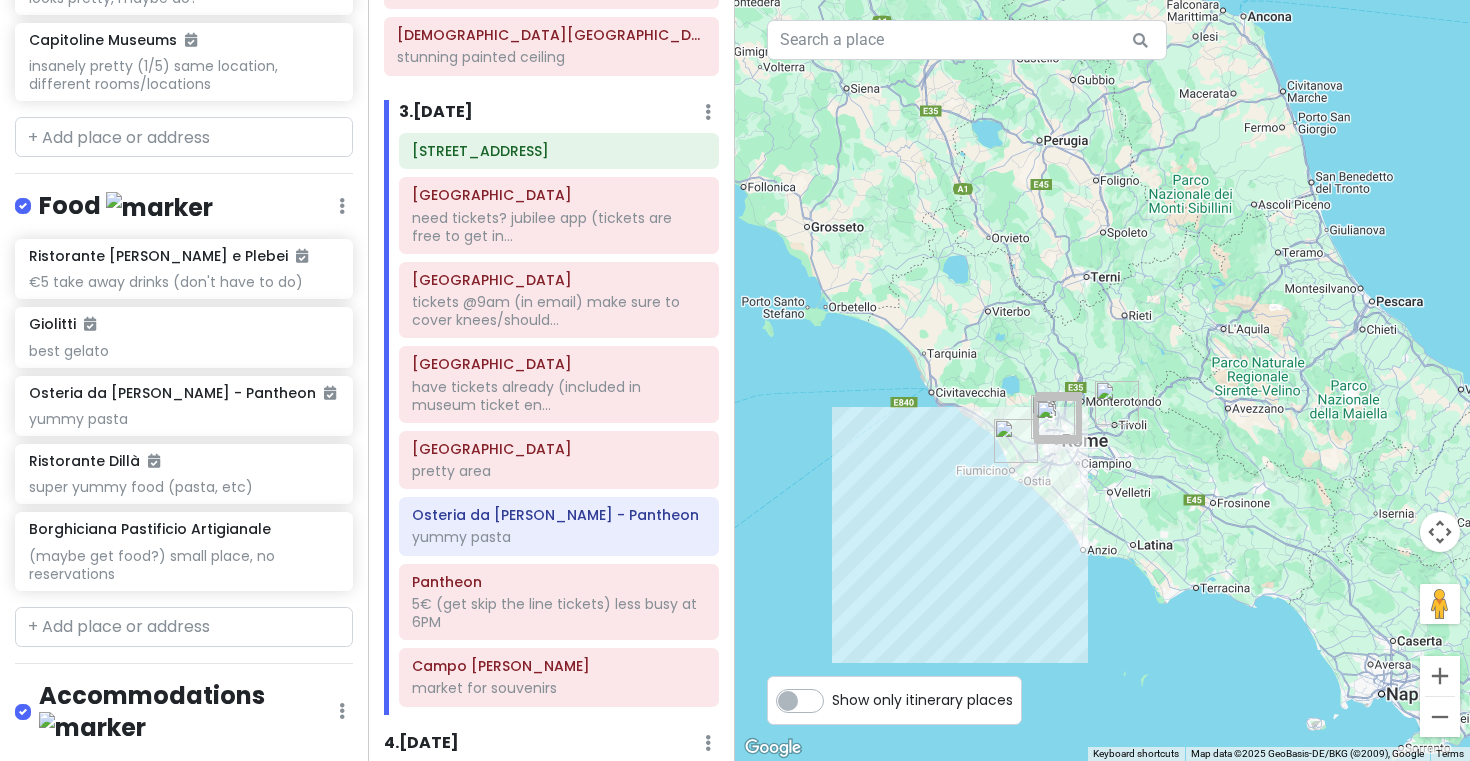drag, startPoint x: 1071, startPoint y: 595, endPoint x: 1187, endPoint y: 374, distance: 249.59367 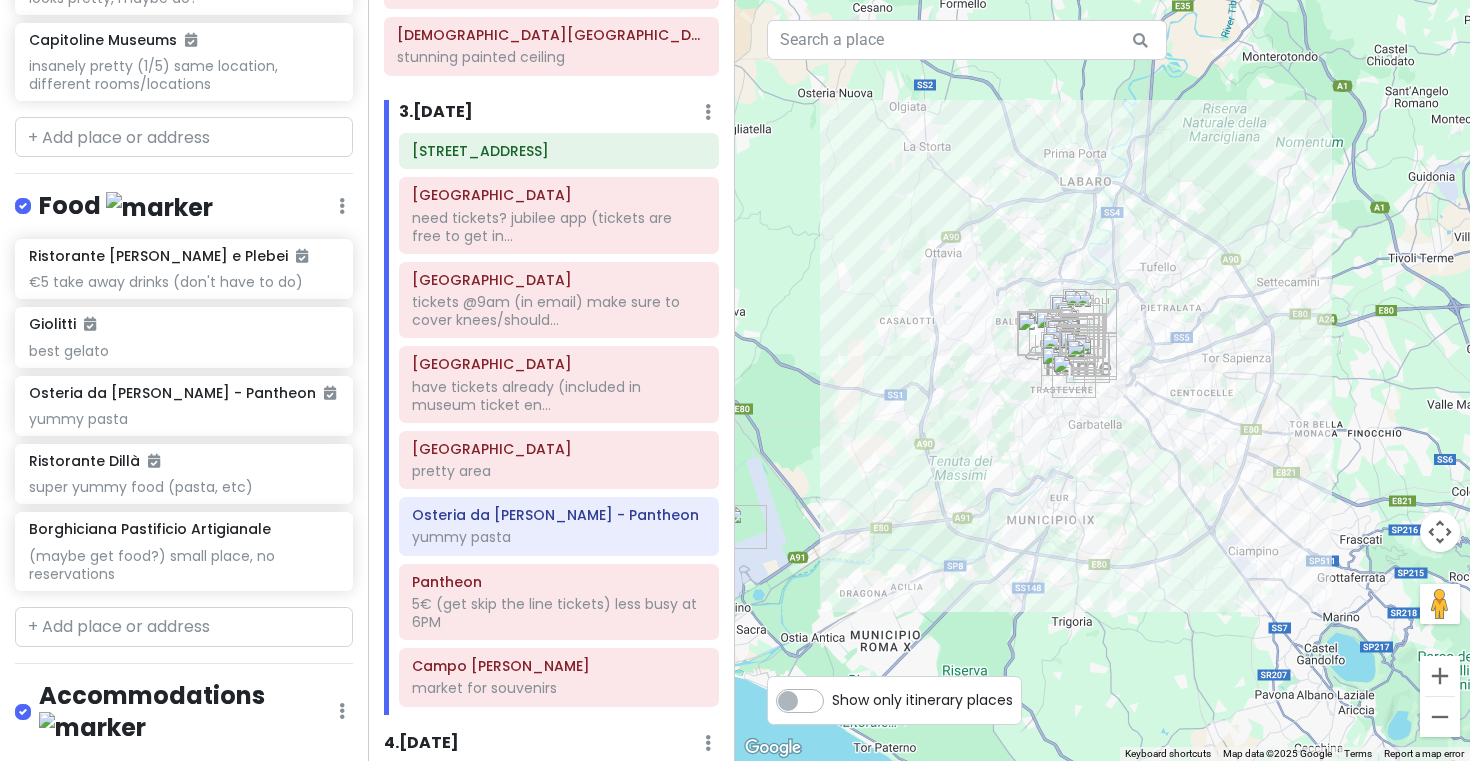 drag, startPoint x: 1114, startPoint y: 414, endPoint x: 1277, endPoint y: 339, distance: 179.42686 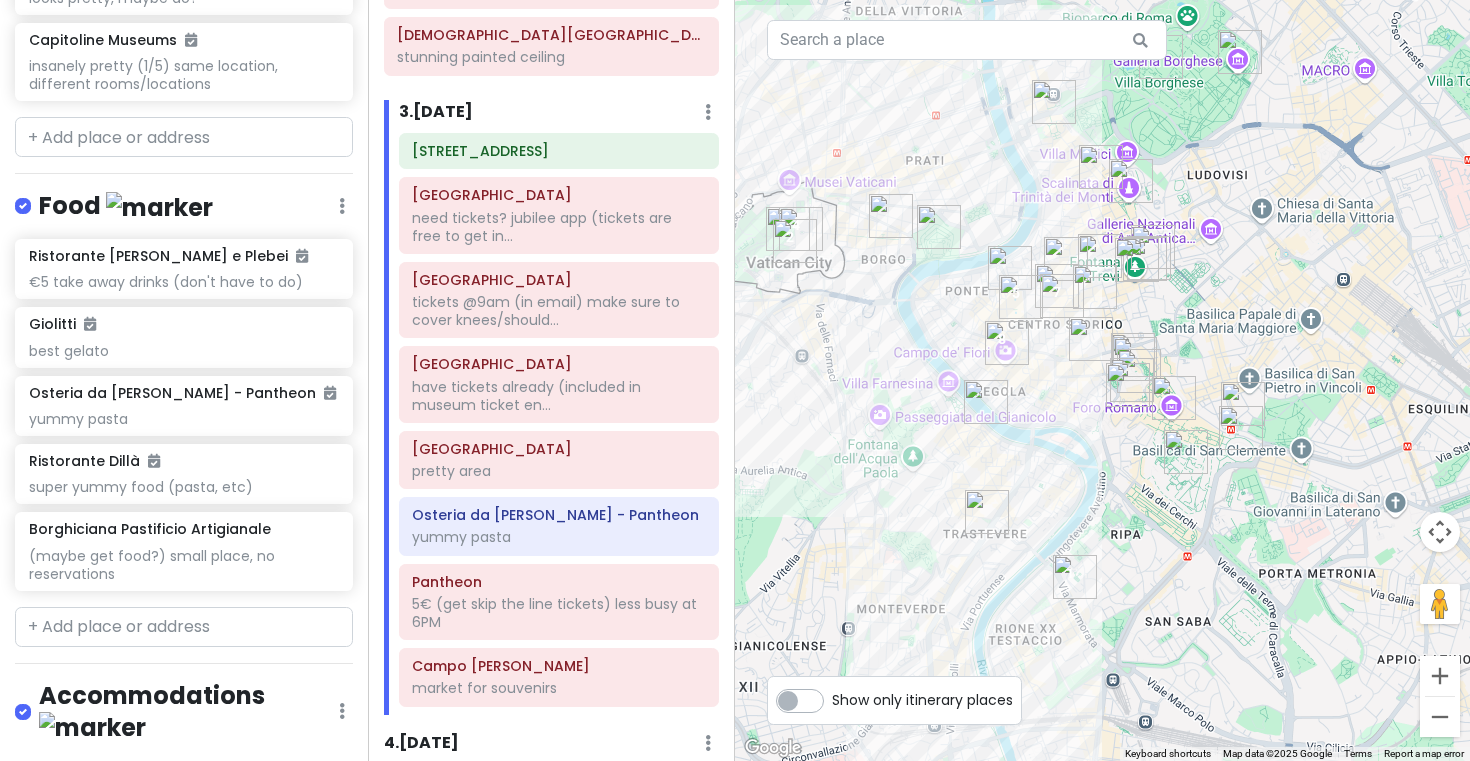 drag, startPoint x: 1033, startPoint y: 329, endPoint x: 1069, endPoint y: 502, distance: 176.70596 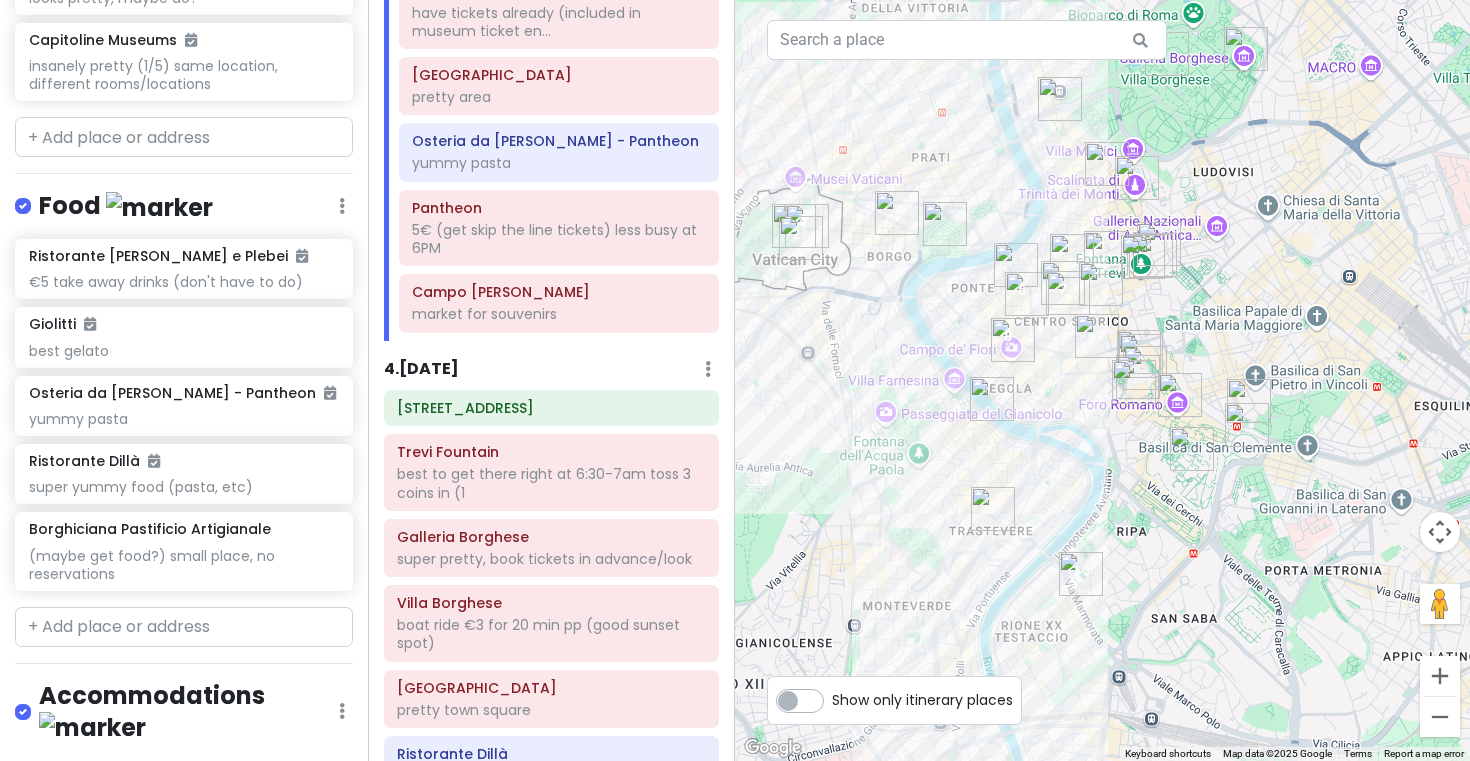 scroll, scrollTop: 1461, scrollLeft: 0, axis: vertical 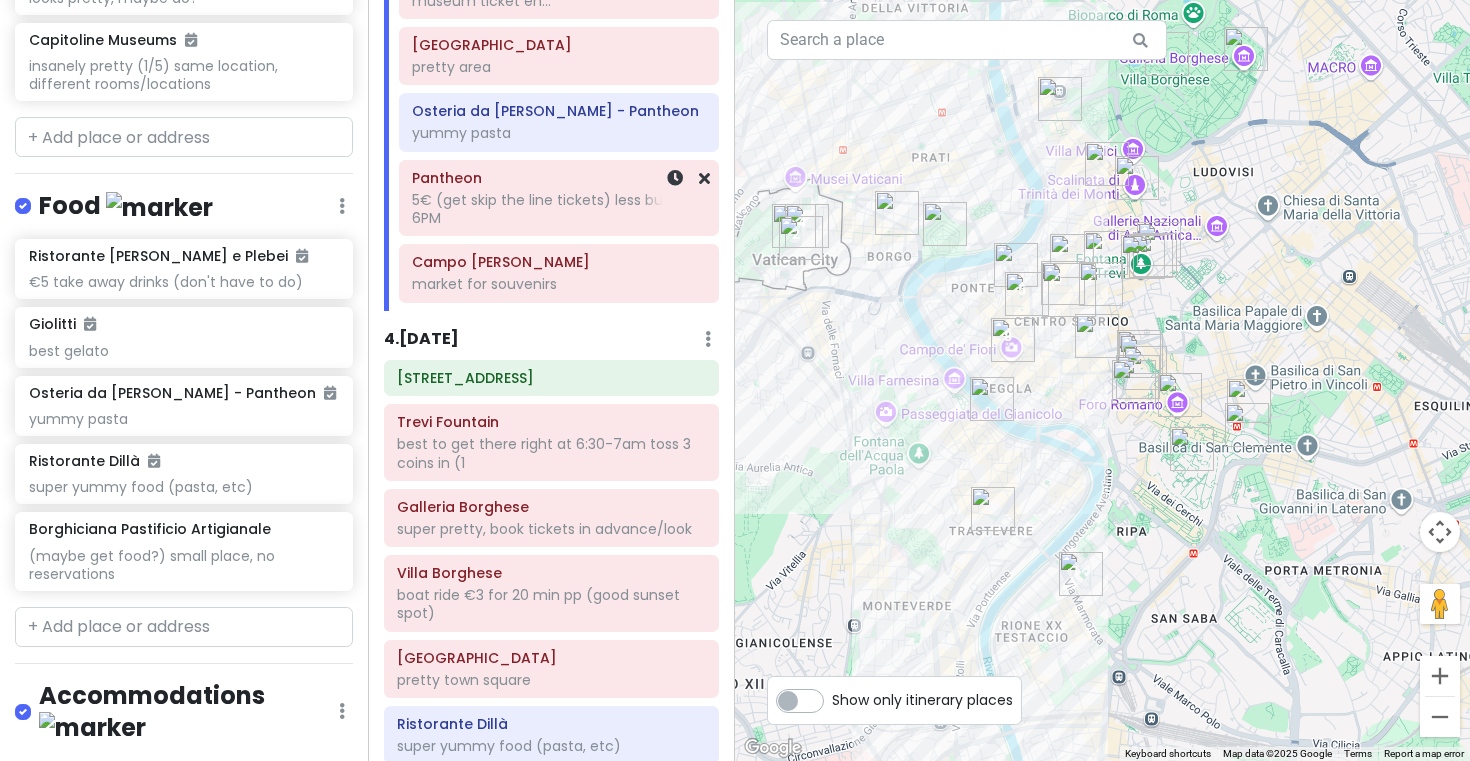 click on "Pantheon 5€ (get skip the line tickets) less busy at 6PM" at bounding box center [558, 198] 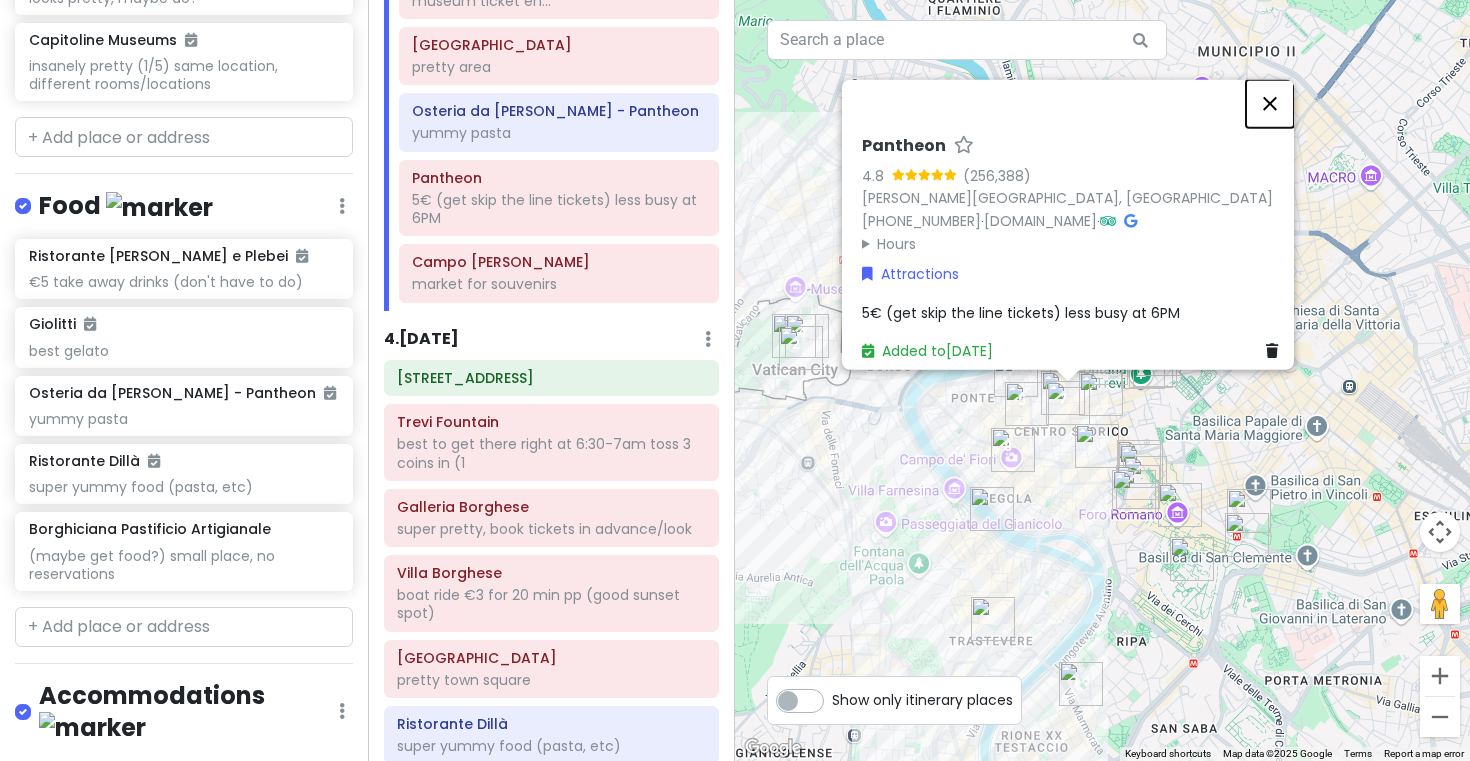click at bounding box center (1270, 103) 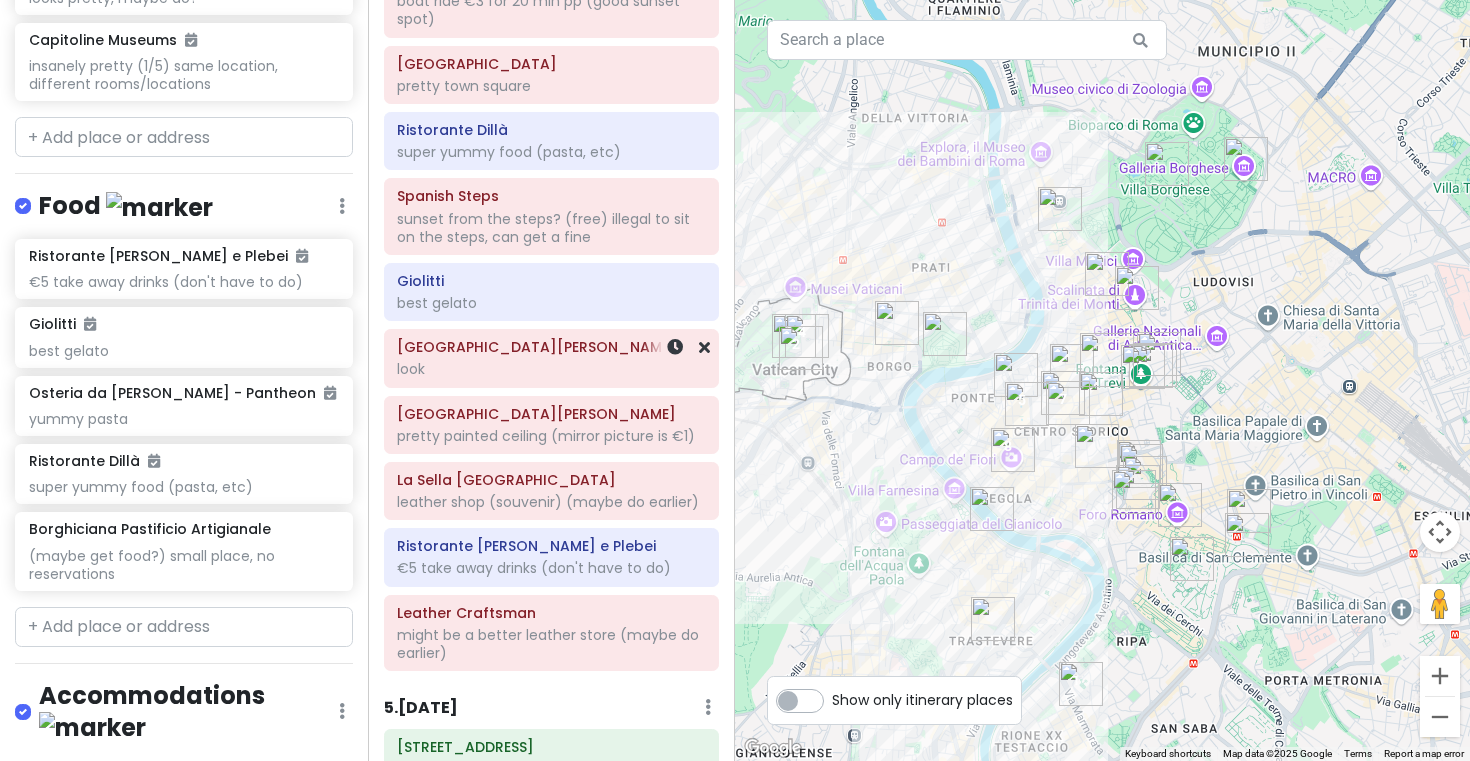 scroll, scrollTop: 2056, scrollLeft: 0, axis: vertical 